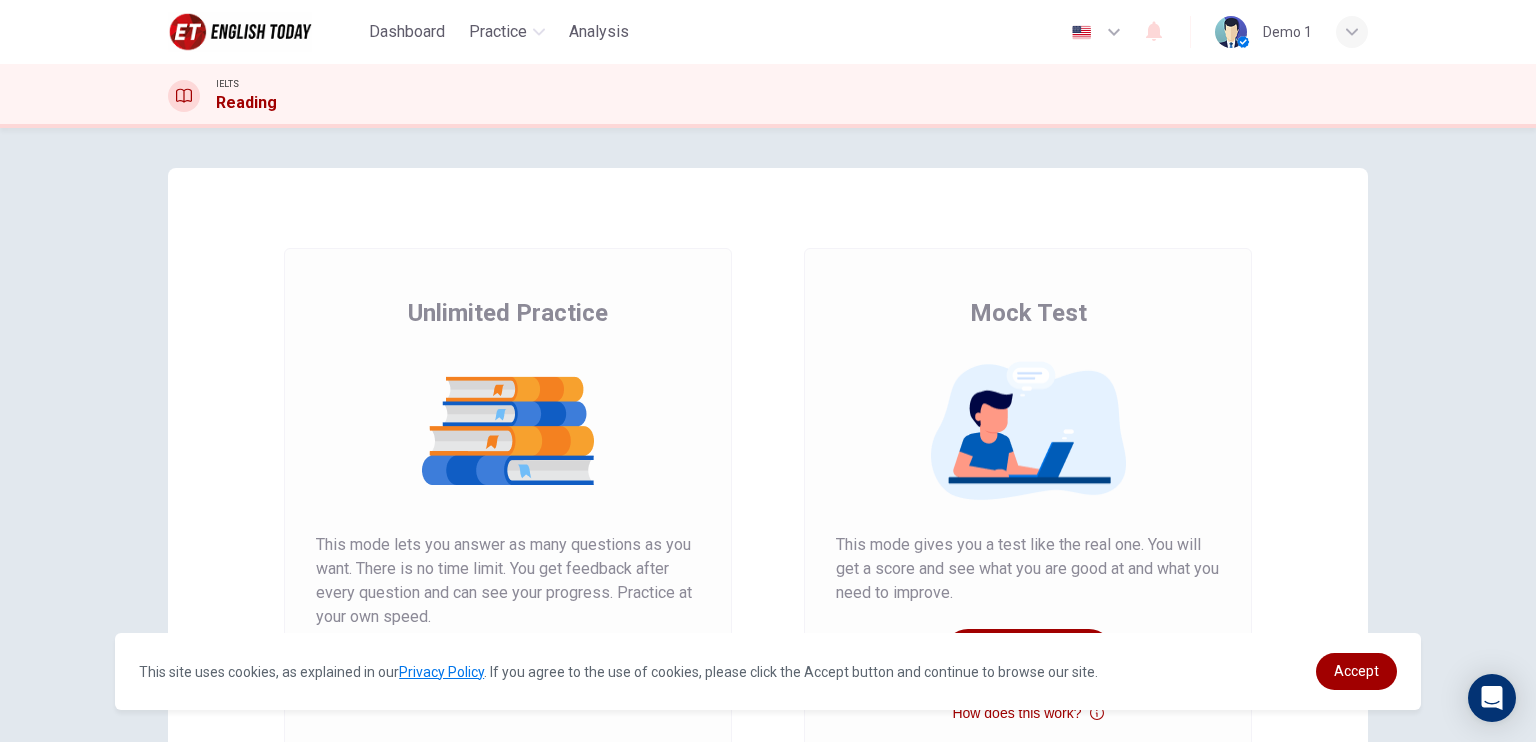 scroll, scrollTop: 0, scrollLeft: 0, axis: both 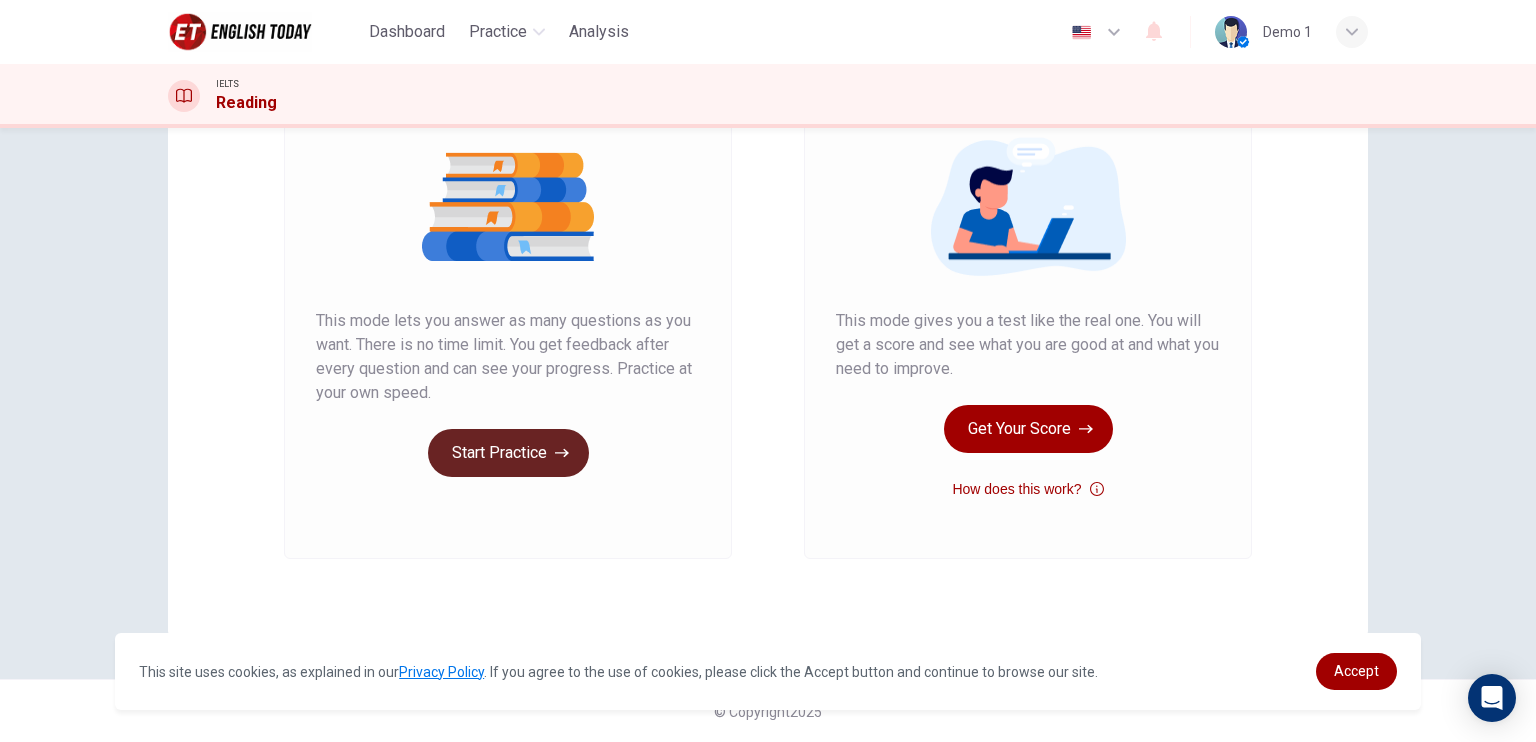 click on "Start Practice" at bounding box center [508, 453] 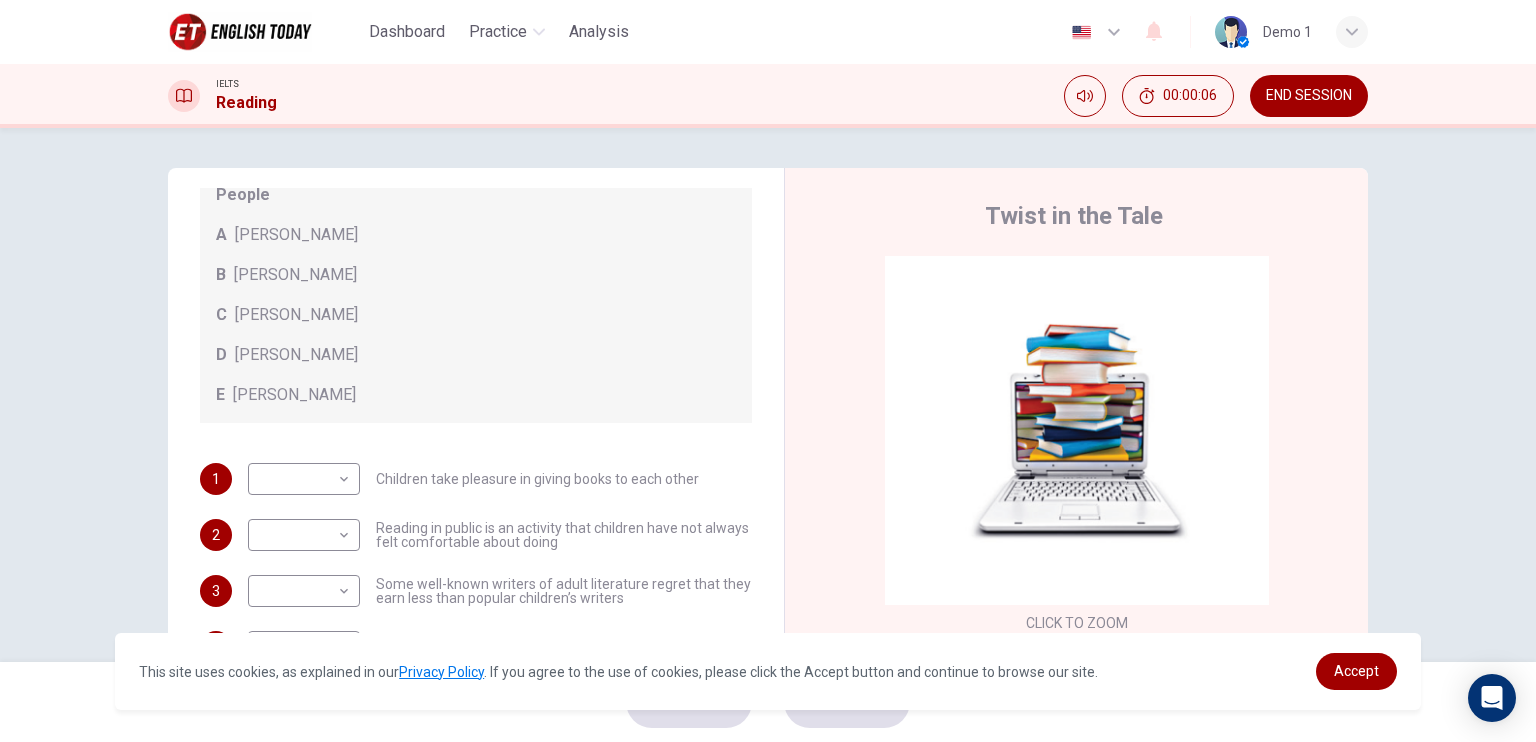 scroll, scrollTop: 192, scrollLeft: 0, axis: vertical 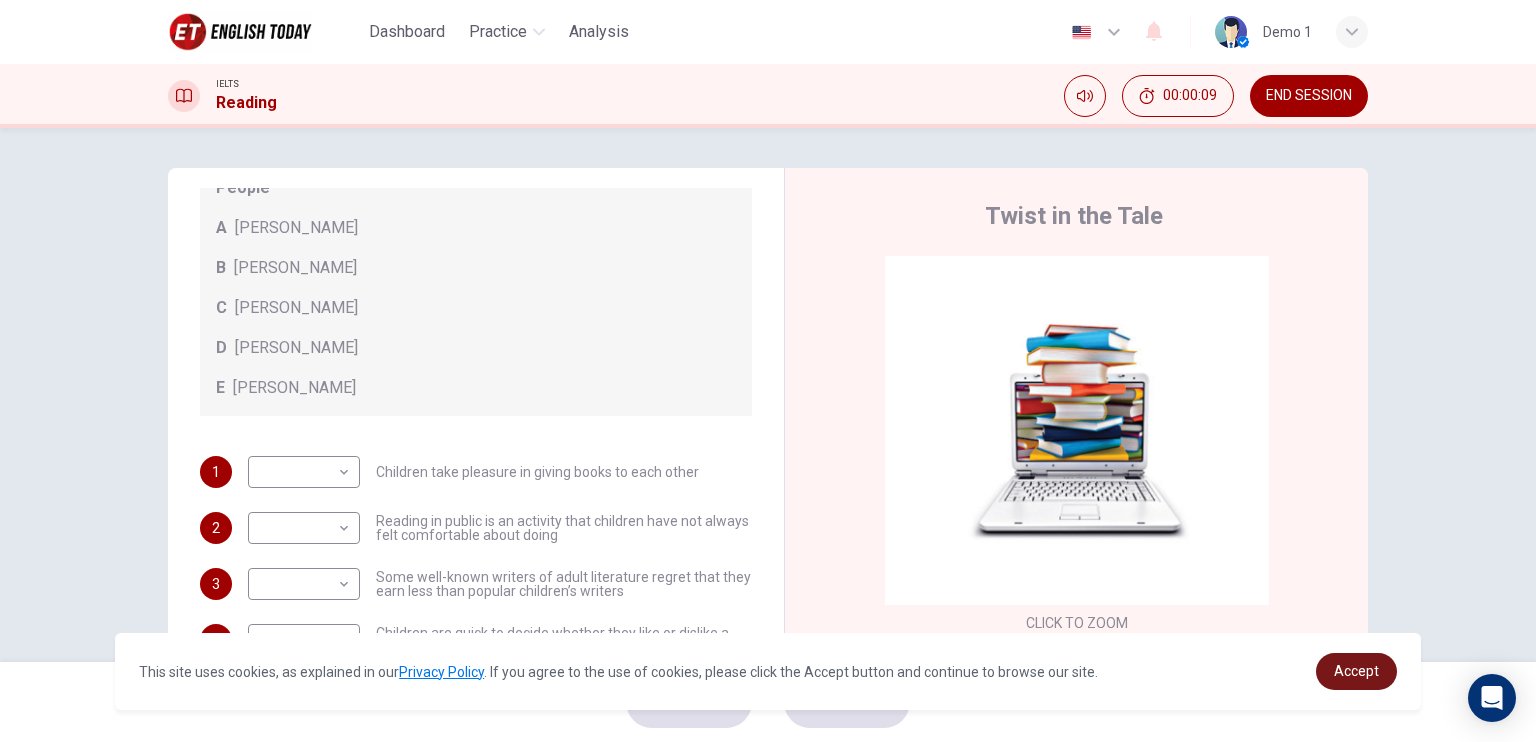 click on "Accept" at bounding box center [1356, 671] 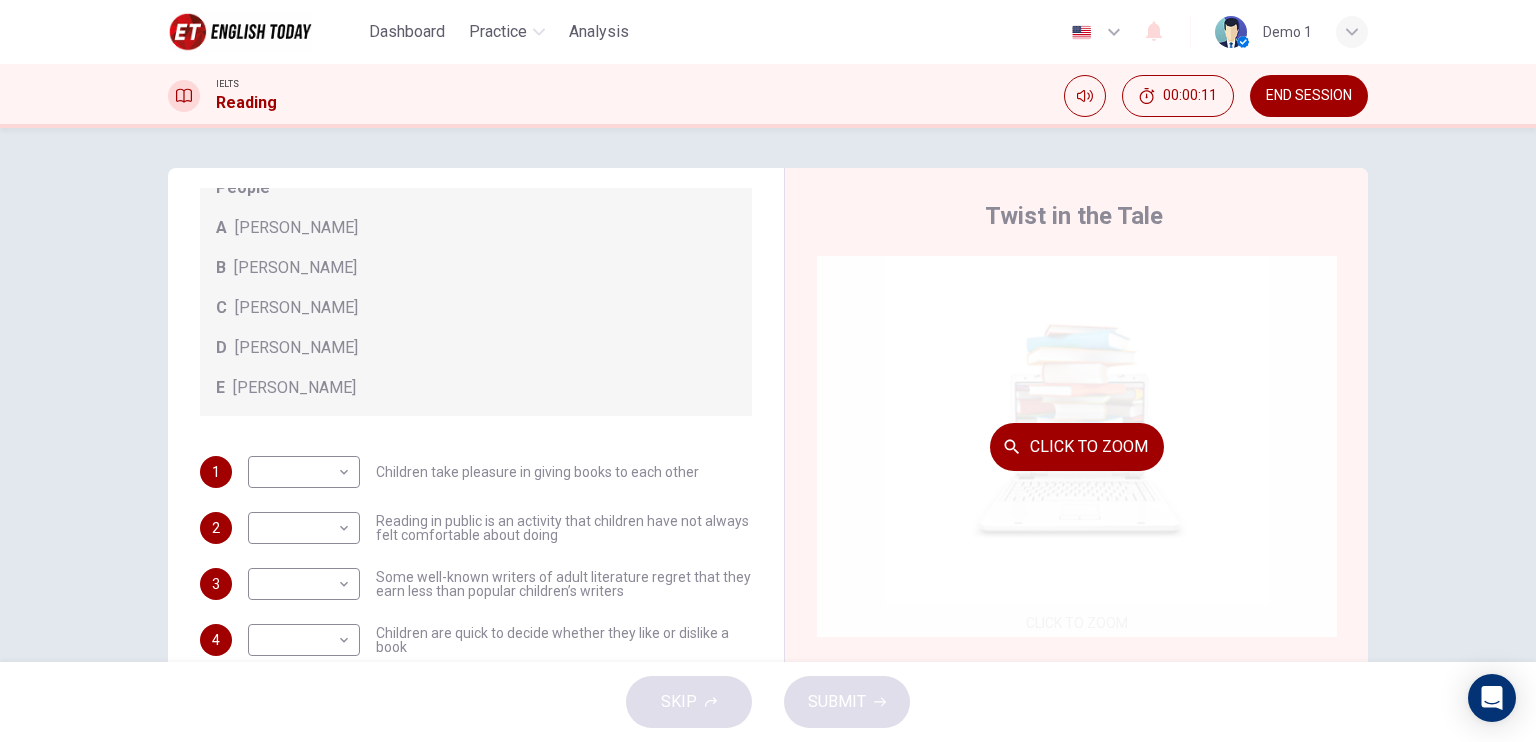 click on "Click to Zoom" at bounding box center [1077, 446] 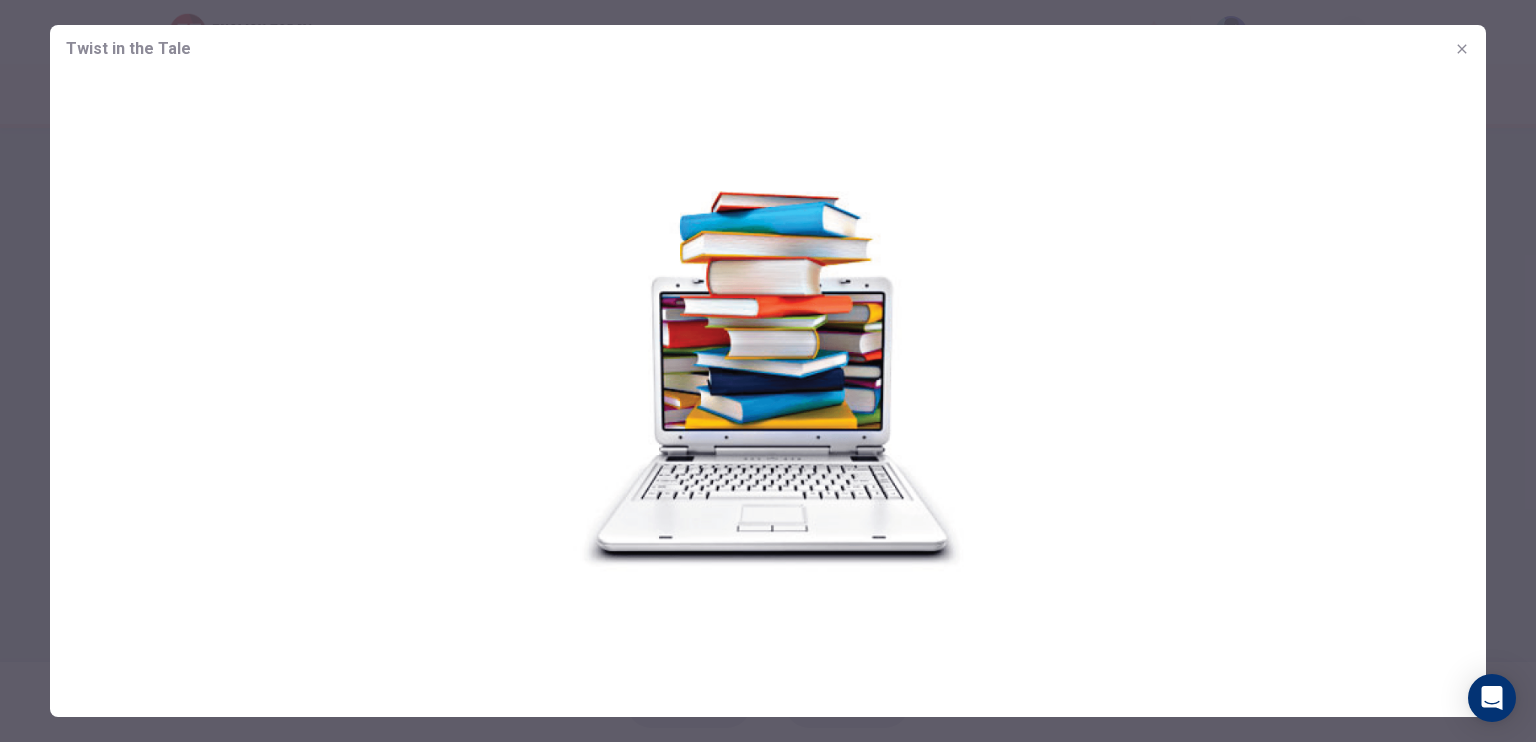 click at bounding box center (768, 371) 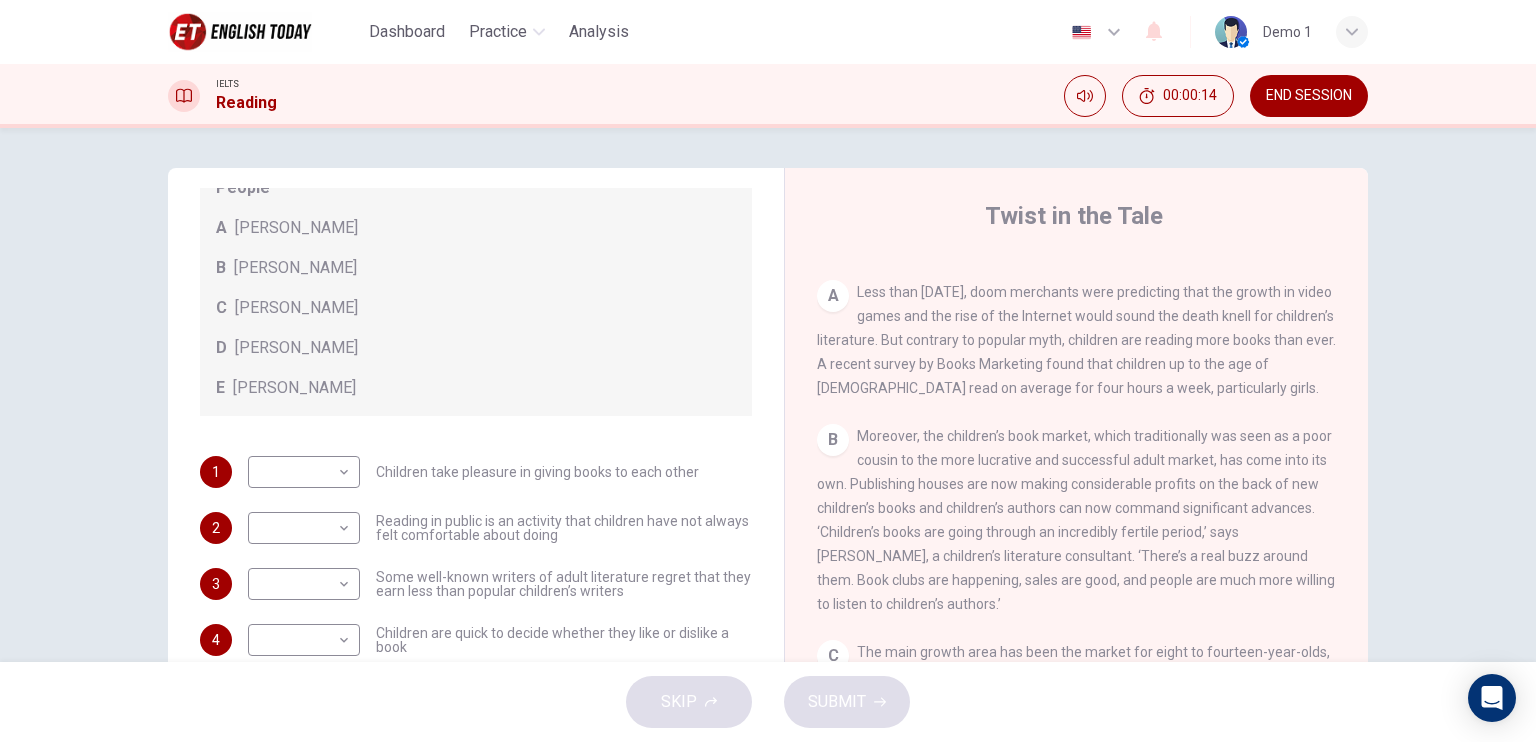 scroll, scrollTop: 400, scrollLeft: 0, axis: vertical 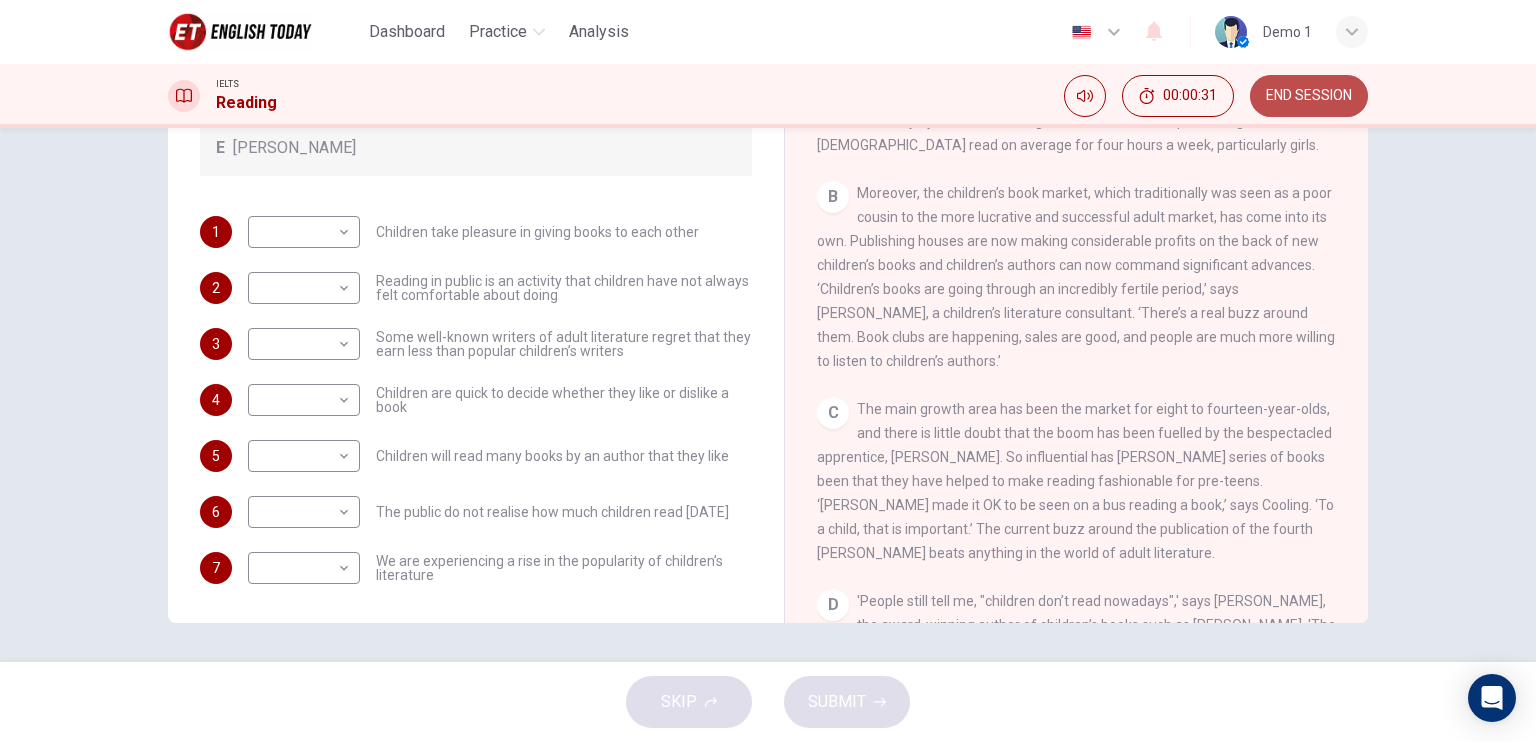 click on "END SESSION" at bounding box center (1309, 96) 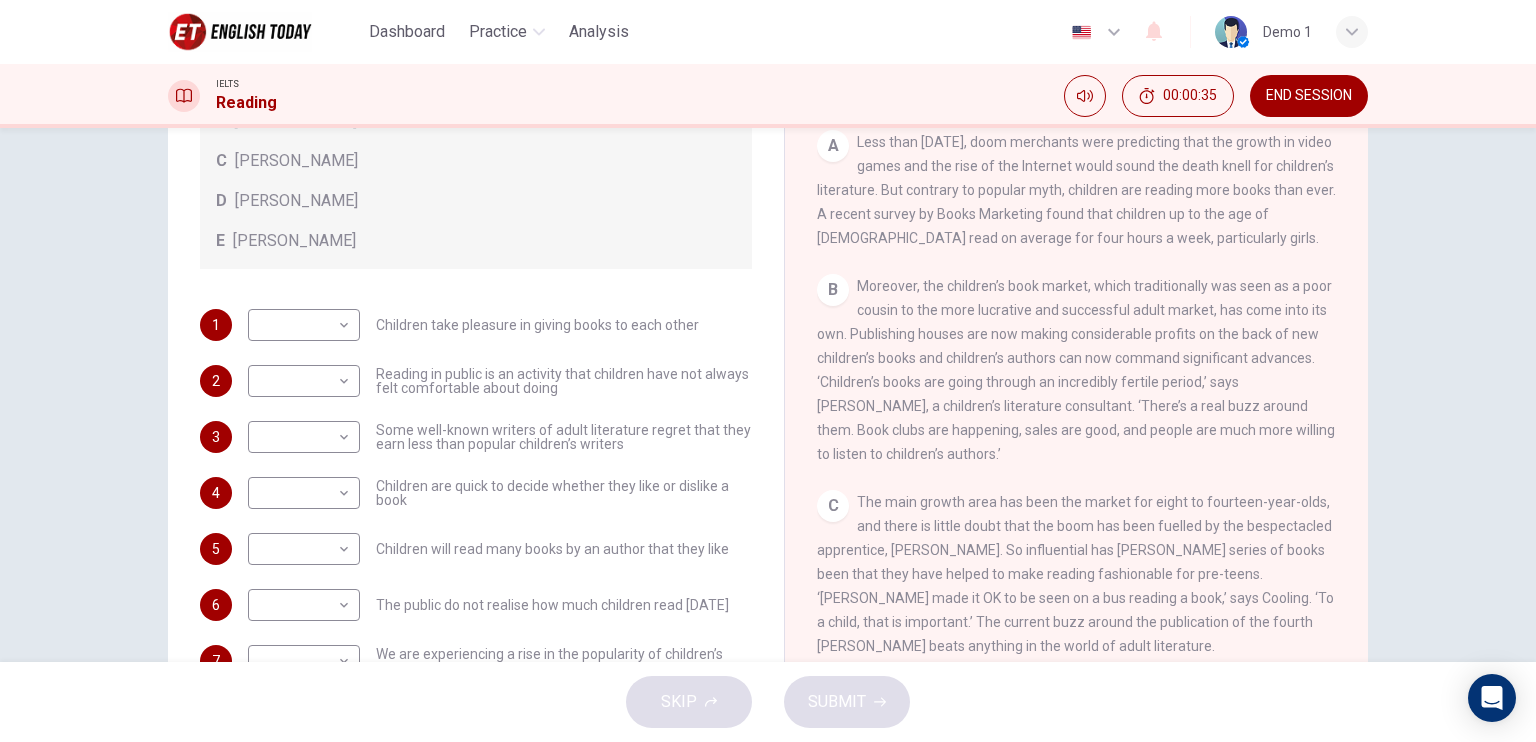 scroll, scrollTop: 140, scrollLeft: 0, axis: vertical 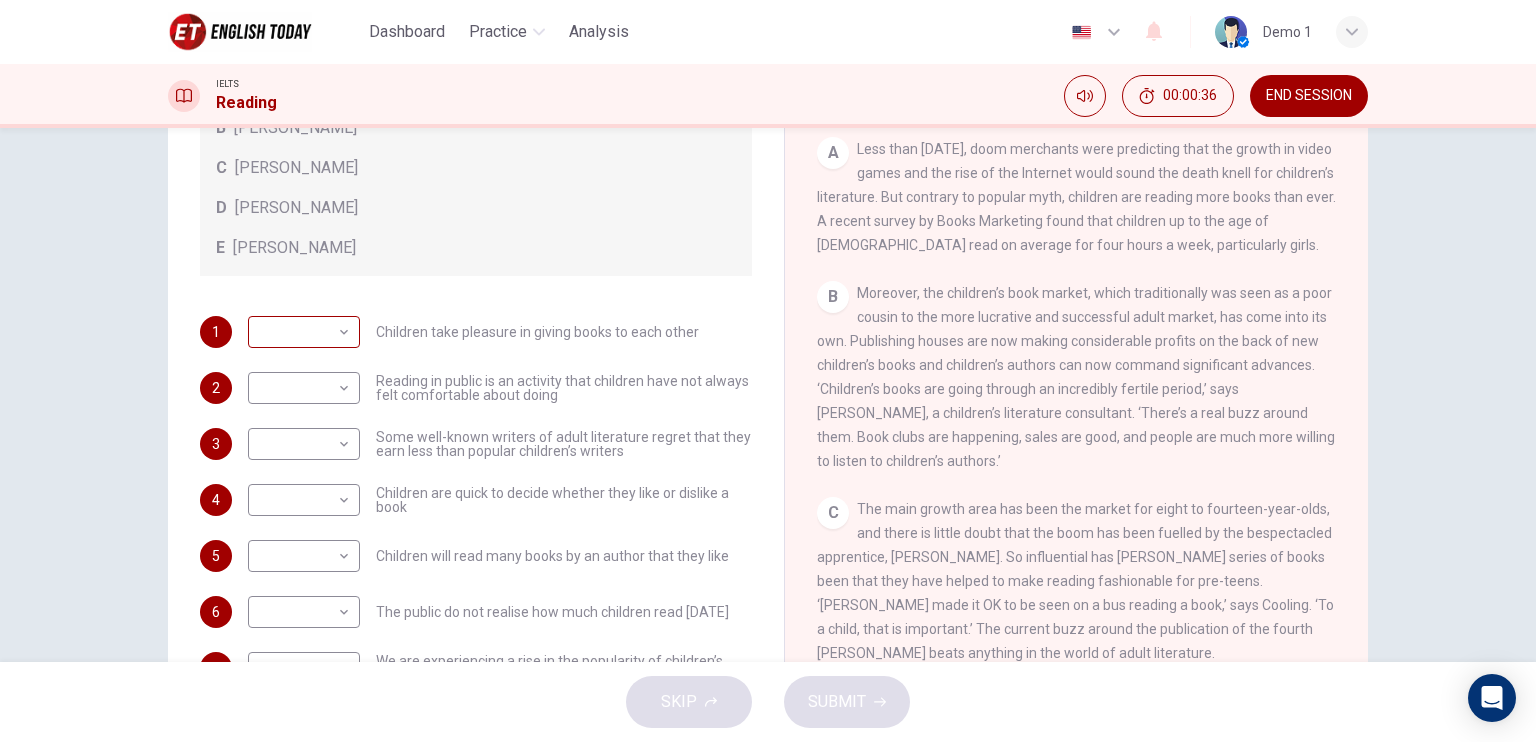 click on "This site uses cookies, as explained in our  Privacy Policy . If you agree to the use of cookies, please click the Accept button and continue to browse our site.   Privacy Policy Accept Dashboard Practice Analysis English en ​ Demo 1 IELTS Reading 00:00:36 END SESSION Questions 1 - 7 Look at the following list of people A-E and the list of statements. Match each statement with one of the people listed. People A [PERSON_NAME] B [PERSON_NAME] C [PERSON_NAME] D [PERSON_NAME] E [PERSON_NAME] 1 ​ ​ Children take pleasure in giving books to each other 2 ​ ​ Reading in public is an activity that children have not always felt comfortable about doing 3 ​ ​ Some well-known writers of adult literature regret that they earn less than popular children’s writers 4 ​ ​ Children are quick to decide whether they like or dislike a book 5 ​ ​ Children will read many books by an author that they like 6 ​ ​ The public do not realise how much children read [DATE] 7 ​ ​ Twist in the Tale A B C D E F" at bounding box center (768, 371) 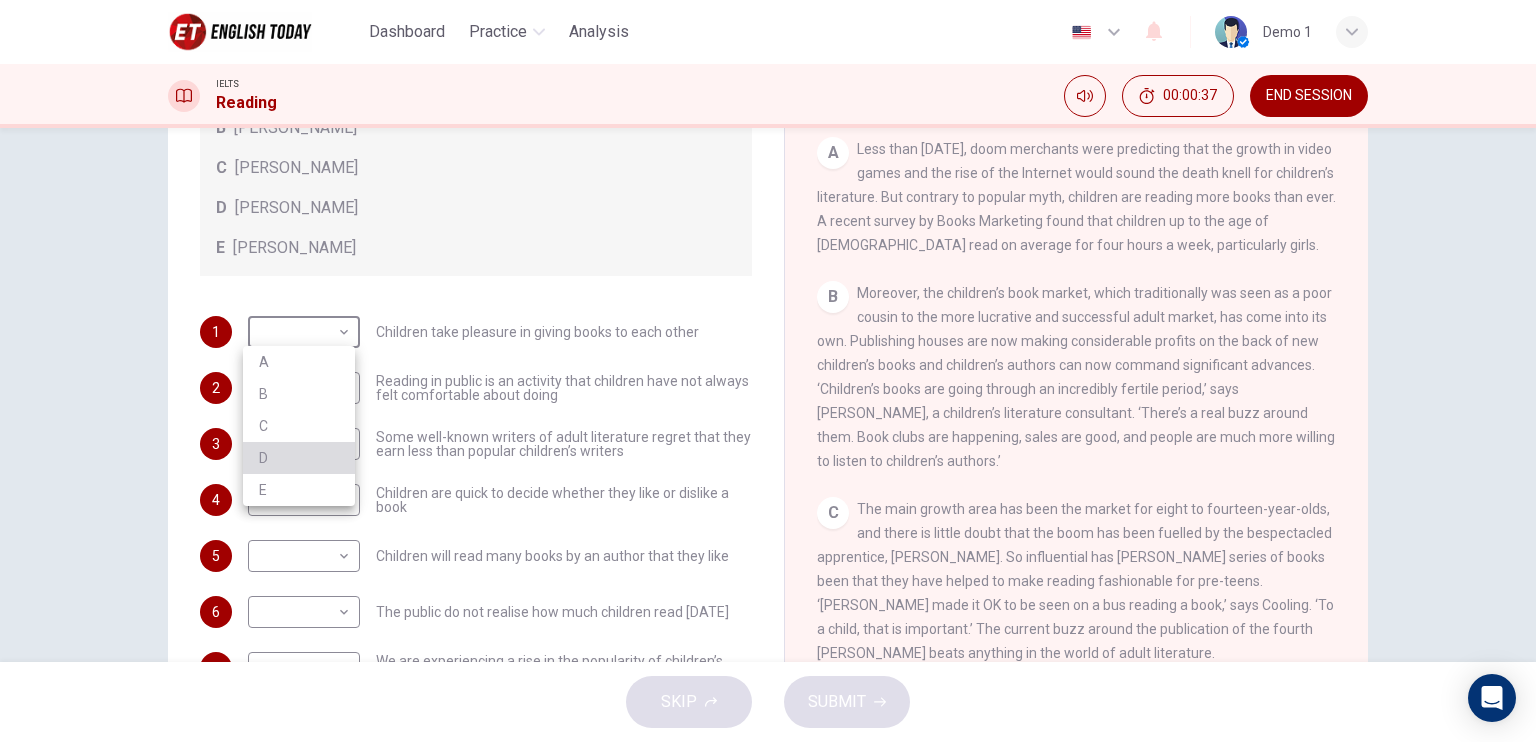 click on "D" at bounding box center (299, 458) 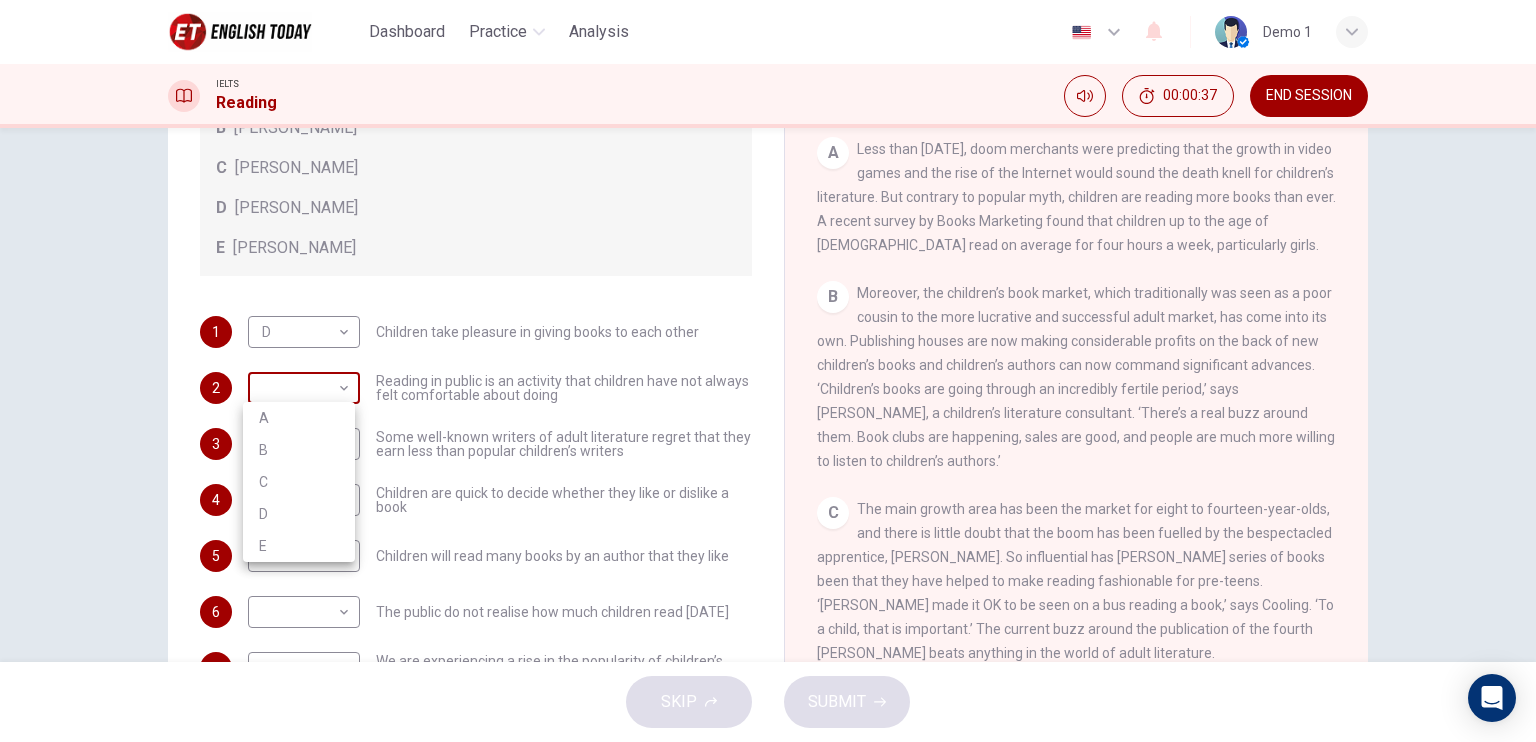 click on "This site uses cookies, as explained in our  Privacy Policy . If you agree to the use of cookies, please click the Accept button and continue to browse our site.   Privacy Policy Accept Dashboard Practice Analysis English en ​ Demo 1 IELTS Reading 00:00:37 END SESSION Questions 1 - 7 Look at the following list of people A-E and the list of statements. Match each statement with one of the people listed. People A [PERSON_NAME] B [PERSON_NAME] C [PERSON_NAME] D [PERSON_NAME] E [PERSON_NAME] 1 D D ​ Children take pleasure in giving books to each other 2 ​ ​ Reading in public is an activity that children have not always felt comfortable about doing 3 ​ ​ Some well-known writers of adult literature regret that they earn less than popular children’s writers 4 ​ ​ Children are quick to decide whether they like or dislike a book 5 ​ ​ Children will read many books by an author that they like 6 ​ ​ The public do not realise how much children read [DATE] 7 ​ ​ Twist in the Tale A B C D E F" at bounding box center [768, 371] 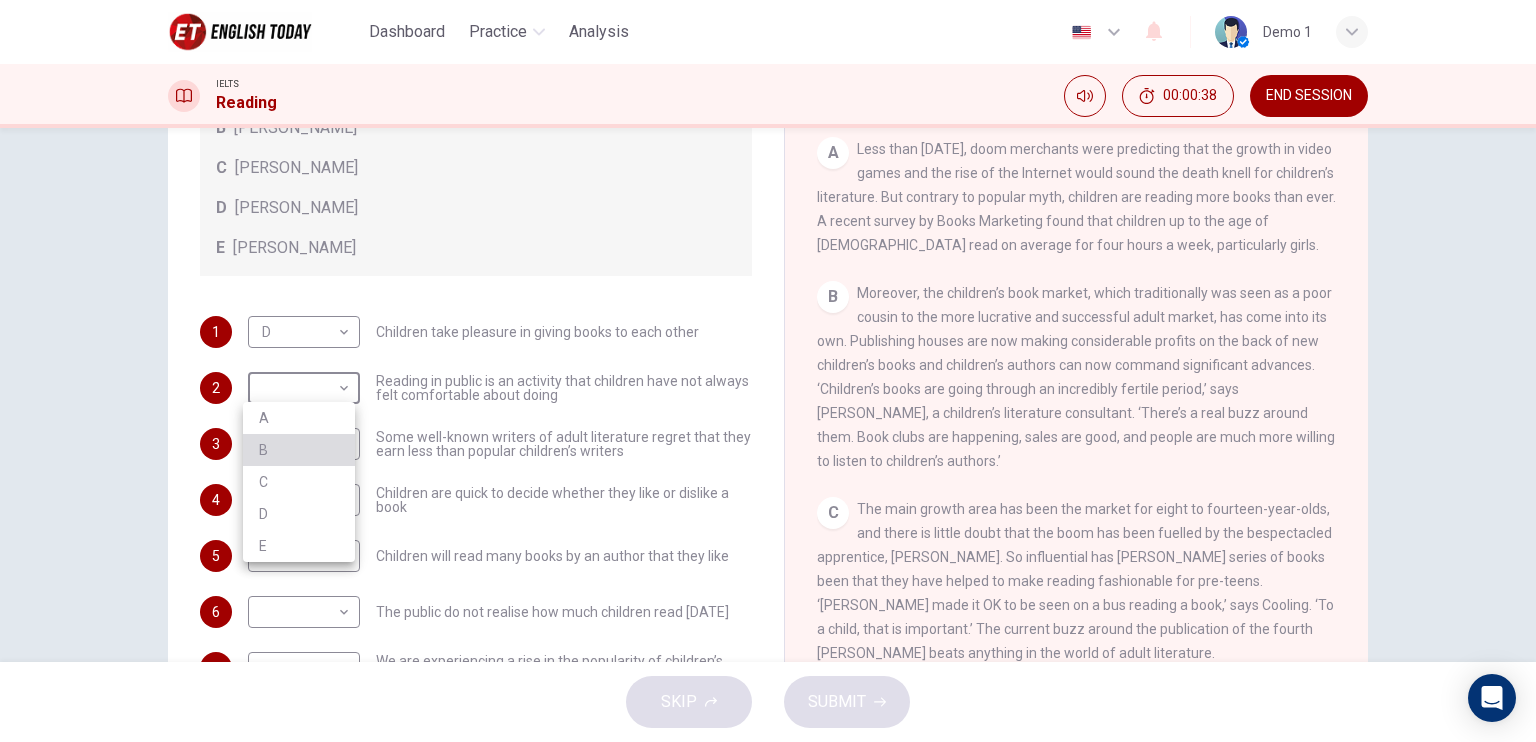 click on "B" at bounding box center [299, 450] 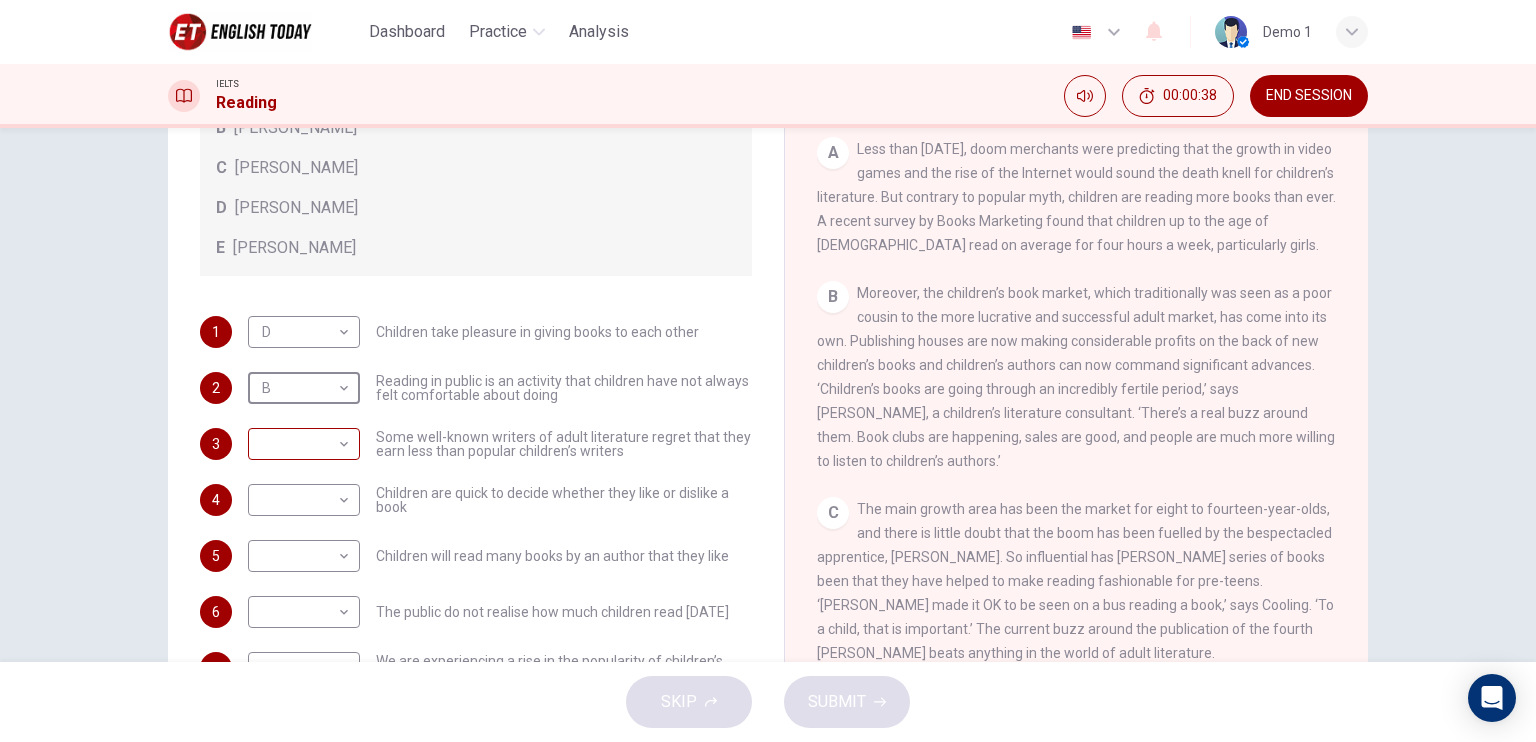 click on "This site uses cookies, as explained in our  Privacy Policy . If you agree to the use of cookies, please click the Accept button and continue to browse our site.   Privacy Policy Accept Dashboard Practice Analysis English en ​ Demo 1 IELTS Reading 00:00:38 END SESSION Questions 1 - 7 Look at the following list of people A-E and the list of statements. Match each statement with one of the people listed. People A [PERSON_NAME] B [PERSON_NAME] C [PERSON_NAME] D [PERSON_NAME] E [PERSON_NAME] 1 D D ​ Children take pleasure in giving books to each other 2 B B ​ Reading in public is an activity that children have not always felt comfortable about doing 3 ​ ​ Some well-known writers of adult literature regret that they earn less than popular children’s writers 4 ​ ​ Children are quick to decide whether they like or dislike a book 5 ​ ​ Children will read many books by an author that they like 6 ​ ​ The public do not realise how much children read [DATE] 7 ​ ​ Twist in the Tale A B C D E F" at bounding box center (768, 371) 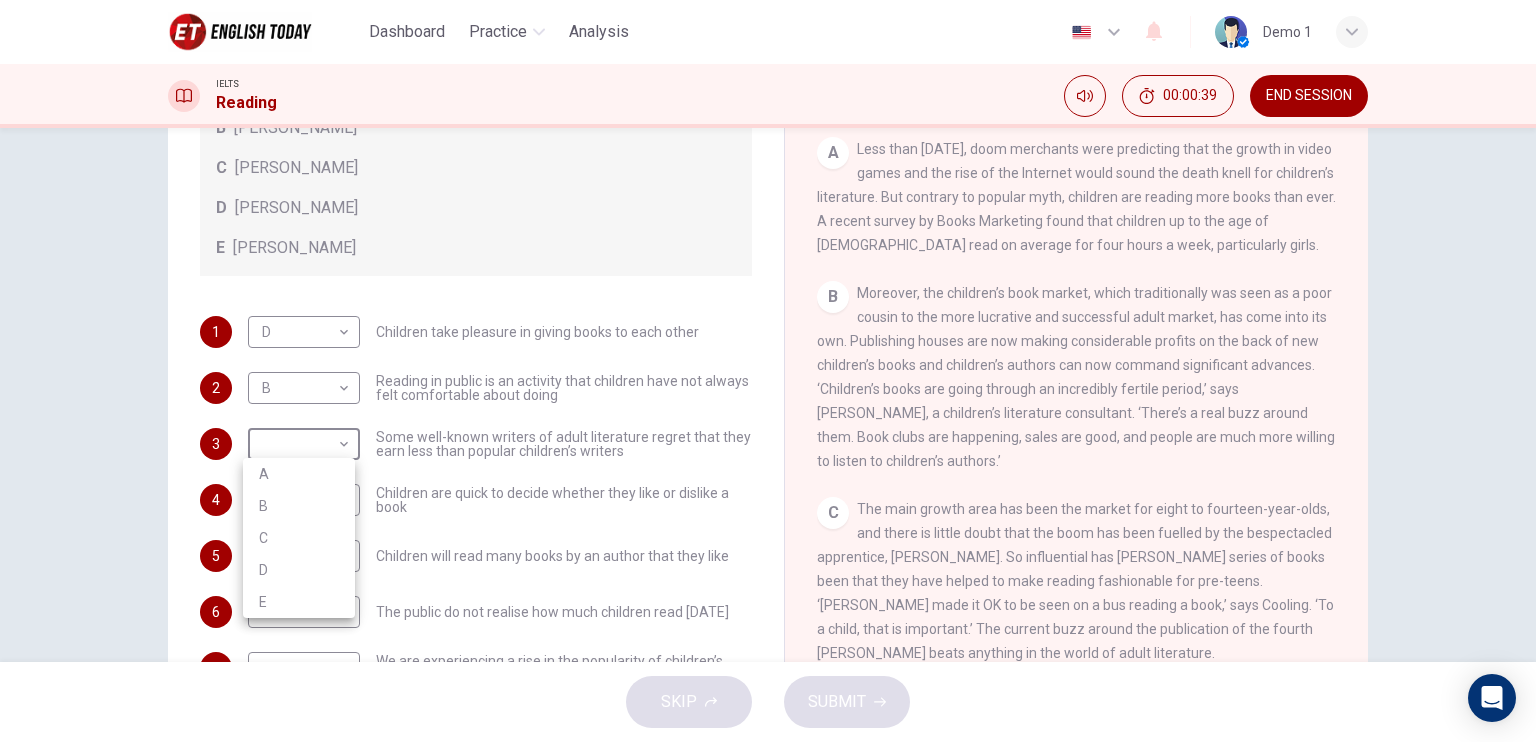 click on "D" at bounding box center [299, 570] 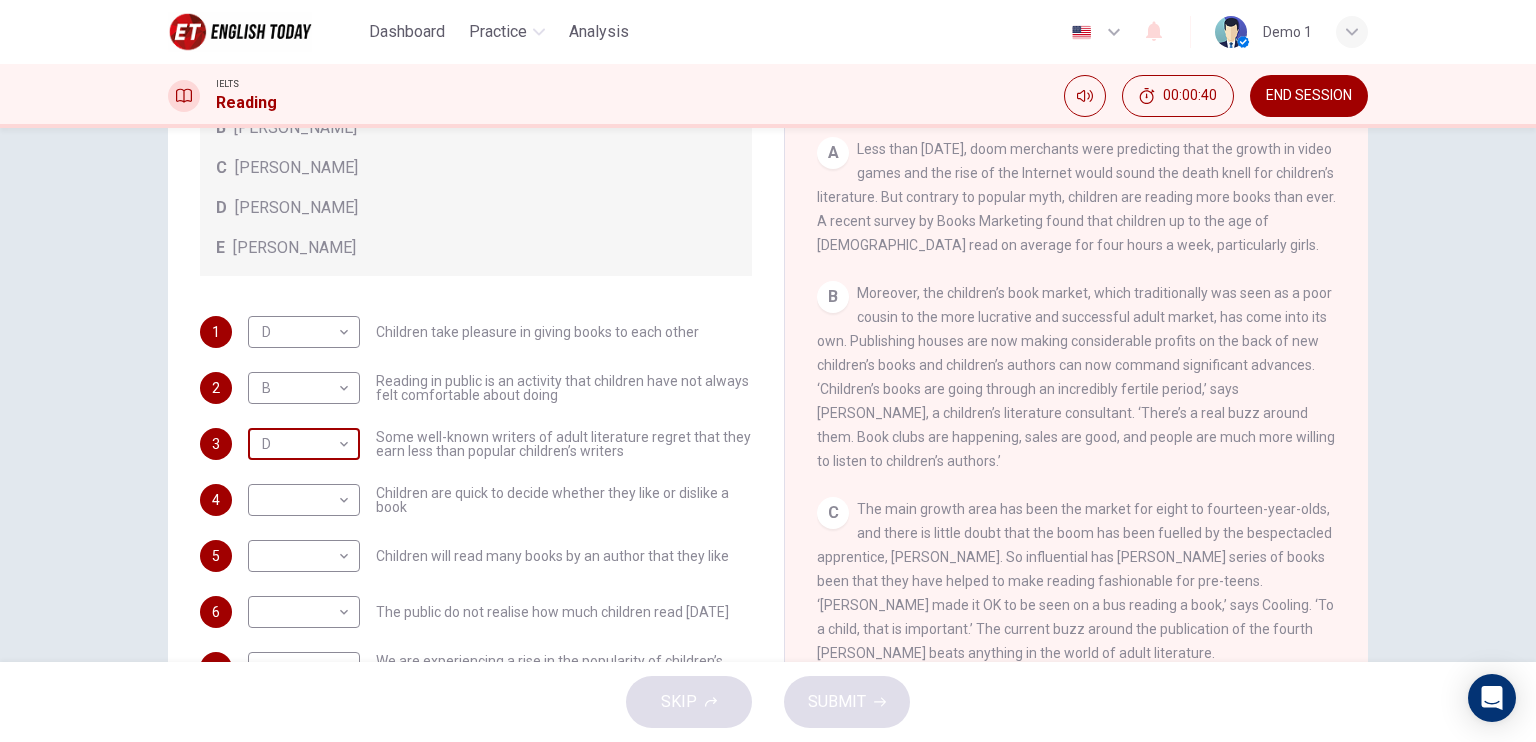 click on "This site uses cookies, as explained in our  Privacy Policy . If you agree to the use of cookies, please click the Accept button and continue to browse our site.   Privacy Policy Accept Dashboard Practice Analysis English en ​ Demo 1 IELTS Reading 00:00:40 END SESSION Questions 1 - 7 Look at the following list of people A-E and the list of statements. Match each statement with one of the people listed. People A [PERSON_NAME] B [PERSON_NAME] C [PERSON_NAME] D [PERSON_NAME] E [PERSON_NAME] 1 D D ​ Children take pleasure in giving books to each other 2 B B ​ Reading in public is an activity that children have not always felt comfortable about doing 3 D D ​ Some well-known writers of adult literature regret that they earn less than popular children’s writers 4 ​ ​ Children are quick to decide whether they like or dislike a book 5 ​ ​ Children will read many books by an author that they like 6 ​ ​ The public do not realise how much children read [DATE] 7 ​ ​ Twist in the Tale A B C D E F" at bounding box center (768, 371) 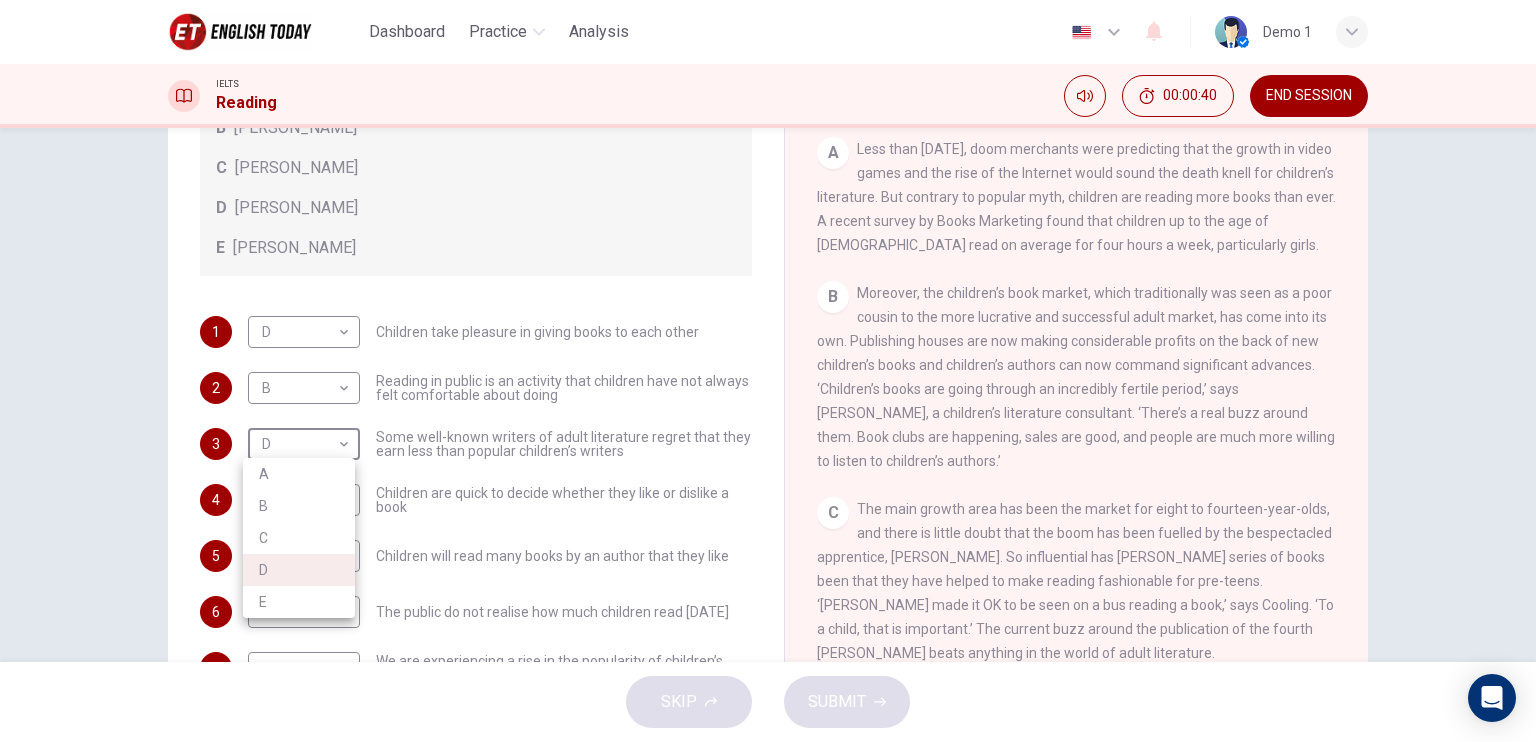 click on "B" at bounding box center (299, 506) 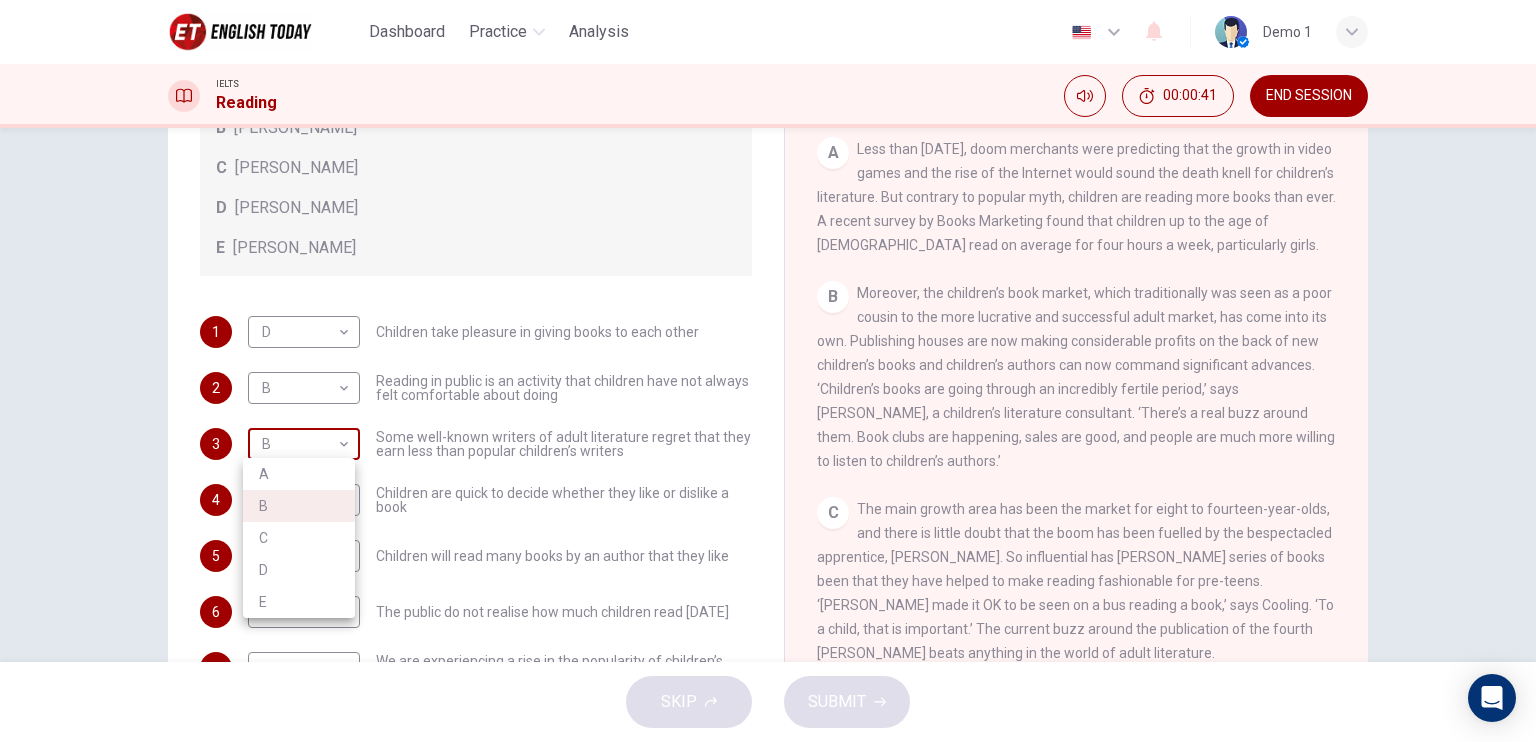 click on "This site uses cookies, as explained in our  Privacy Policy . If you agree to the use of cookies, please click the Accept button and continue to browse our site.   Privacy Policy Accept Dashboard Practice Analysis English en ​ Demo 1 IELTS Reading 00:00:41 END SESSION Questions 1 - 7 Look at the following list of people A-E and the list of statements. Match each statement with one of the people listed. People A [PERSON_NAME] B [PERSON_NAME] C [PERSON_NAME] D [PERSON_NAME] E [PERSON_NAME] 1 D D ​ Children take pleasure in giving books to each other 2 B B ​ Reading in public is an activity that children have not always felt comfortable about doing 3 B B ​ Some well-known writers of adult literature regret that they earn less than popular children’s writers 4 ​ ​ Children are quick to decide whether they like or dislike a book 5 ​ ​ Children will read many books by an author that they like 6 ​ ​ The public do not realise how much children read [DATE] 7 ​ ​ Twist in the Tale A B C D E F" at bounding box center [768, 371] 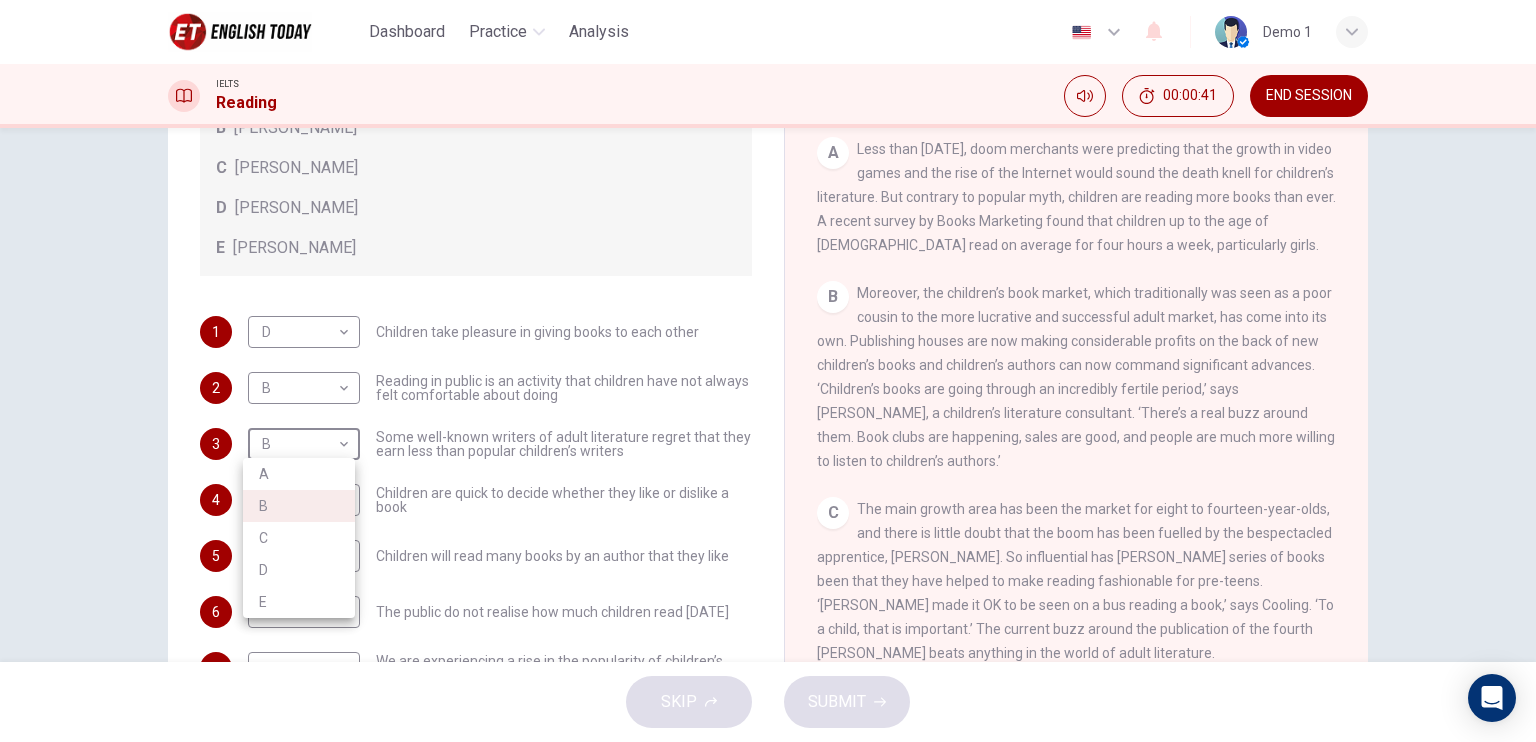 click on "A" at bounding box center (299, 474) 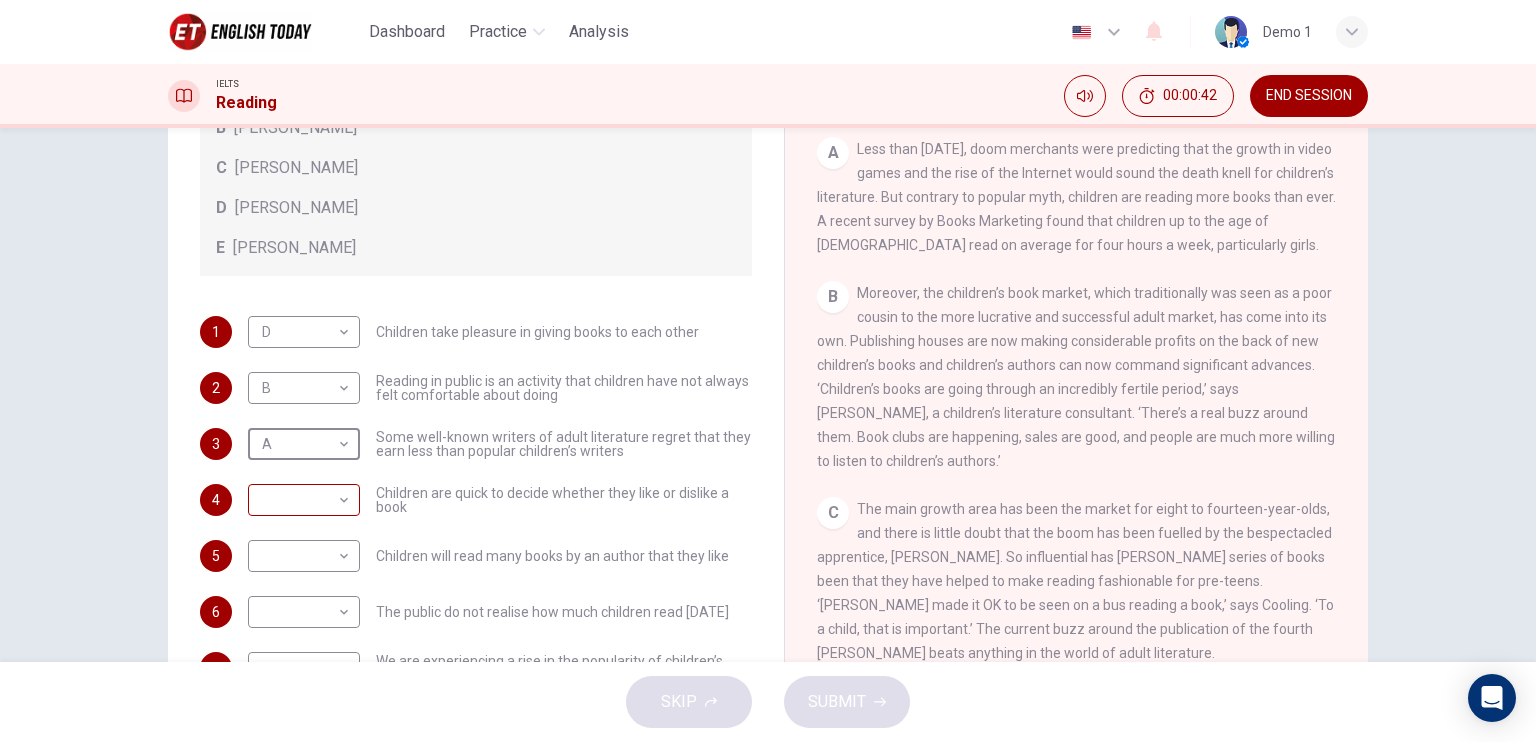 click on "This site uses cookies, as explained in our  Privacy Policy . If you agree to the use of cookies, please click the Accept button and continue to browse our site.   Privacy Policy Accept Dashboard Practice Analysis English en ​ Demo 1 IELTS Reading 00:00:42 END SESSION Questions 1 - 7 Look at the following list of people A-E and the list of statements. Match each statement with one of the people listed. People A [PERSON_NAME] B [PERSON_NAME] C [PERSON_NAME] D [PERSON_NAME] E [PERSON_NAME] 1 D D ​ Children take pleasure in giving books to each other 2 B B ​ Reading in public is an activity that children have not always felt comfortable about doing 3 A A ​ Some well-known writers of adult literature regret that they earn less than popular children’s writers 4 ​ ​ Children are quick to decide whether they like or dislike a book 5 ​ ​ Children will read many books by an author that they like 6 ​ ​ The public do not realise how much children read [DATE] 7 ​ ​ Twist in the Tale A B C D E F" at bounding box center [768, 371] 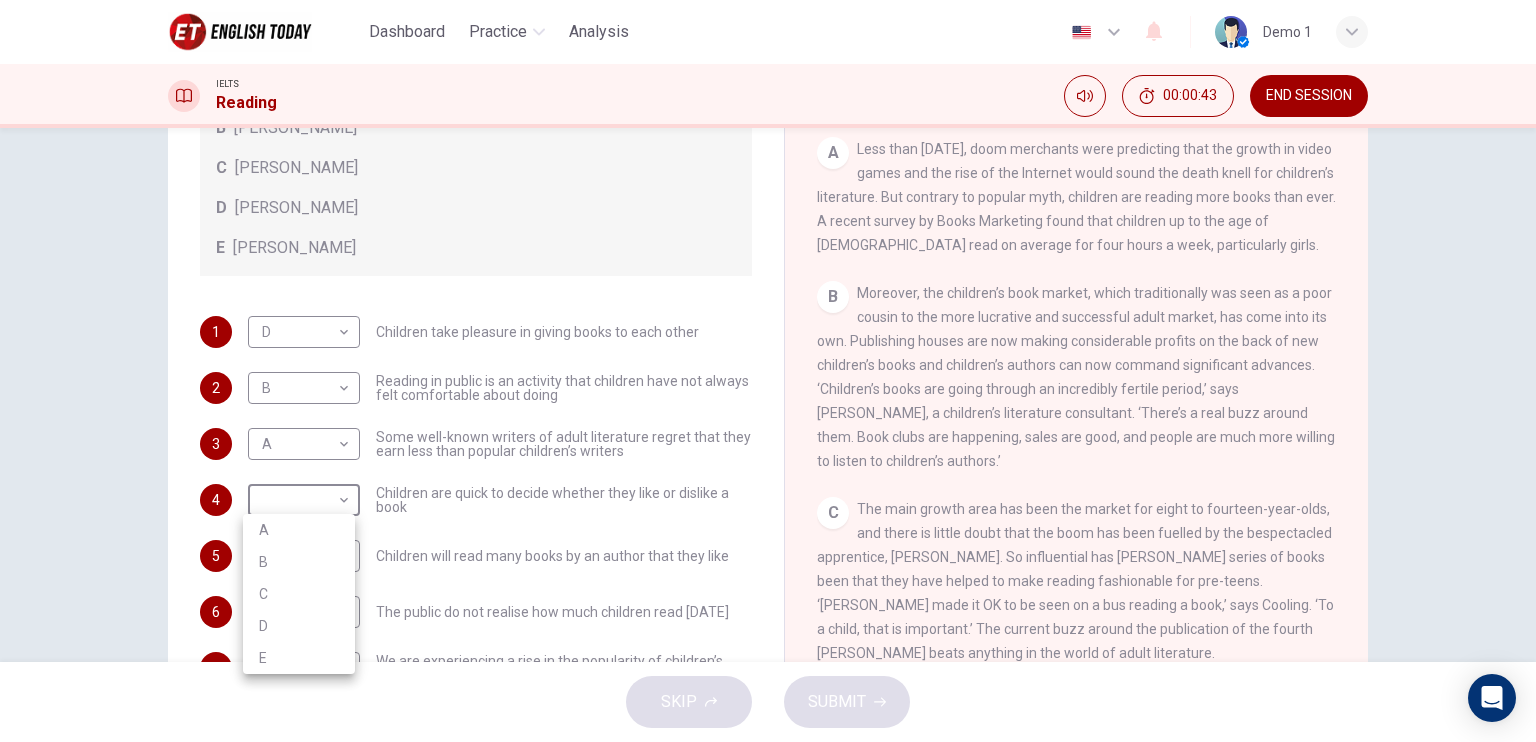 click on "C" at bounding box center [299, 594] 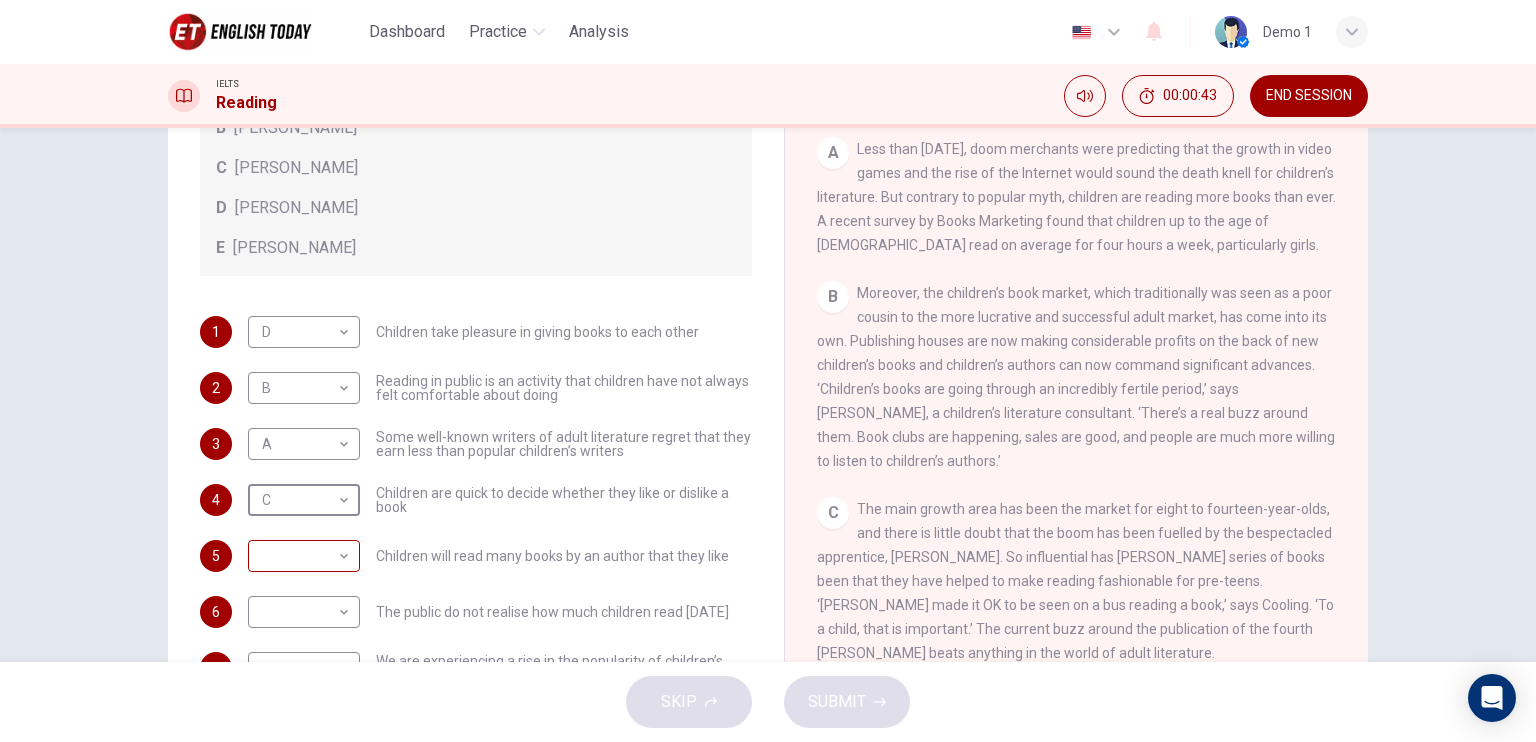 click on "This site uses cookies, as explained in our  Privacy Policy . If you agree to the use of cookies, please click the Accept button and continue to browse our site.   Privacy Policy Accept Dashboard Practice Analysis English en ​ Demo 1 IELTS Reading 00:00:43 END SESSION Questions 1 - 7 Look at the following list of people A-E and the list of statements. Match each statement with one of the people listed. People A [PERSON_NAME] B [PERSON_NAME] C [PERSON_NAME] D [PERSON_NAME] E [PERSON_NAME] 1 D D ​ Children take pleasure in giving books to each other 2 B B ​ Reading in public is an activity that children have not always felt comfortable about doing 3 A A ​ Some well-known writers of adult literature regret that they earn less than popular children’s writers 4 C C ​ Children are quick to decide whether they like or dislike a book 5 ​ ​ Children will read many books by an author that they like 6 ​ ​ The public do not realise how much children read [DATE] 7 ​ ​ Twist in the Tale A B C D E F" at bounding box center [768, 371] 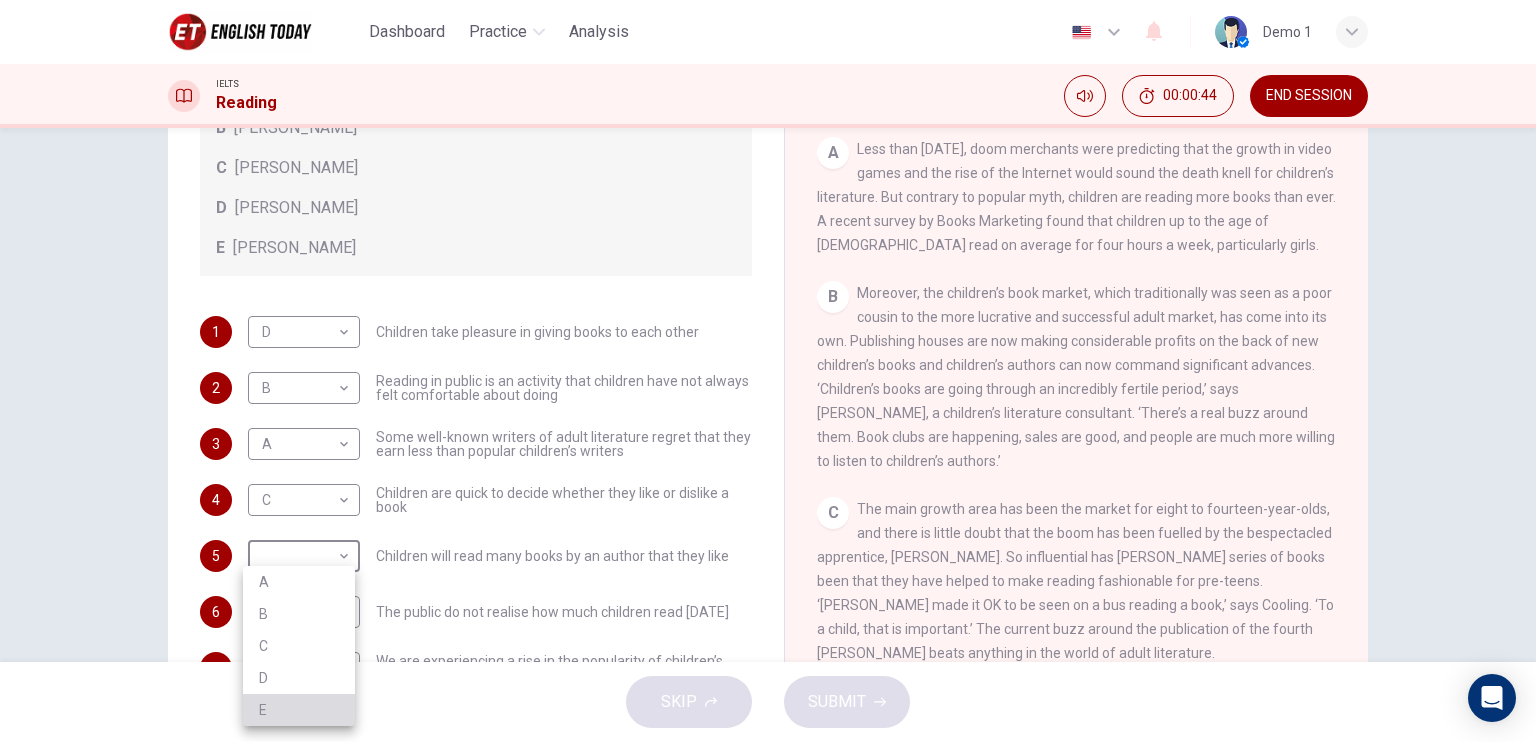 click on "E" at bounding box center [299, 710] 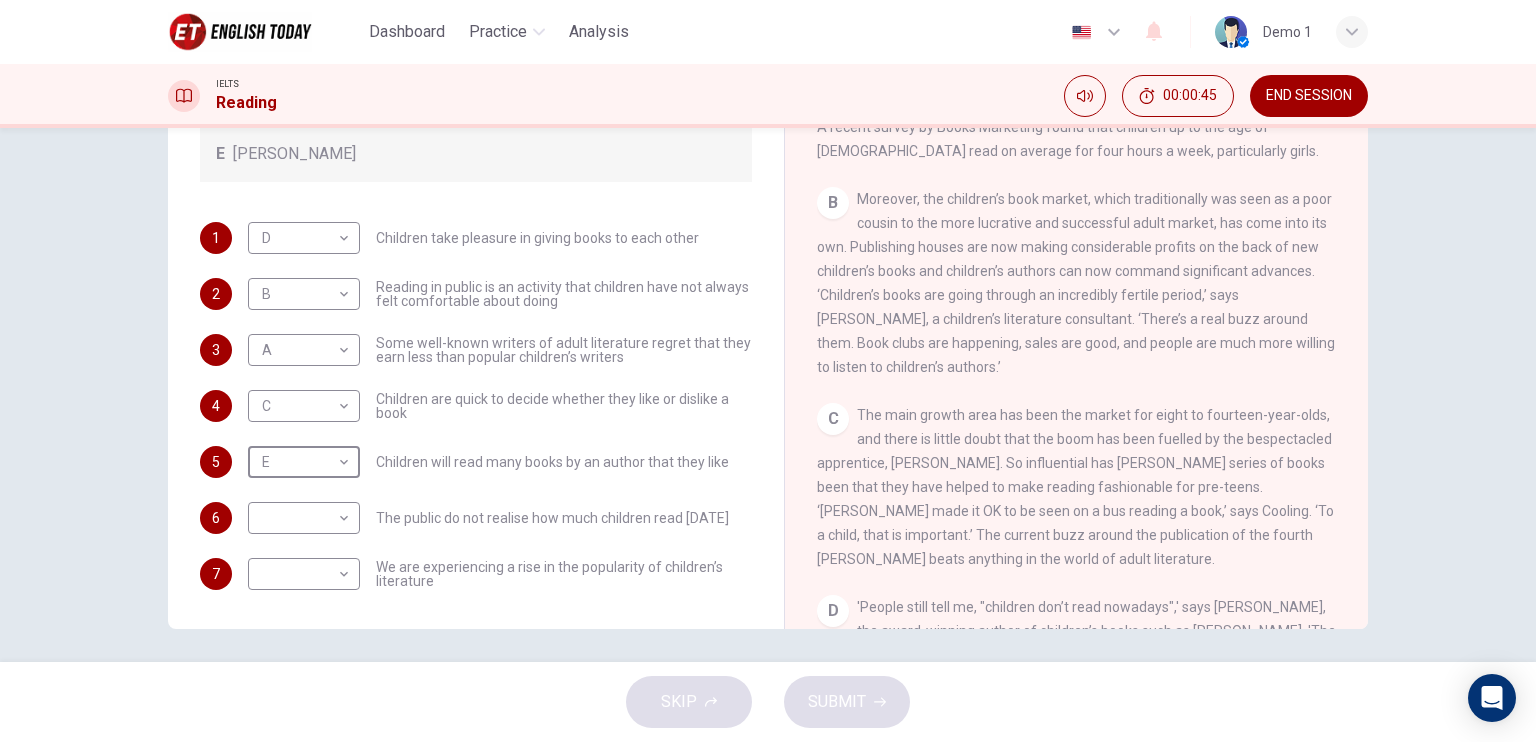 scroll, scrollTop: 240, scrollLeft: 0, axis: vertical 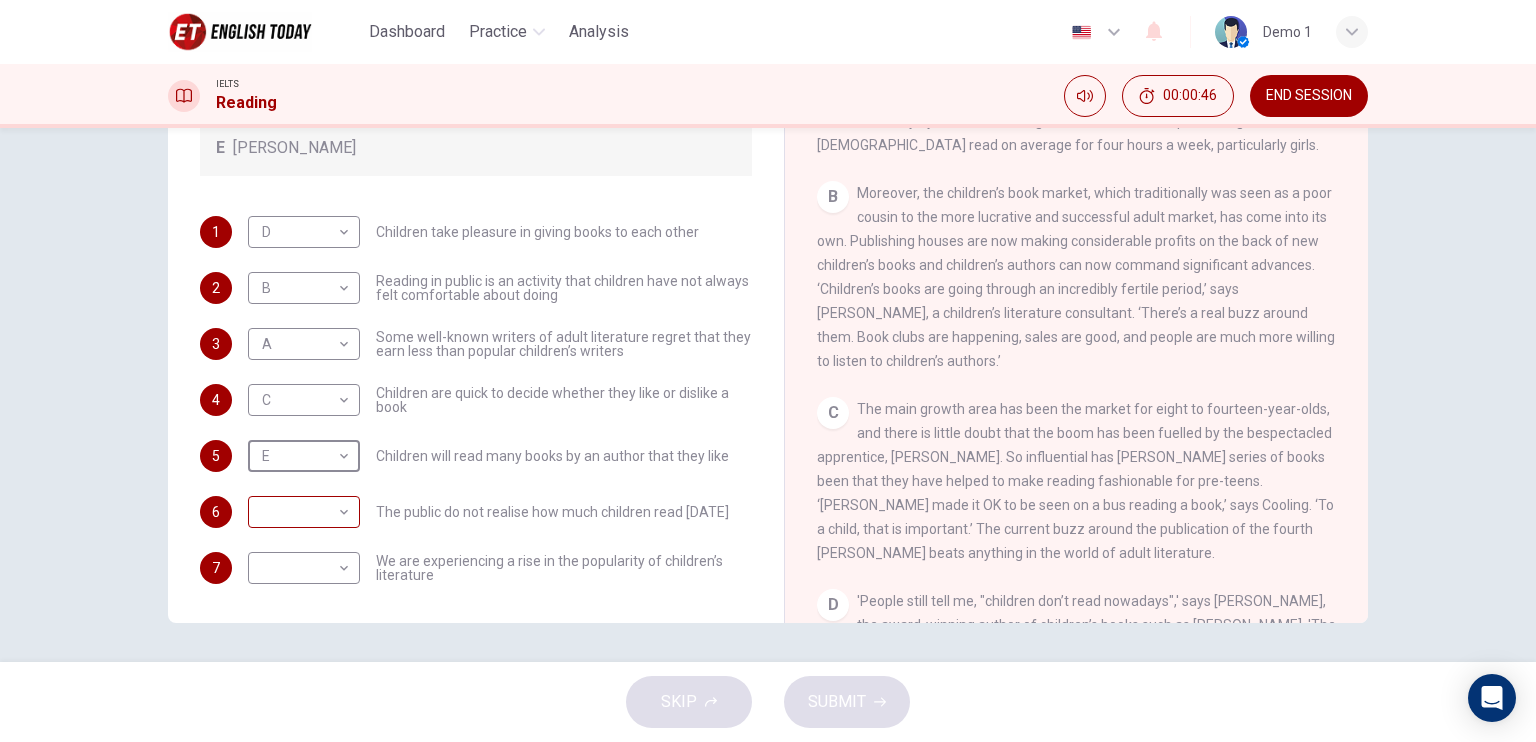 click on "This site uses cookies, as explained in our  Privacy Policy . If you agree to the use of cookies, please click the Accept button and continue to browse our site.   Privacy Policy Accept Dashboard Practice Analysis English en ​ Demo 1 IELTS Reading 00:00:46 END SESSION Questions 1 - 7 Look at the following list of people A-E and the list of statements. Match each statement with one of the people listed. People A [PERSON_NAME] B [PERSON_NAME] C [PERSON_NAME] D [PERSON_NAME] E [PERSON_NAME] 1 D D ​ Children take pleasure in giving books to each other 2 B B ​ Reading in public is an activity that children have not always felt comfortable about doing 3 A A ​ Some well-known writers of adult literature regret that they earn less than popular children’s writers 4 C C ​ Children are quick to decide whether they like or dislike a book 5 E E ​ Children will read many books by an author that they like 6 ​ ​ The public do not realise how much children read [DATE] 7 ​ ​ Twist in the Tale A B C D E F" at bounding box center [768, 371] 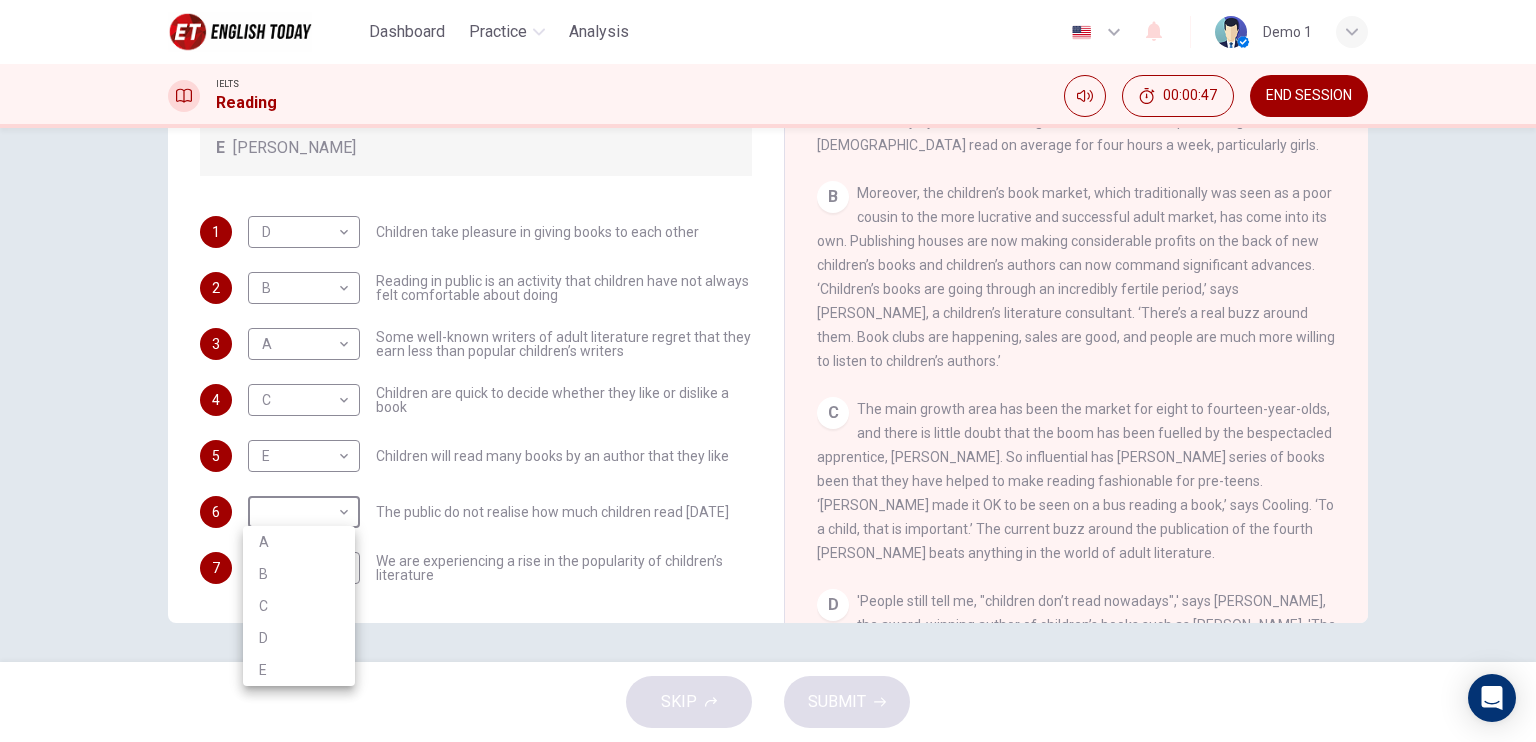 click on "B" at bounding box center (299, 574) 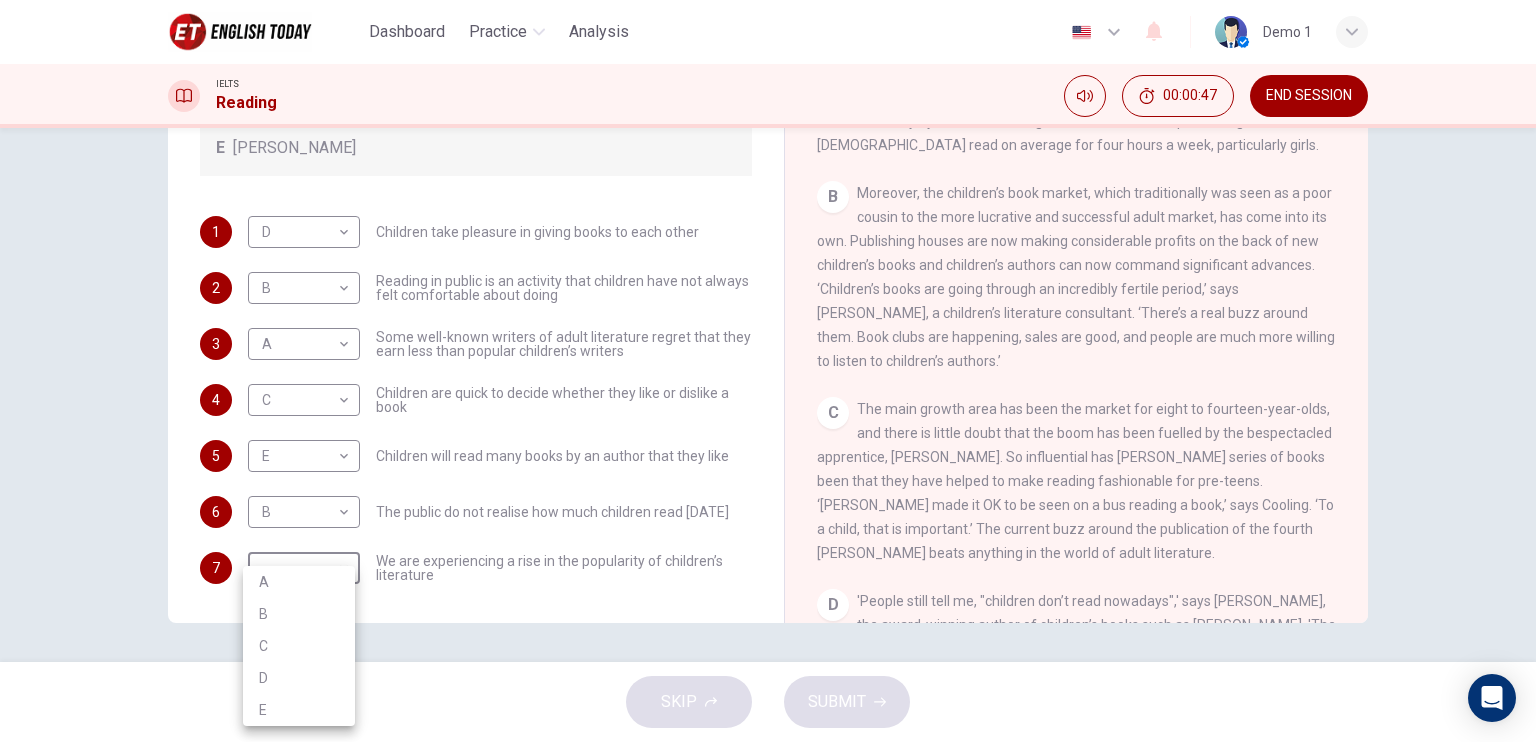 click on "This site uses cookies, as explained in our  Privacy Policy . If you agree to the use of cookies, please click the Accept button and continue to browse our site.   Privacy Policy Accept Dashboard Practice Analysis English en ​ Demo 1 IELTS Reading 00:00:47 END SESSION Questions 1 - 7 Look at the following list of people A-E and the list of statements. Match each statement with one of the people listed. People A [PERSON_NAME] B [PERSON_NAME] C [PERSON_NAME] D [PERSON_NAME] E [PERSON_NAME] 1 D D ​ Children take pleasure in giving books to each other 2 B B ​ Reading in public is an activity that children have not always felt comfortable about doing 3 A A ​ Some well-known writers of adult literature regret that they earn less than popular children’s writers 4 C C ​ Children are quick to decide whether they like or dislike a book 5 E E ​ Children will read many books by an author that they like 6 B B ​ The public do not realise how much children read [DATE] 7 ​ ​ Twist in the Tale A B C D E F" at bounding box center [768, 371] 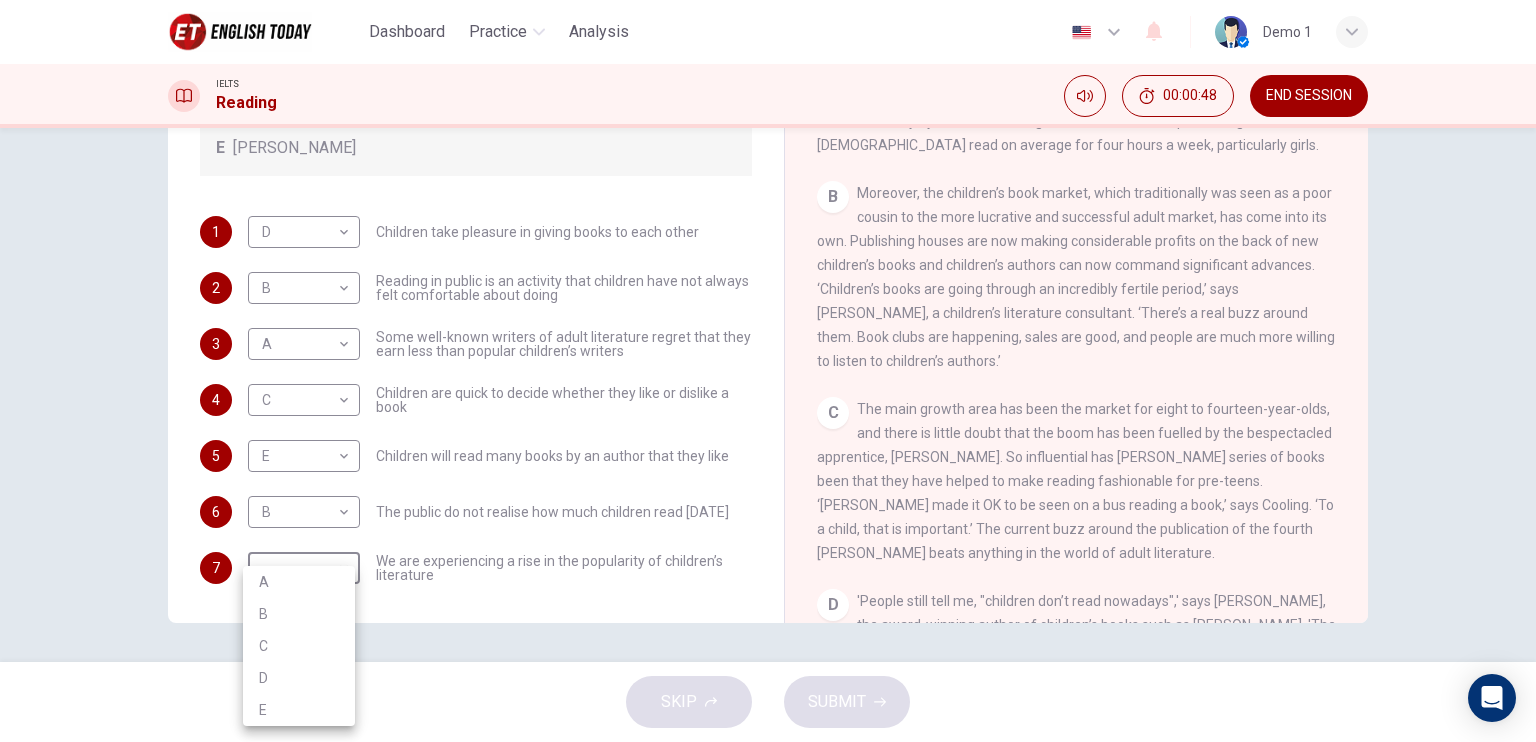 click on "C" at bounding box center (299, 646) 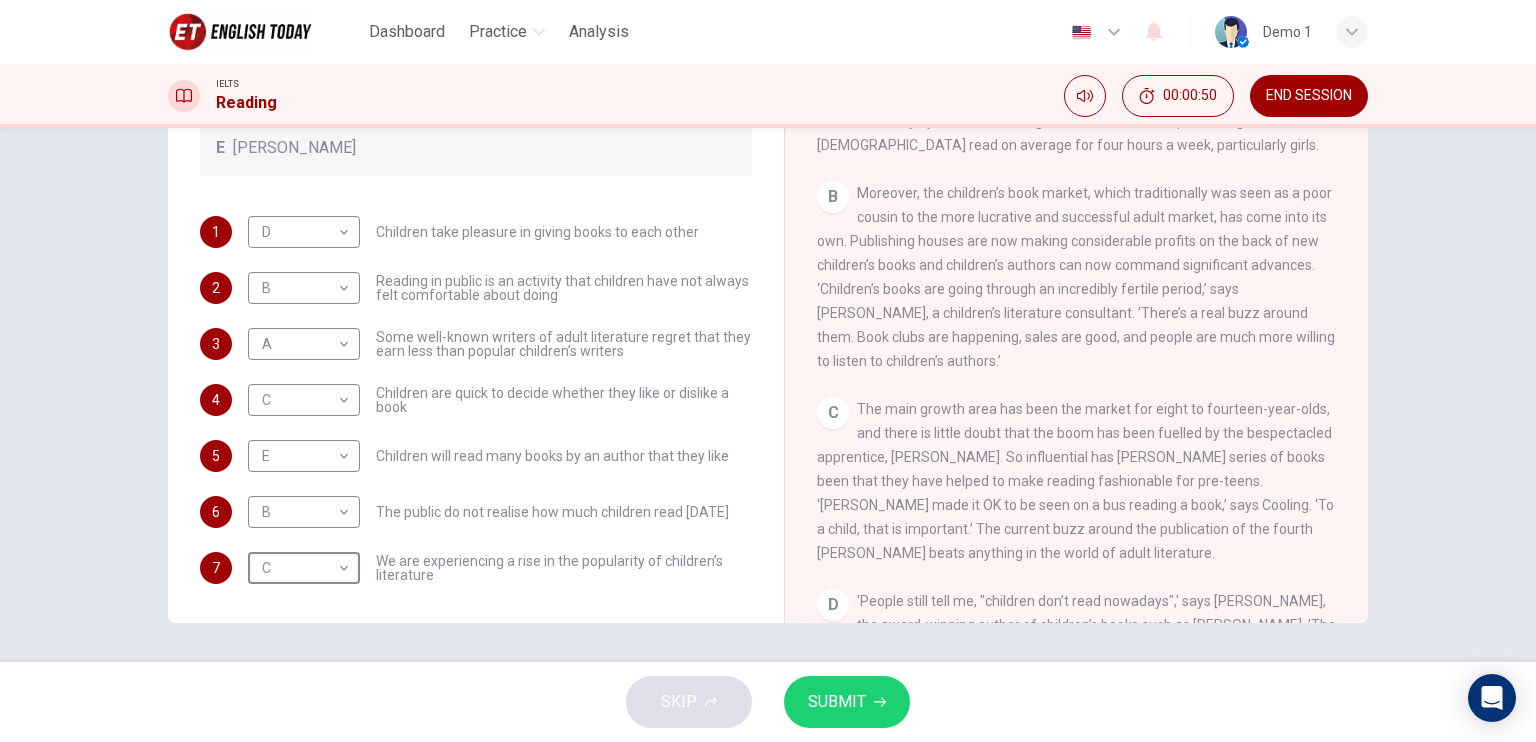 click on "SUBMIT" at bounding box center [837, 702] 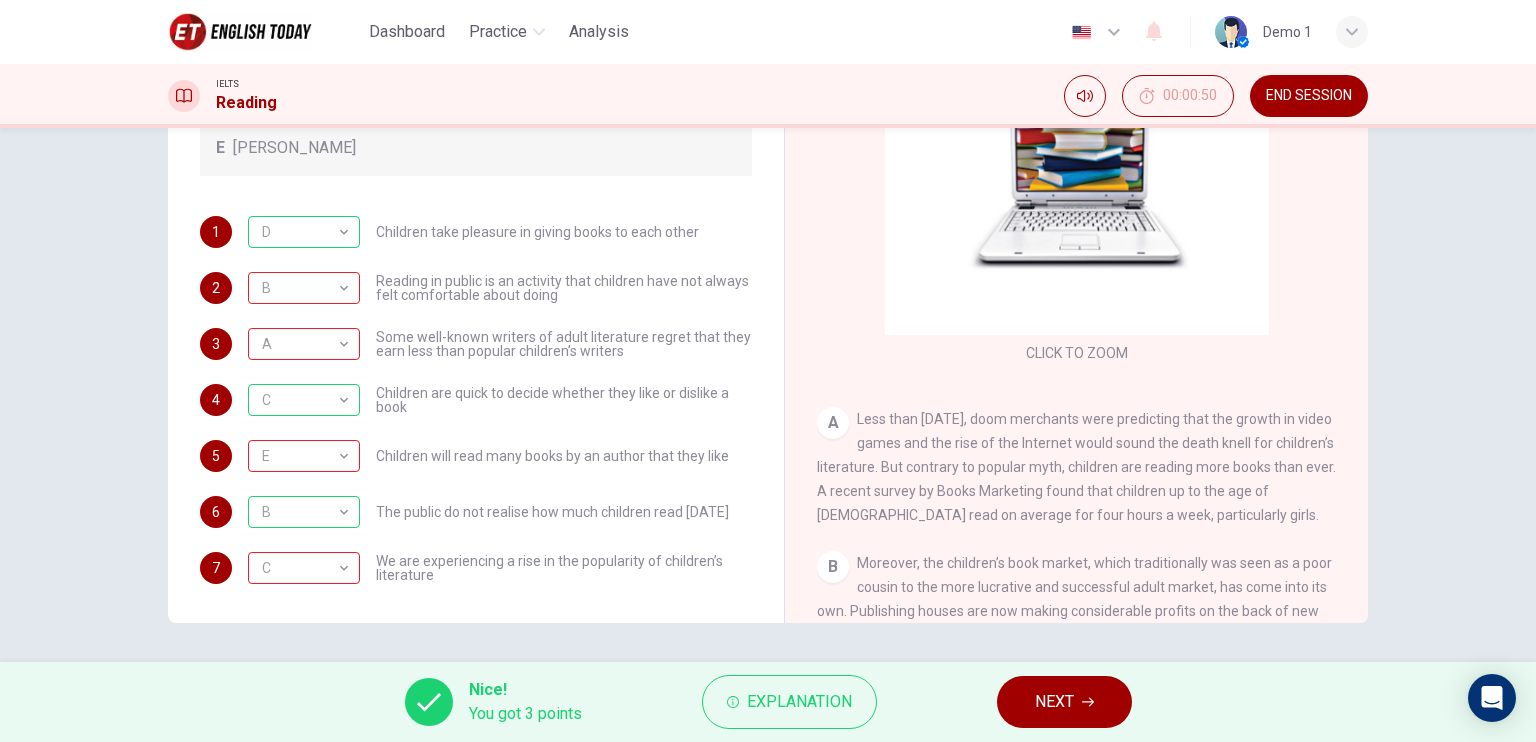 scroll, scrollTop: 0, scrollLeft: 0, axis: both 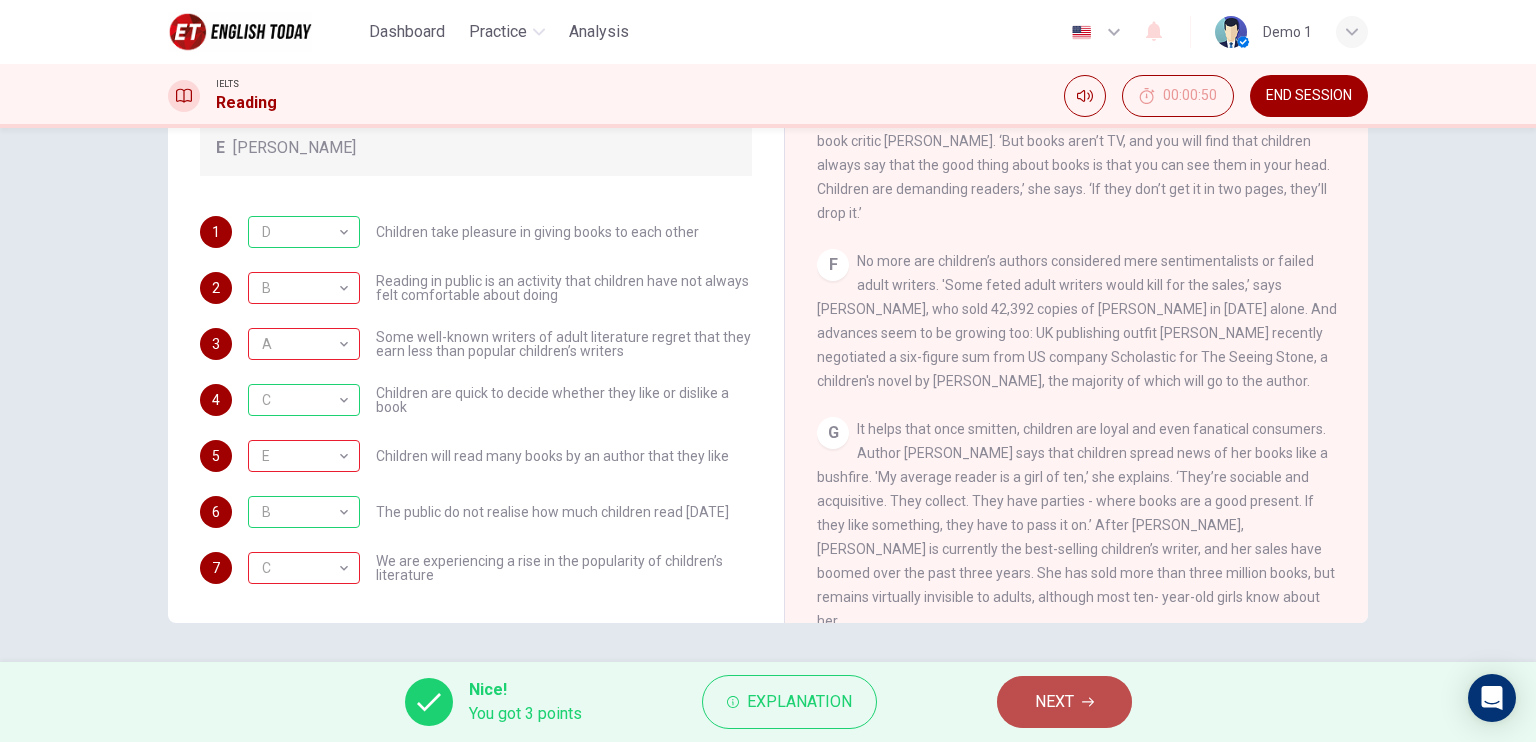 click on "NEXT" at bounding box center (1054, 702) 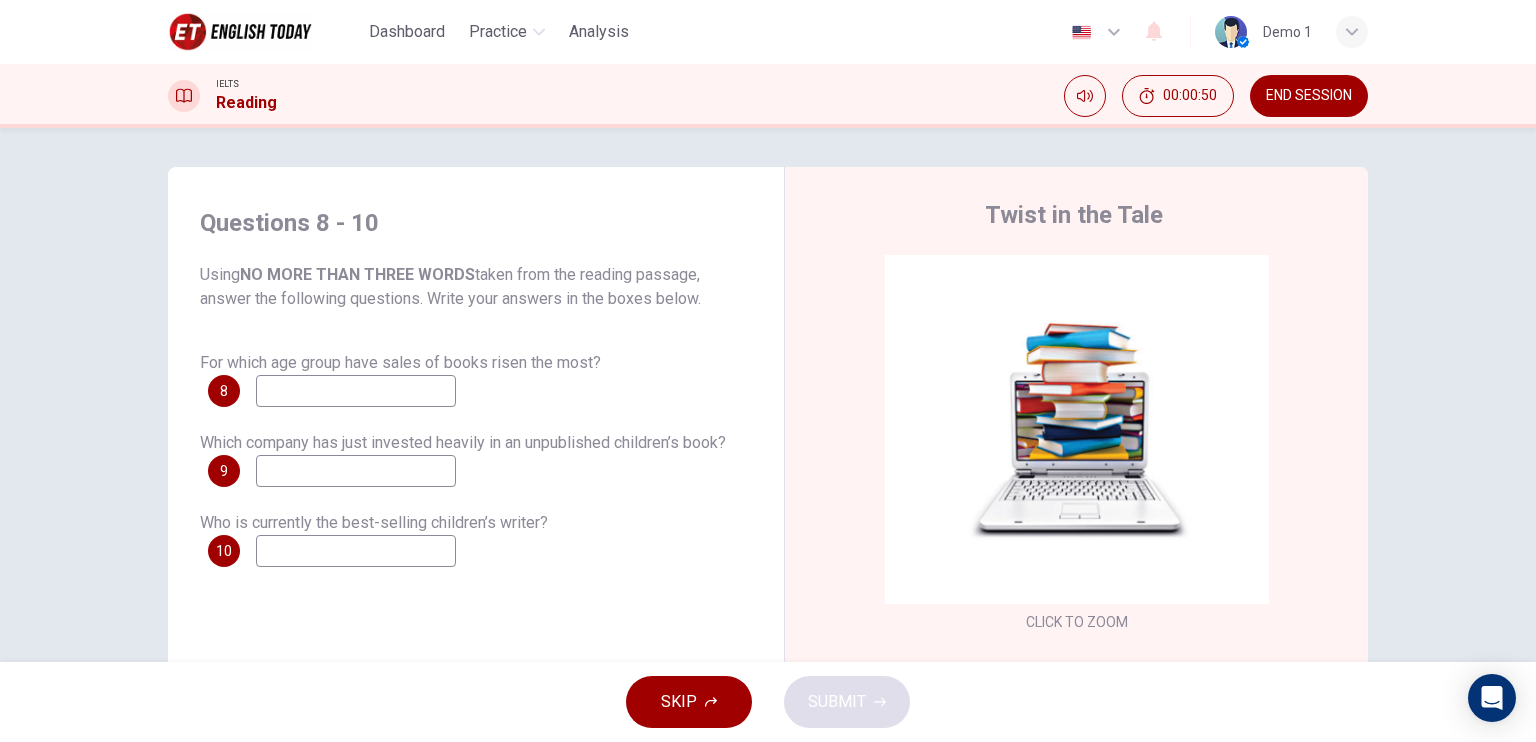 scroll, scrollTop: 0, scrollLeft: 0, axis: both 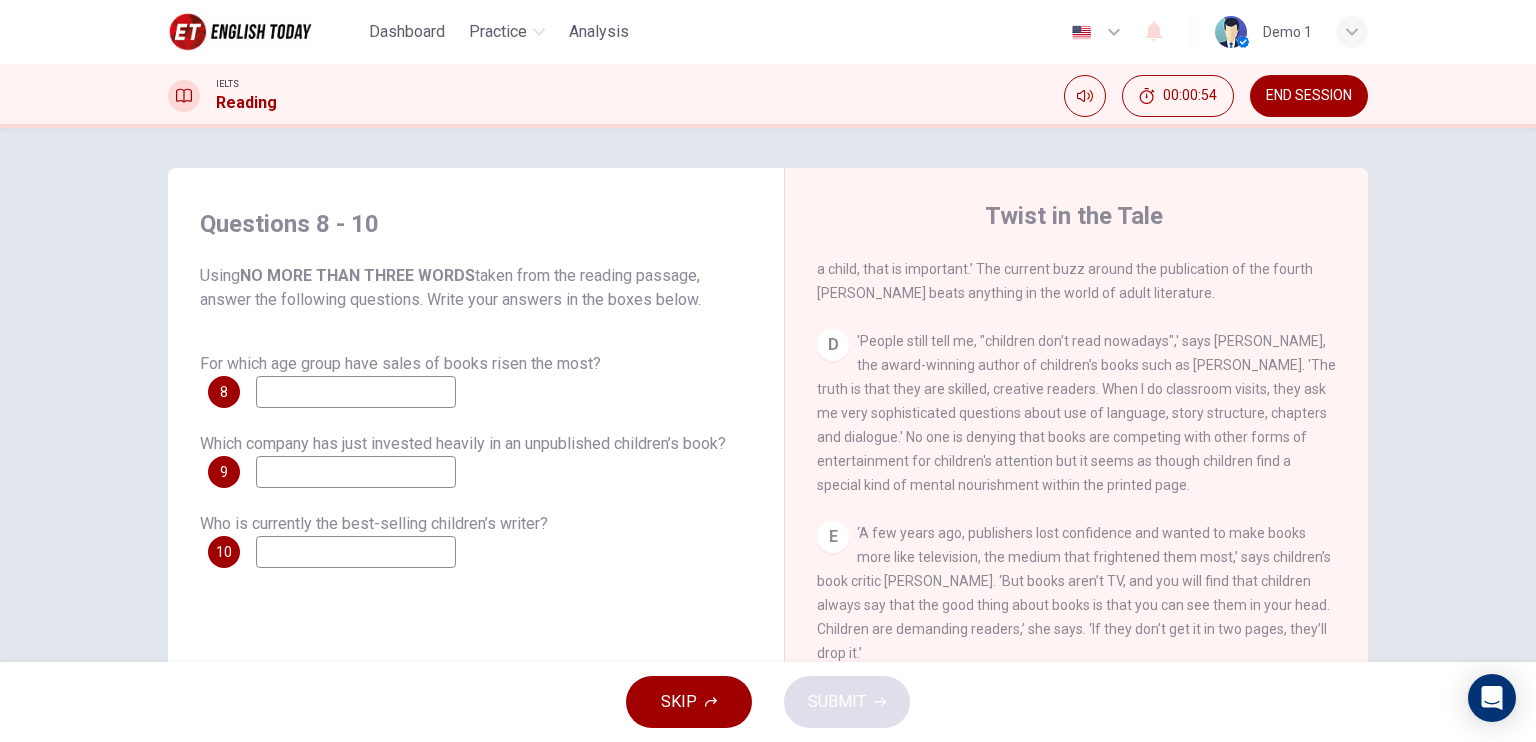click at bounding box center (356, 392) 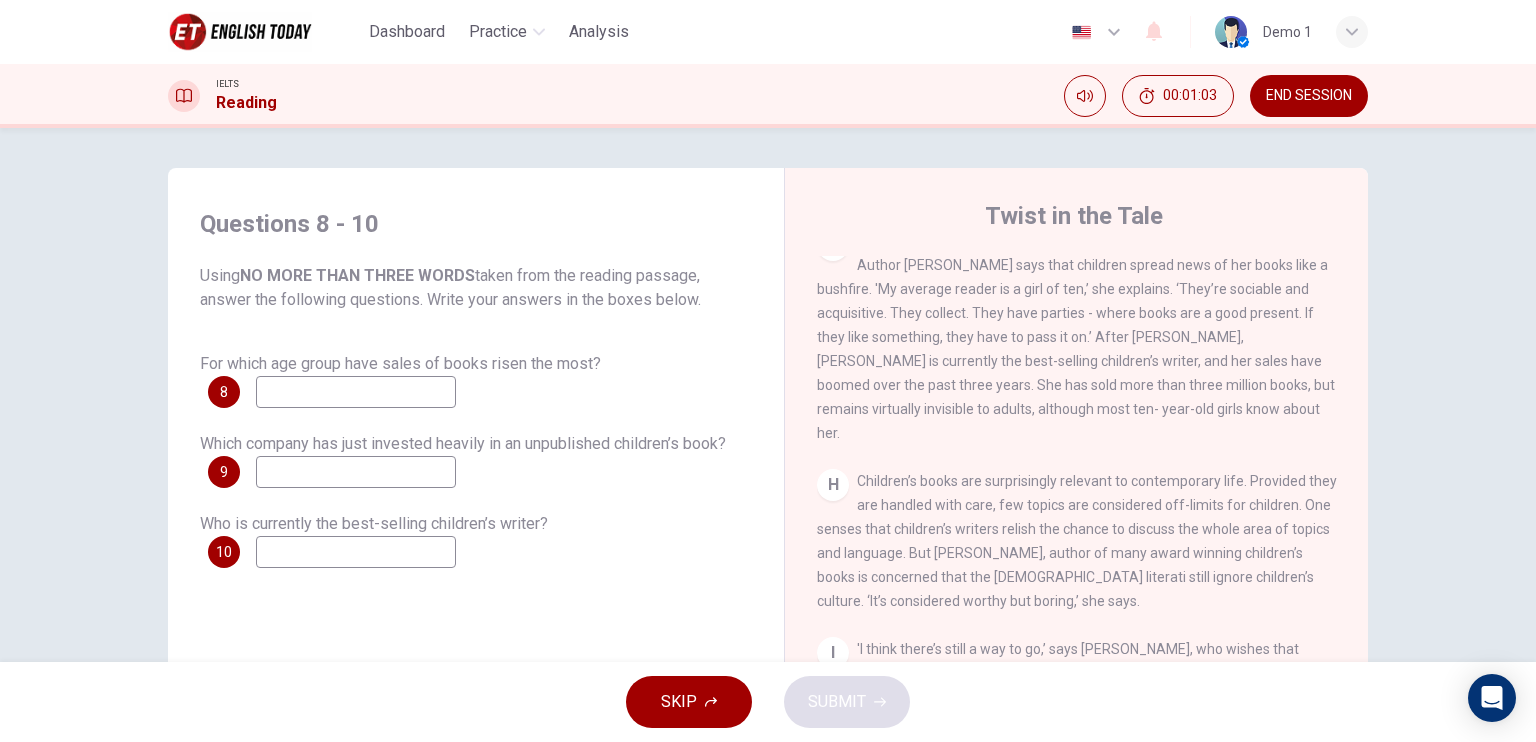 scroll, scrollTop: 1665, scrollLeft: 0, axis: vertical 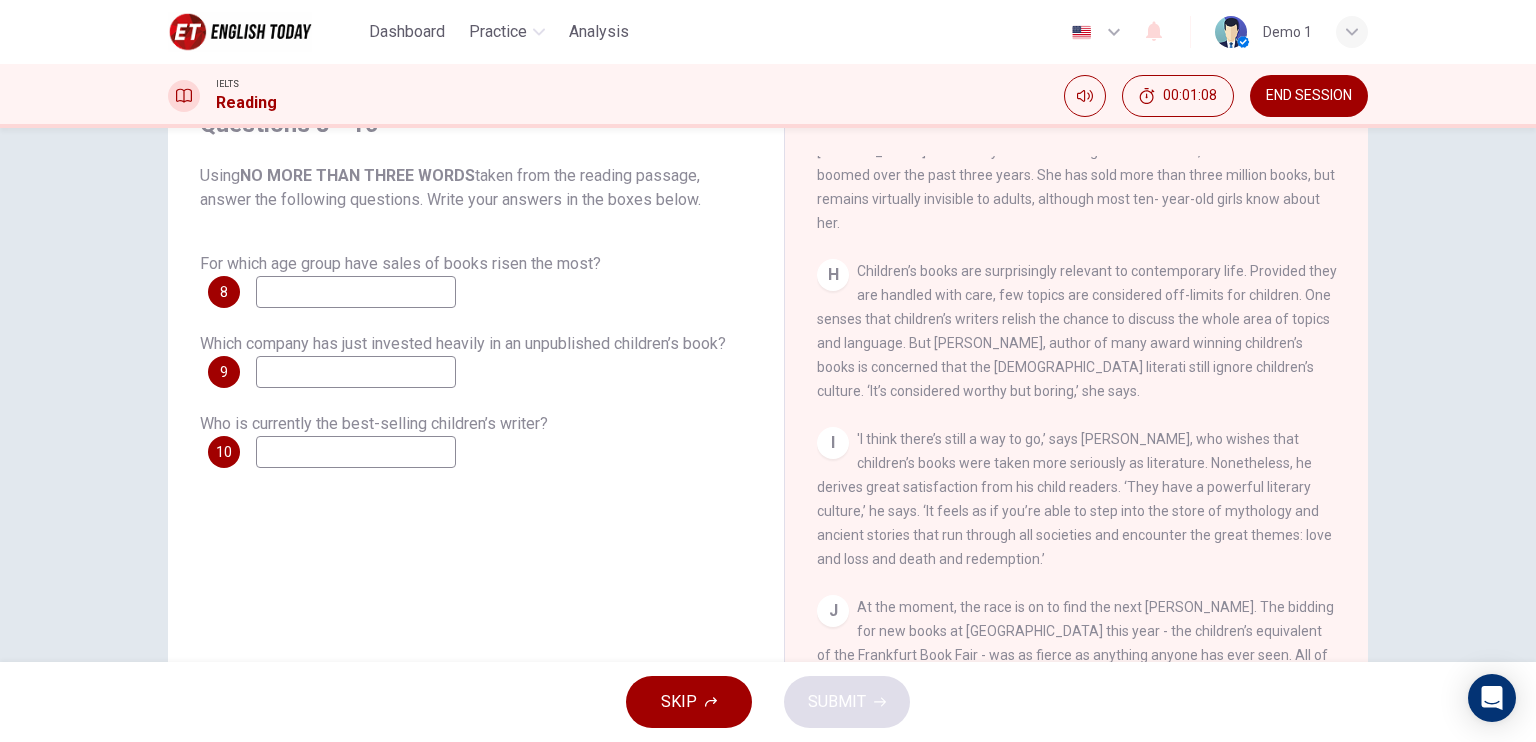 click on "For which age group have sales of books risen the most?  8" at bounding box center (476, 280) 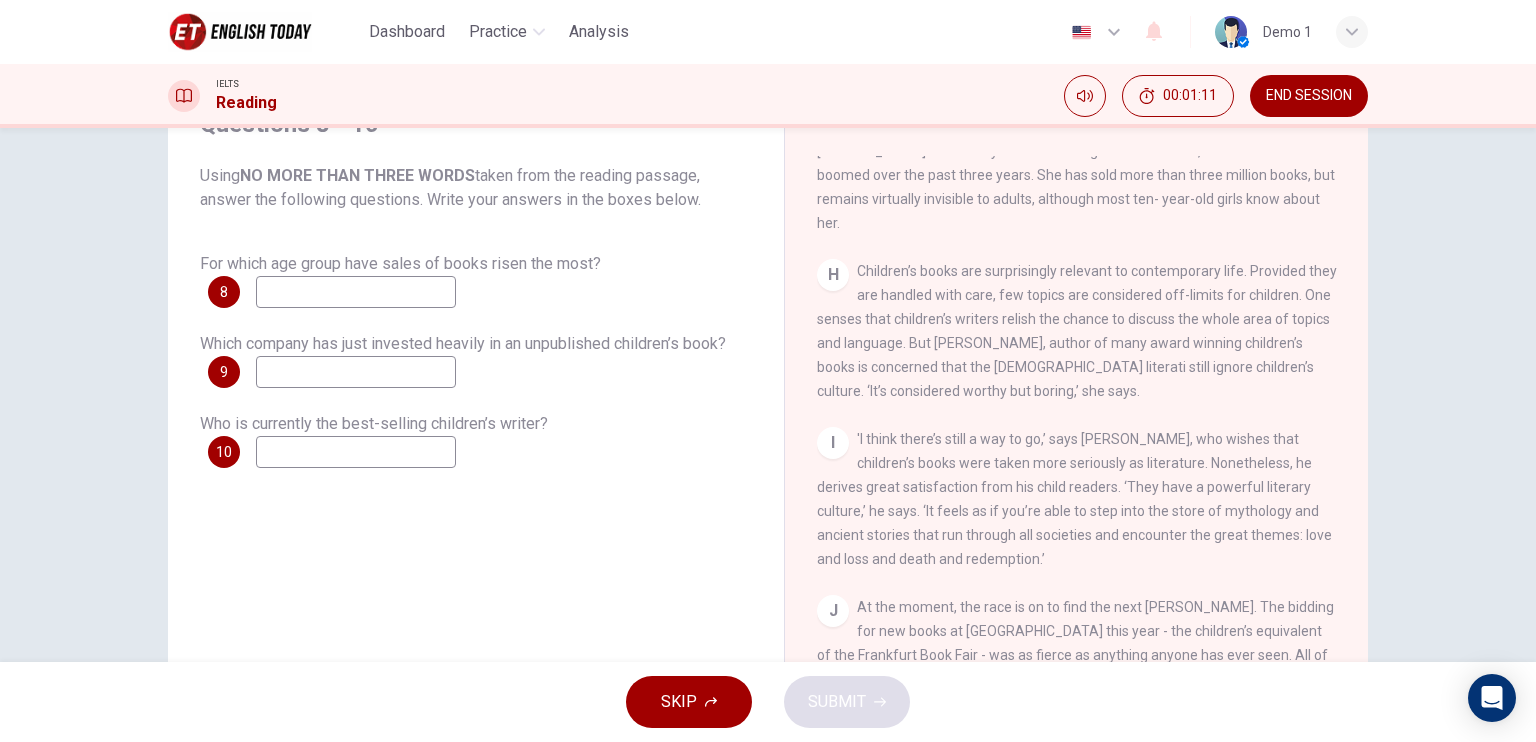click at bounding box center (356, 292) 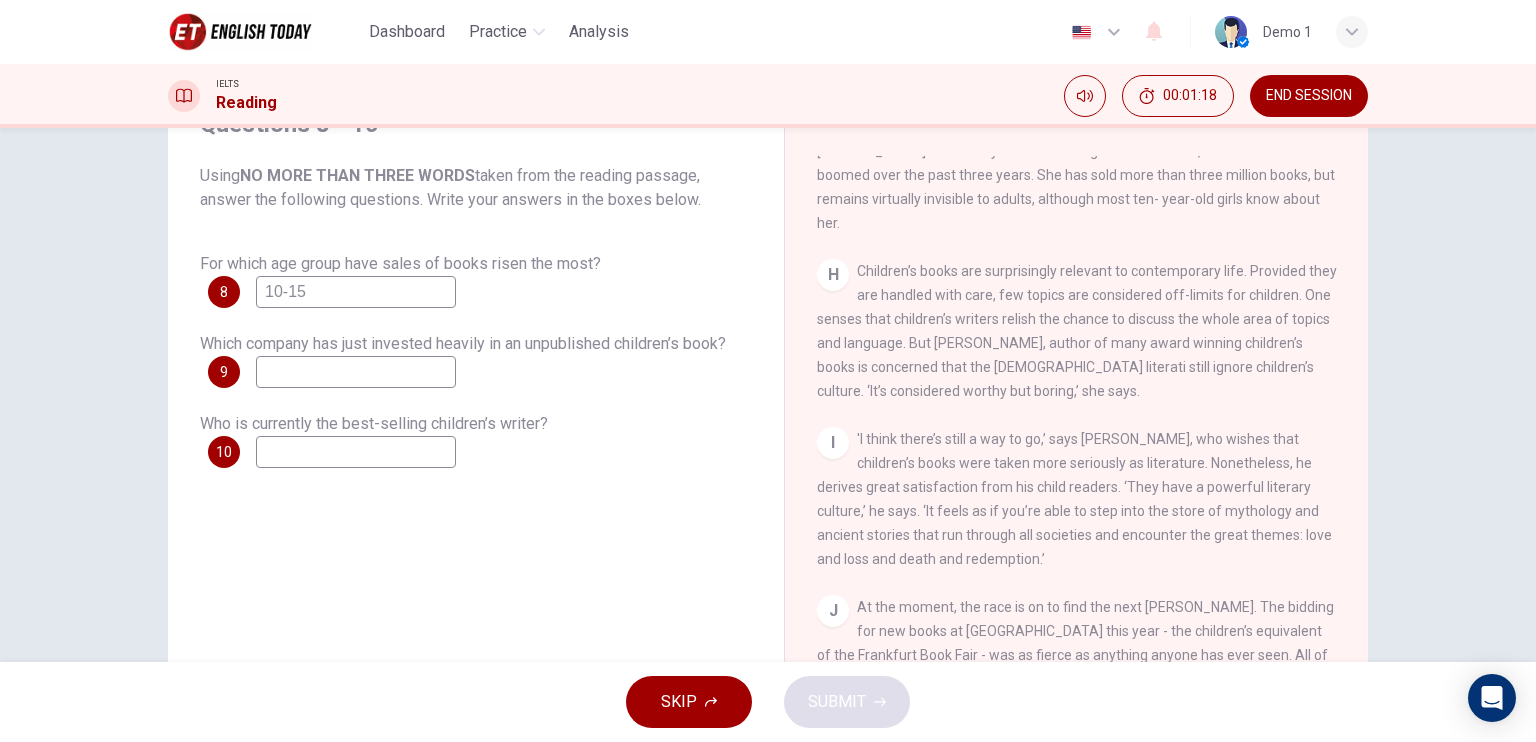 type on "10-15" 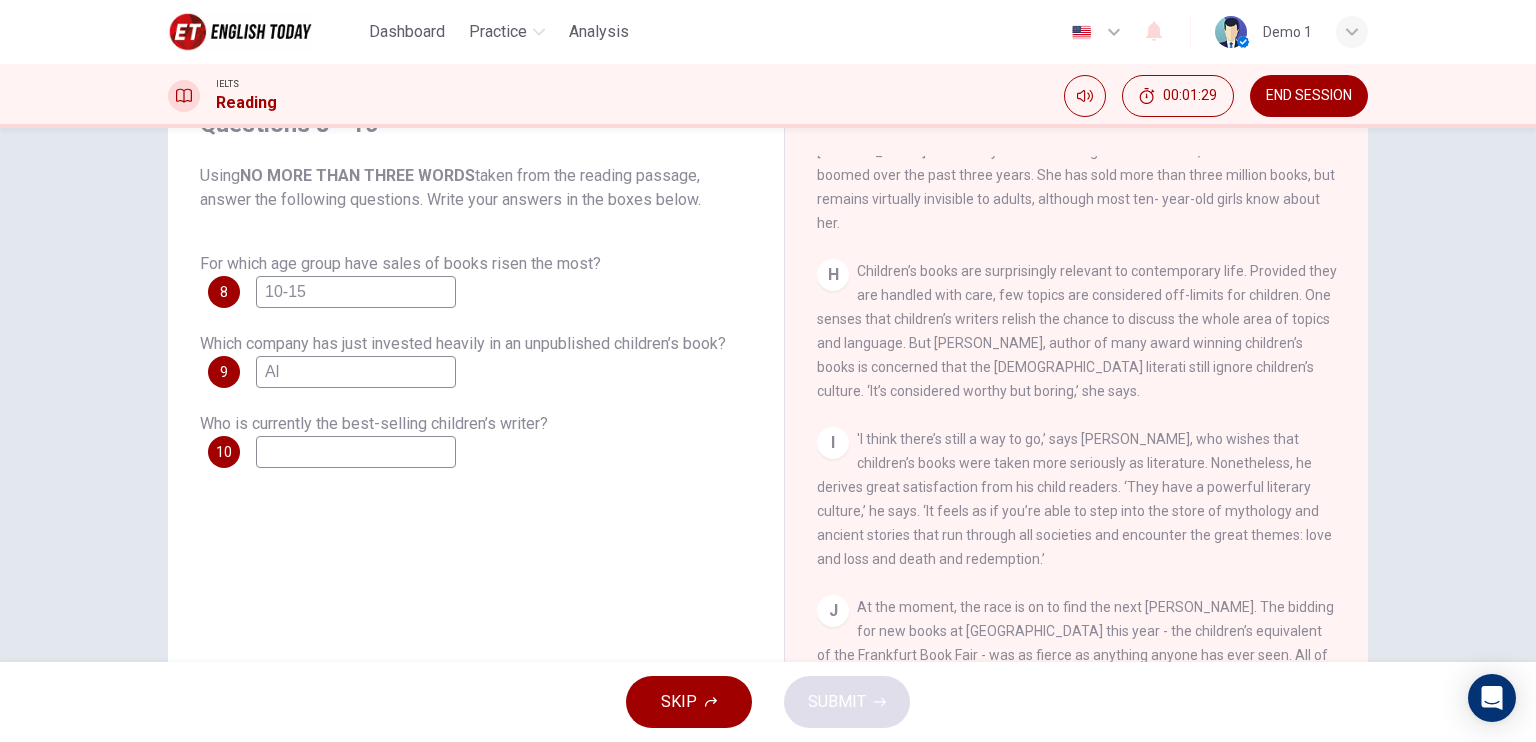 type on "A" 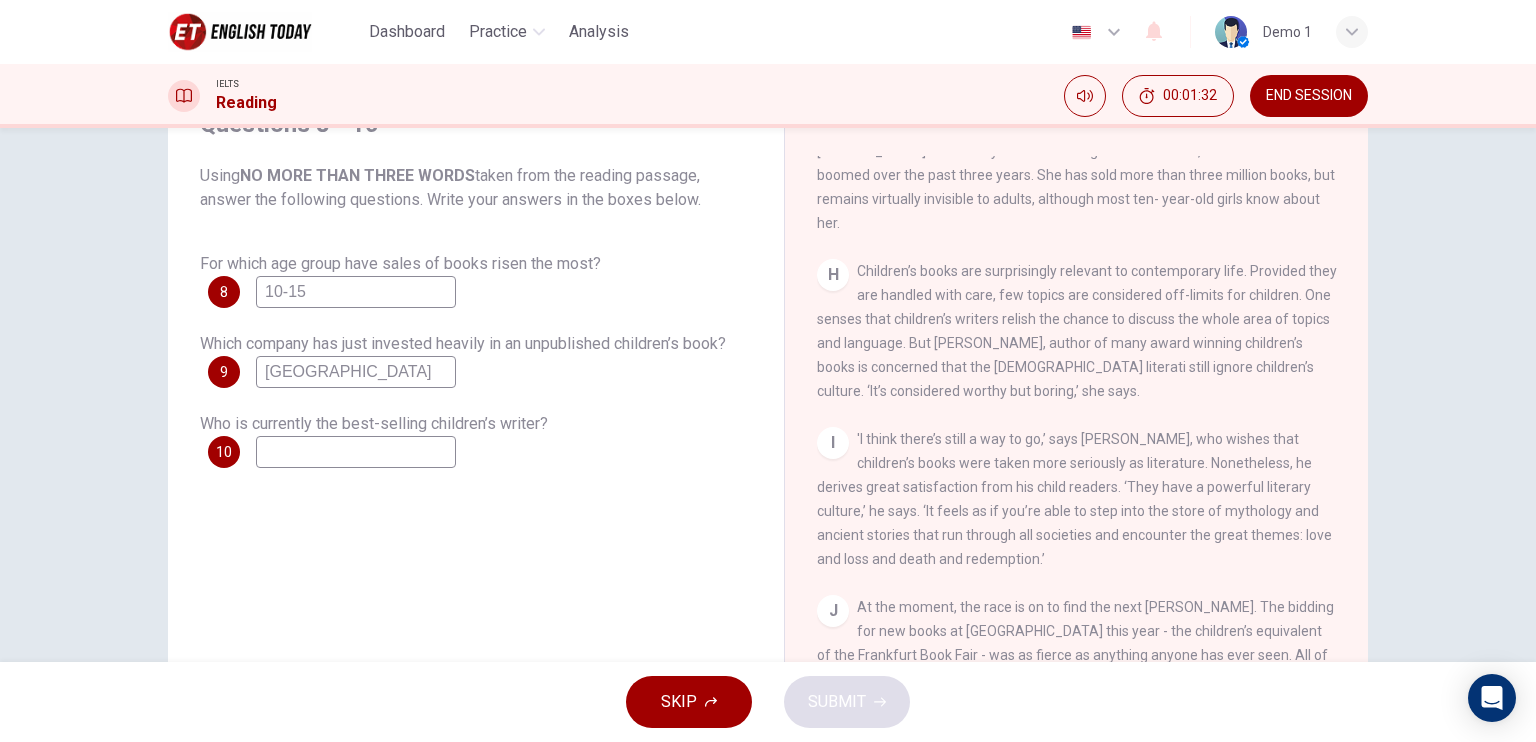 type on "[GEOGRAPHIC_DATA]" 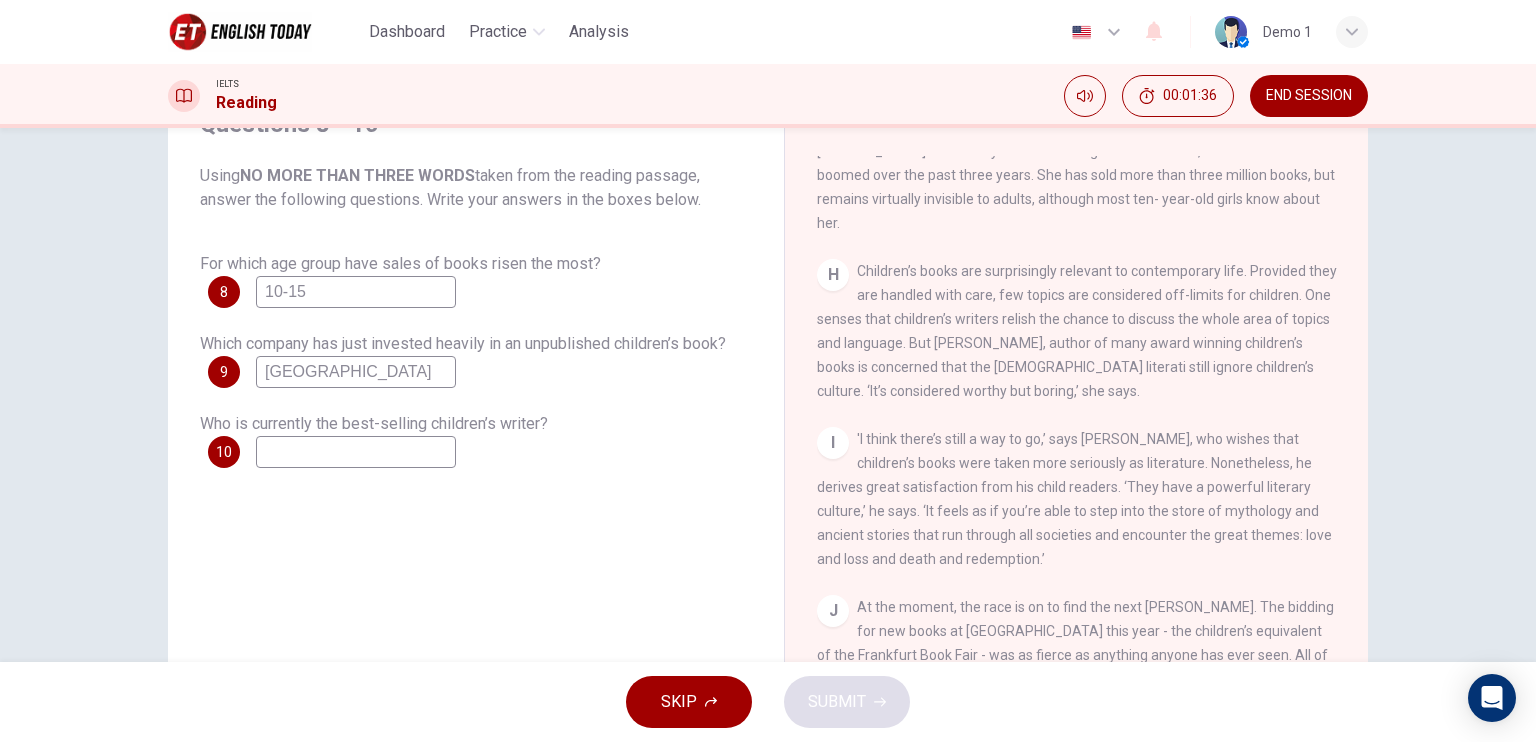 scroll, scrollTop: 240, scrollLeft: 0, axis: vertical 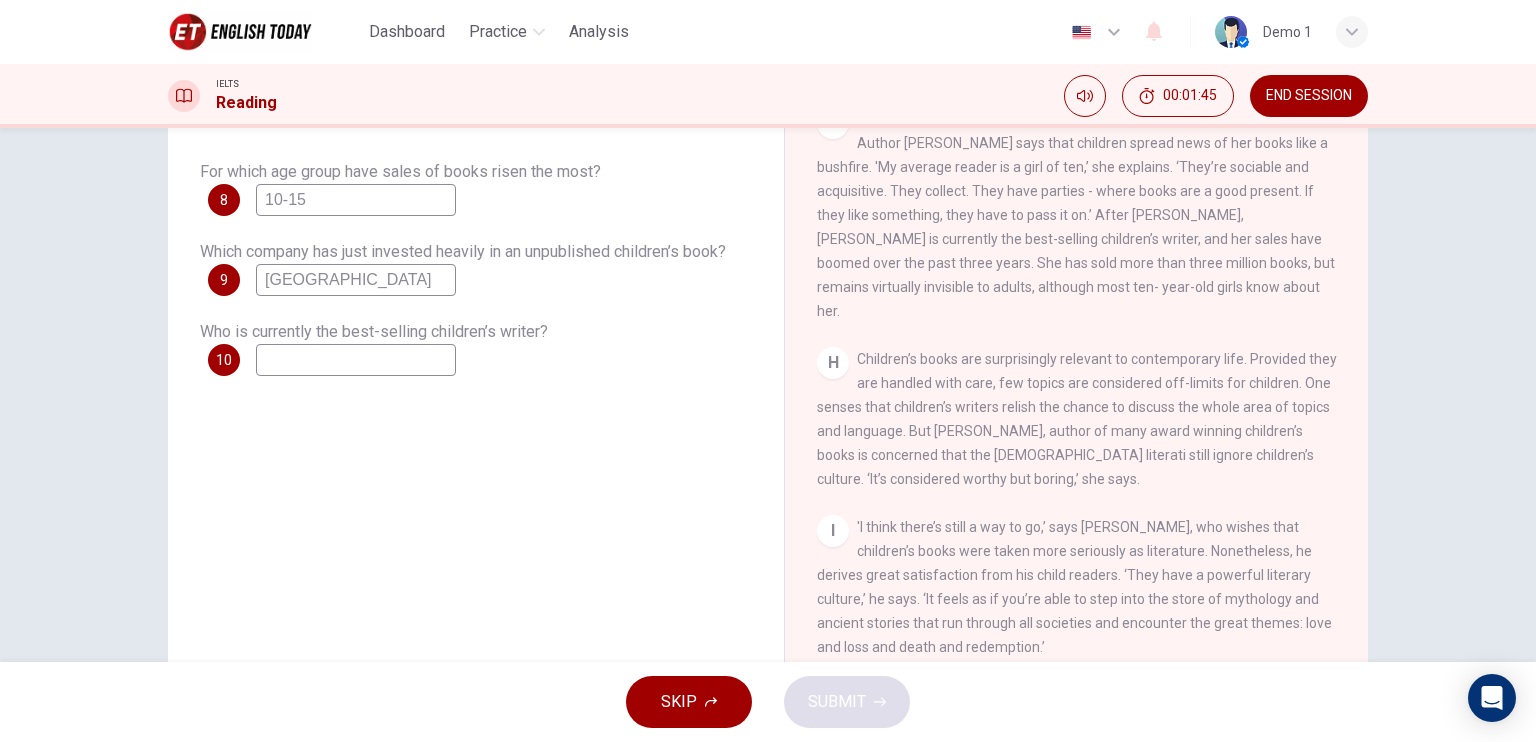 click at bounding box center [356, 360] 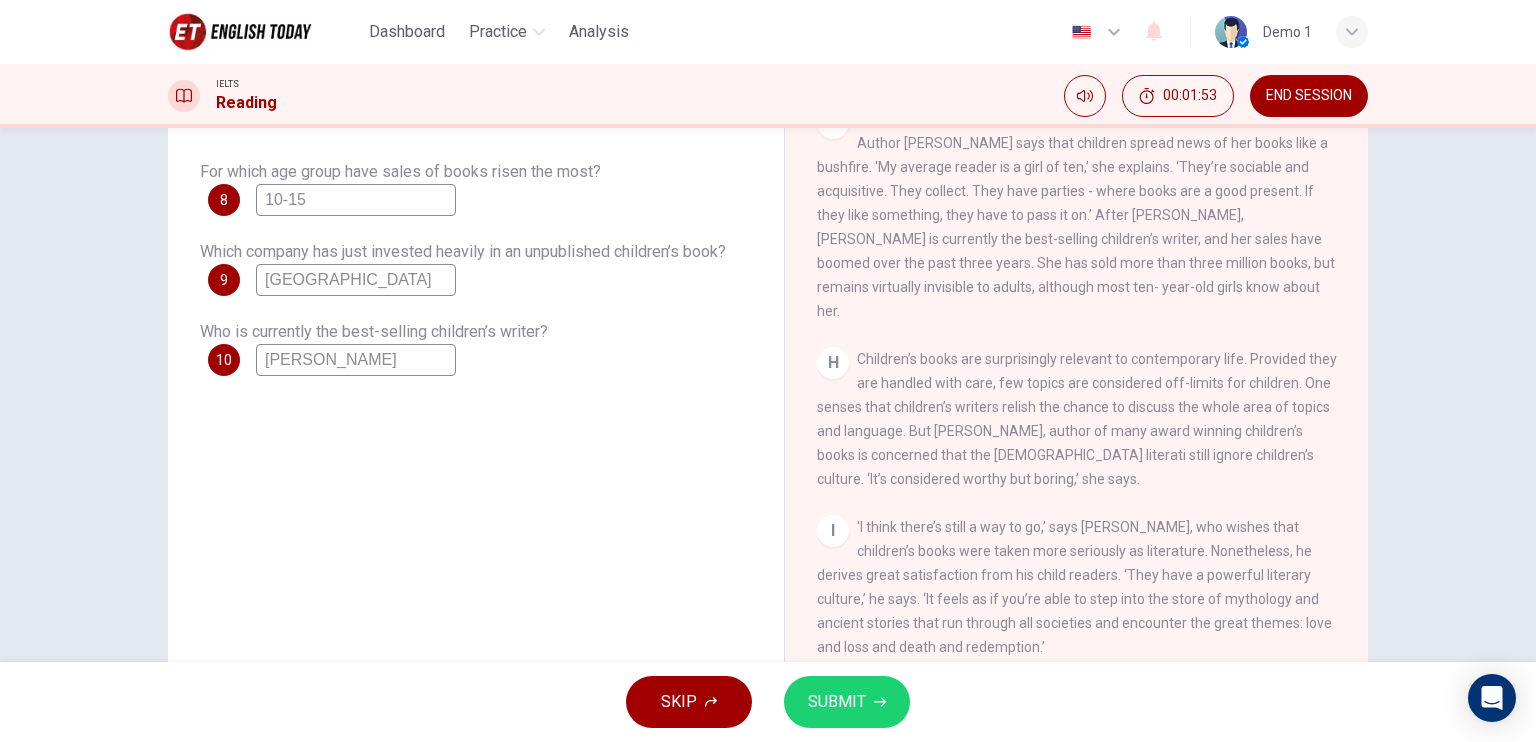type on "[PERSON_NAME]" 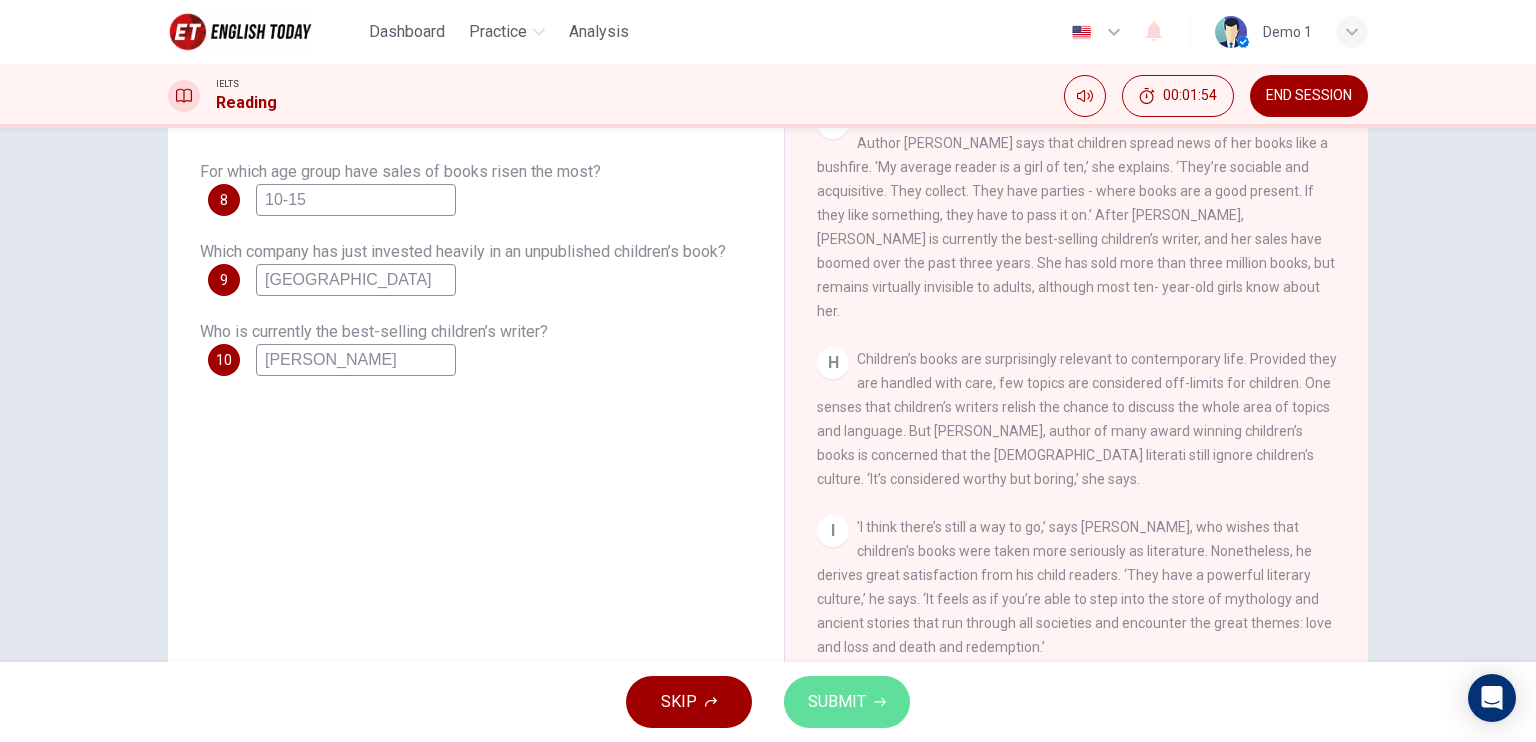 click on "SUBMIT" at bounding box center (837, 702) 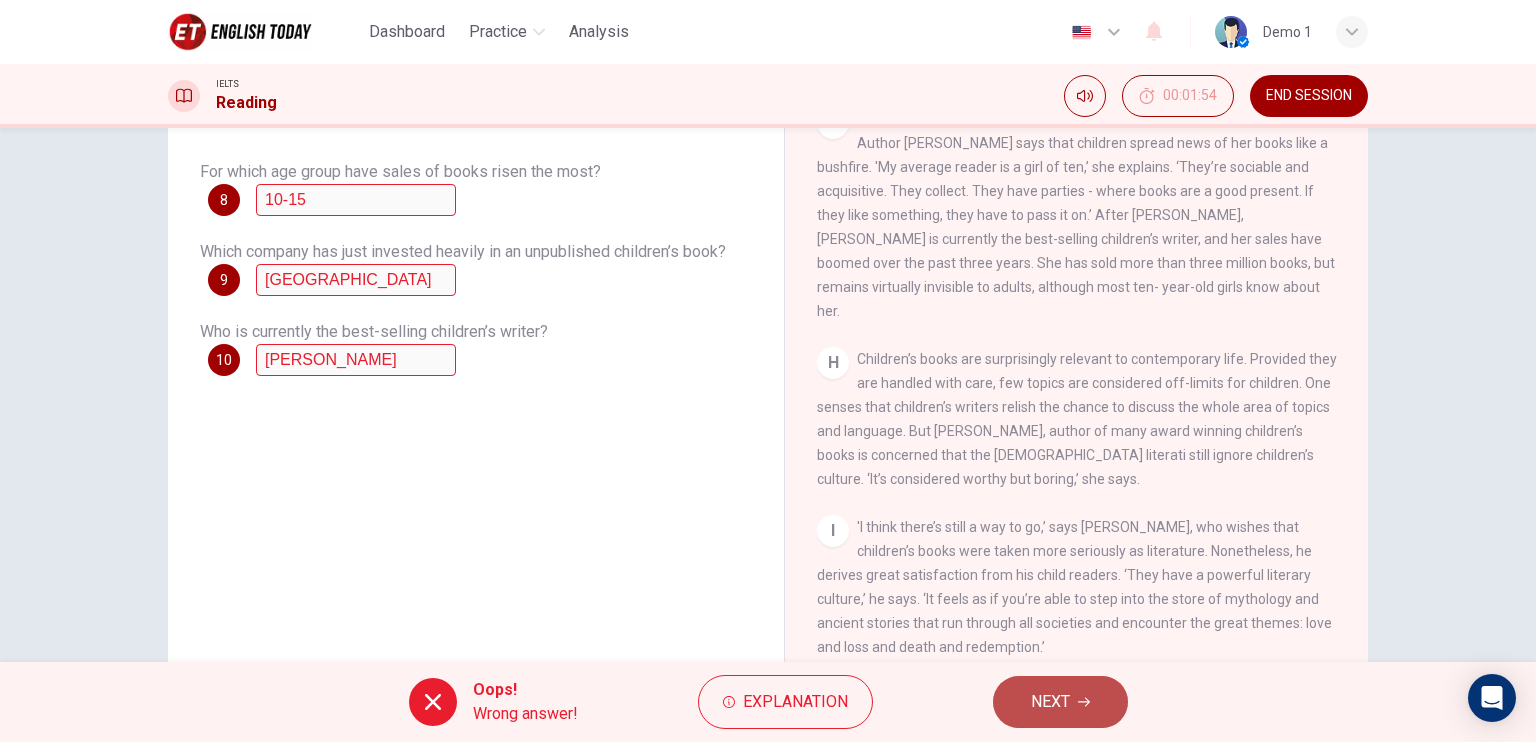click on "NEXT" at bounding box center (1050, 702) 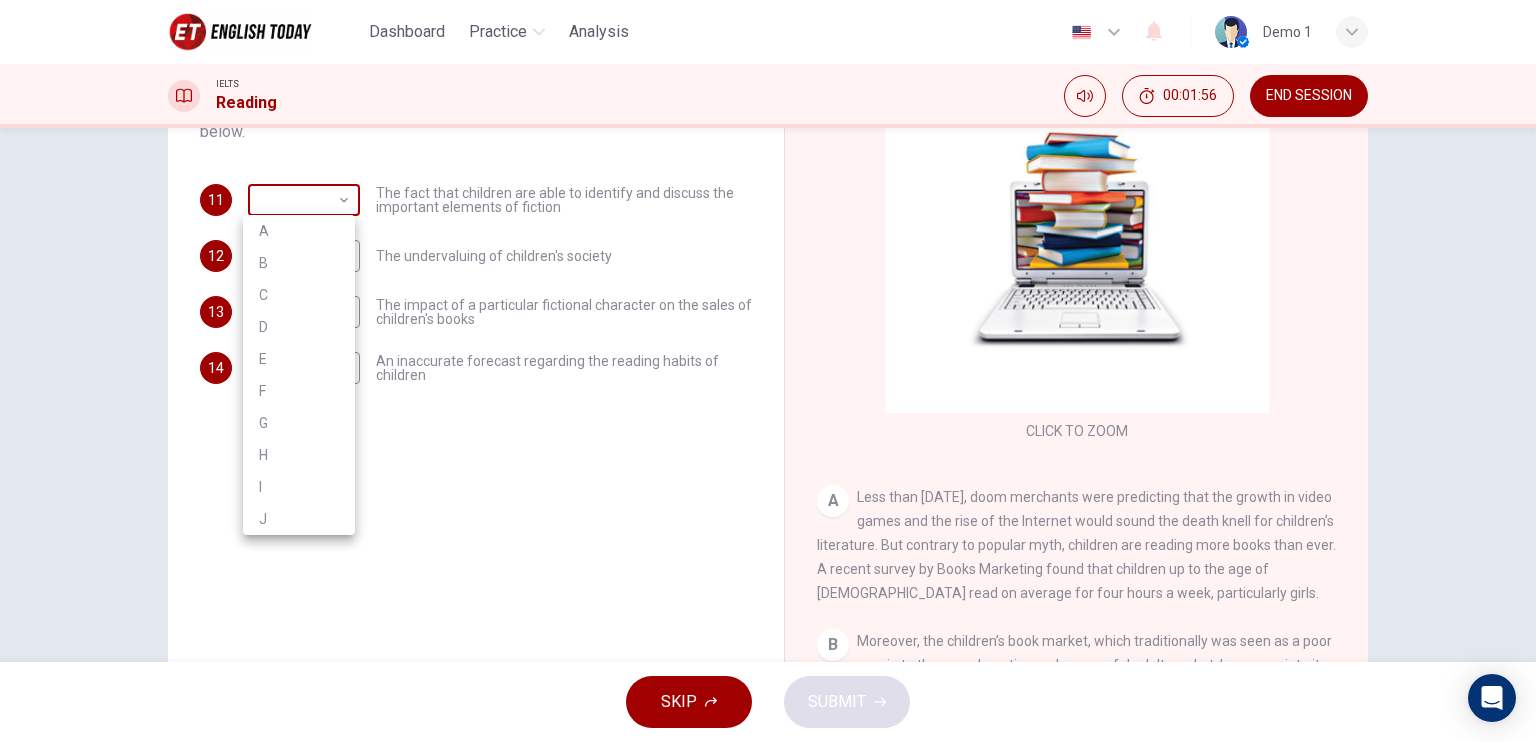 click on "This site uses cookies, as explained in our  Privacy Policy . If you agree to the use of cookies, please click the Accept button and continue to browse our site.   Privacy Policy Accept Dashboard Practice Analysis English en ​ Demo 1 IELTS Reading 00:01:56 END SESSION Questions 11 - 14 The Reading Passage has ten paragraphs  A-J .
Which paragraph mentions the following (questions below)?
Select the appropriate letters  A-J  in the boxes below. 11 ​ ​ The fact that children are able to identify and discuss the important elements of fiction 12 ​ ​ The undervaluing of children's society 13 ​ ​ The impact of a particular fictional character on the sales of children's books 14 ​ ​ An inaccurate forecast regarding the reading habits of children Twist in the Tale CLICK TO ZOOM Click to Zoom A B C D E F G H I J SKIP SUBMIT English [DATE] - Online Testing Platform Notebook name Entire Document Selected Pages Name Description Copyright/ Author Update existing Save new Merge with previous Voice note" at bounding box center (768, 371) 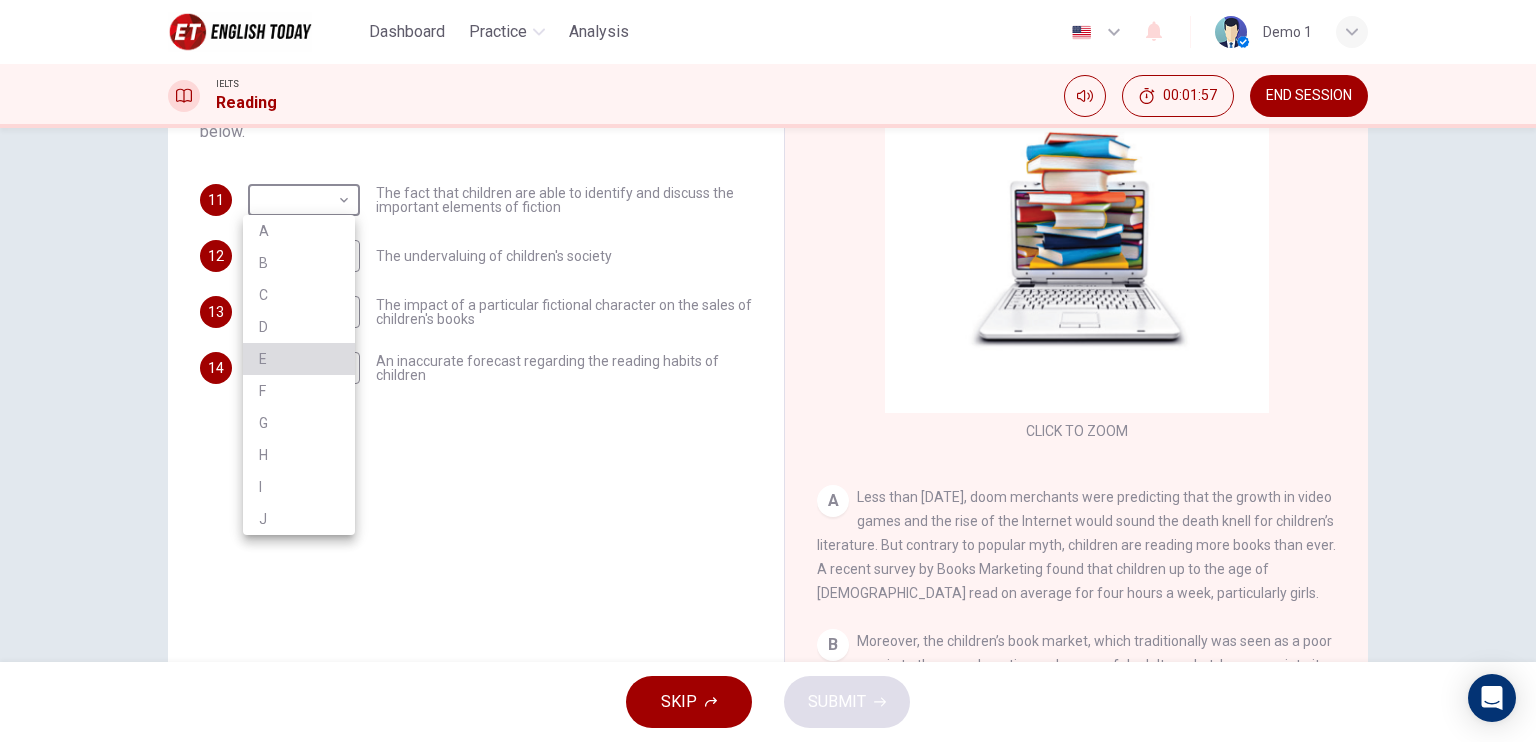 click on "E" at bounding box center [299, 359] 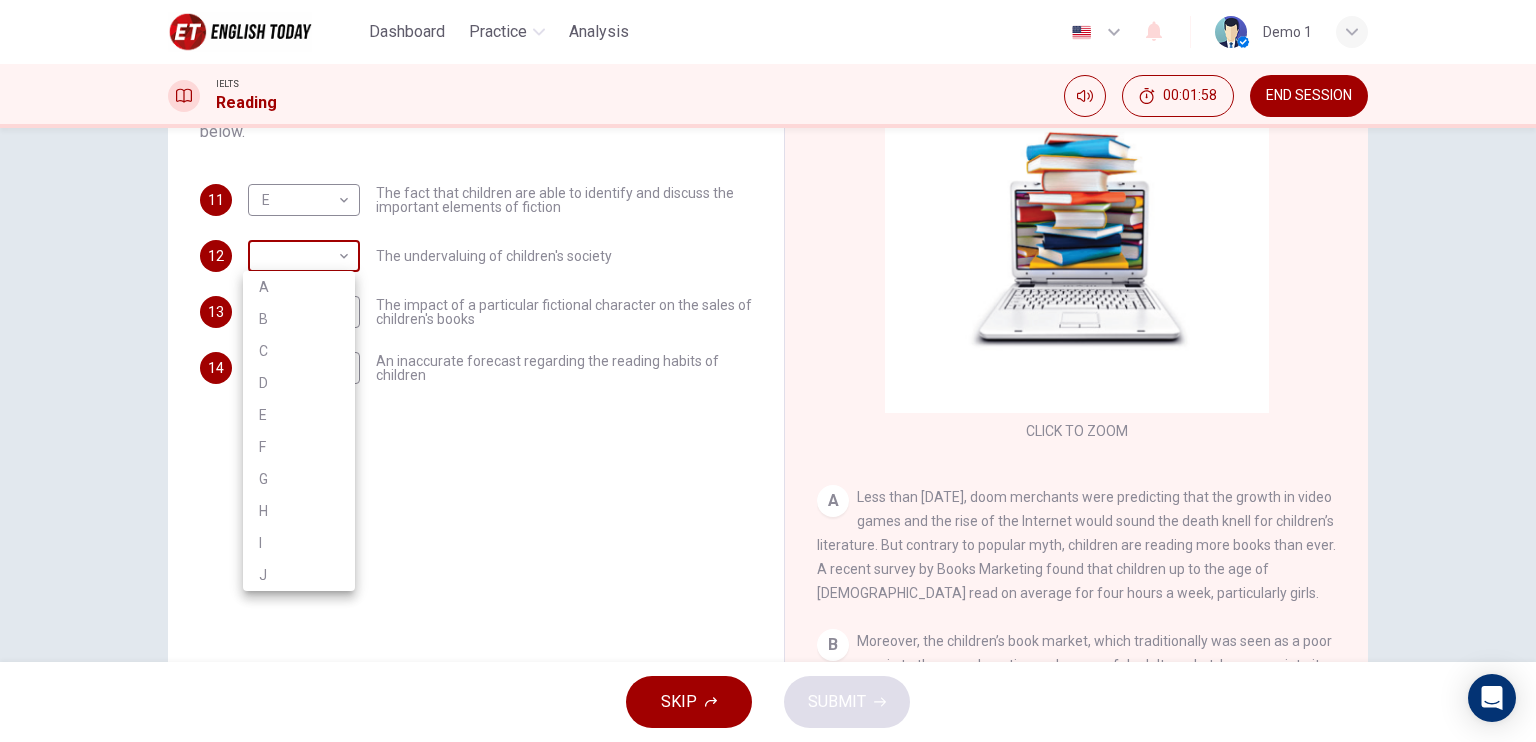 click on "This site uses cookies, as explained in our  Privacy Policy . If you agree to the use of cookies, please click the Accept button and continue to browse our site.   Privacy Policy Accept Dashboard Practice Analysis English en ​ Demo 1 IELTS Reading 00:01:58 END SESSION Questions 11 - 14 The Reading Passage has ten paragraphs  A-J .
Which paragraph mentions the following (questions below)?
Select the appropriate letters  A-J  in the boxes below. 11 E E ​ The fact that children are able to identify and discuss the important elements of fiction 12 ​ ​ The undervaluing of children's society 13 ​ ​ The impact of a particular fictional character on the sales of children's books 14 ​ ​ An inaccurate forecast regarding the reading habits of children Twist in the Tale CLICK TO ZOOM Click to Zoom A B C D E F G H I J SKIP SUBMIT English [DATE] - Online Testing Platform Notebook name Entire Document Selected Pages Name Description Copyright/ Author Update existing Save new Merge with previous Voice note" at bounding box center [768, 371] 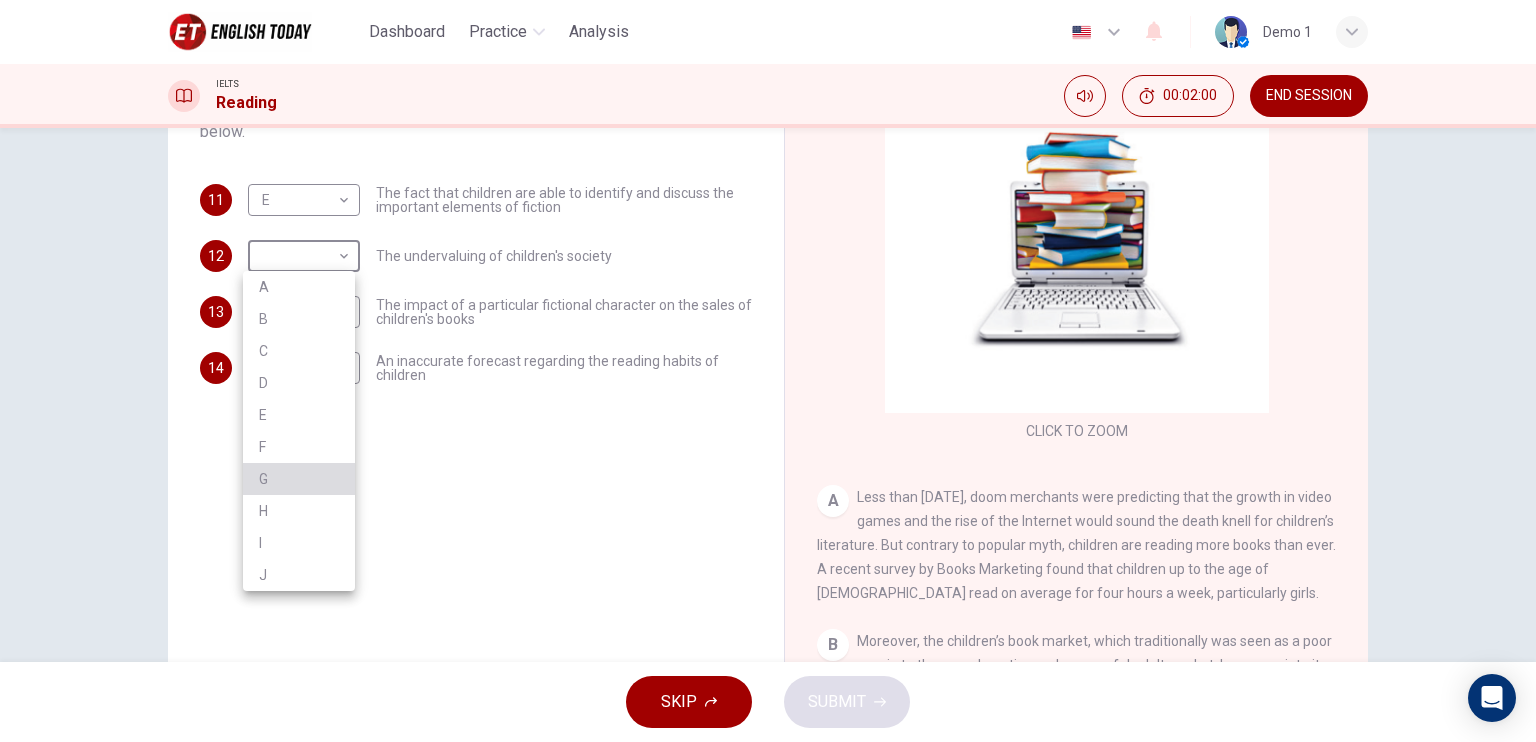 click on "G" at bounding box center (299, 479) 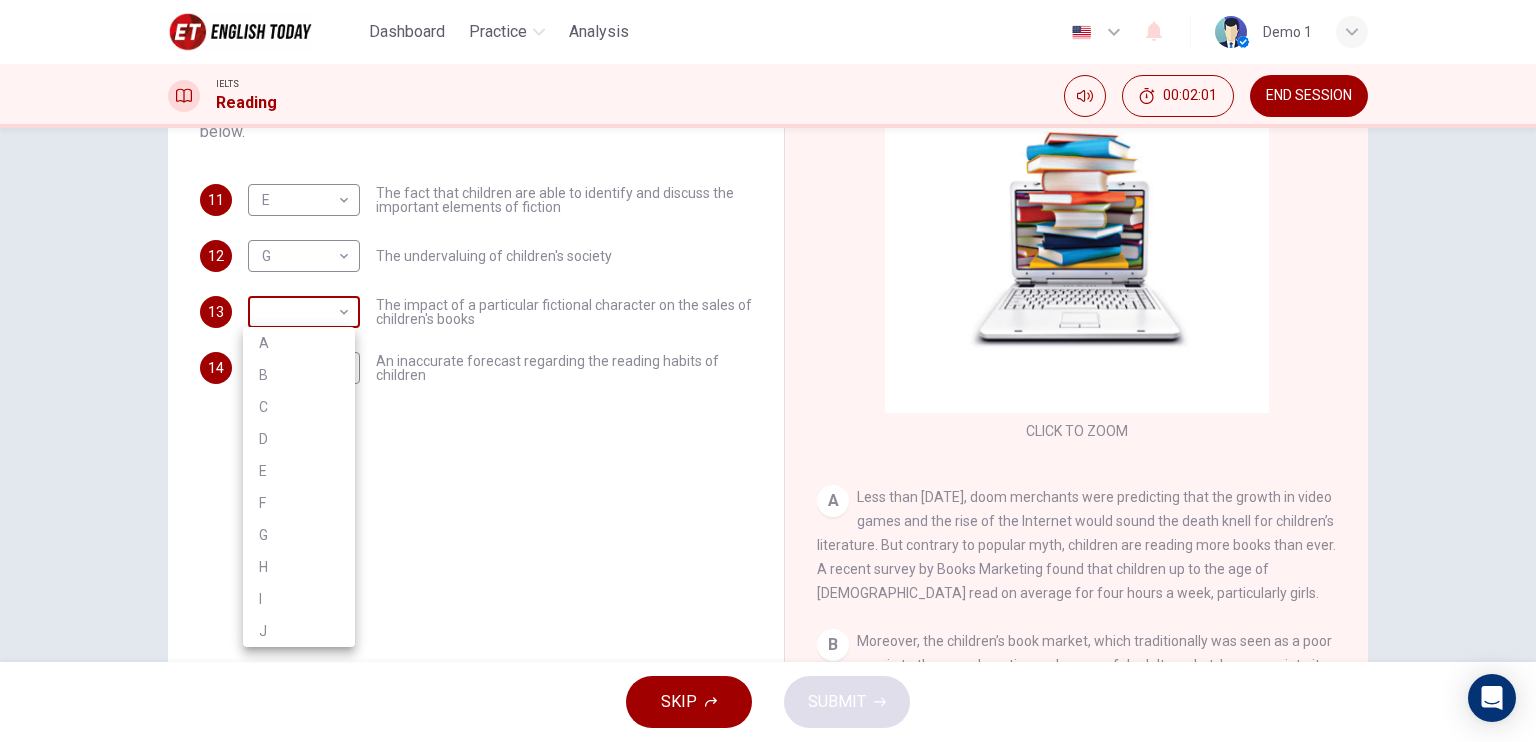 click on "This site uses cookies, as explained in our  Privacy Policy . If you agree to the use of cookies, please click the Accept button and continue to browse our site.   Privacy Policy Accept Dashboard Practice Analysis English en ​ Demo 1 IELTS Reading 00:02:01 END SESSION Questions 11 - 14 The Reading Passage has ten paragraphs  A-J .
Which paragraph mentions the following (questions below)?
Select the appropriate letters  A-J  in the boxes below. 11 E E ​ The fact that children are able to identify and discuss the important elements of fiction 12 G G ​ The undervaluing of children's society 13 ​ ​ The impact of a particular fictional character on the sales of children's books 14 ​ ​ An inaccurate forecast regarding the reading habits of children Twist in the Tale CLICK TO ZOOM Click to Zoom A B C D E F G H I J SKIP SUBMIT English [DATE] - Online Testing Platform Notebook name Entire Document Selected Pages Name Description Copyright/ Author Update existing Save new Merge with previous Voice note" at bounding box center [768, 371] 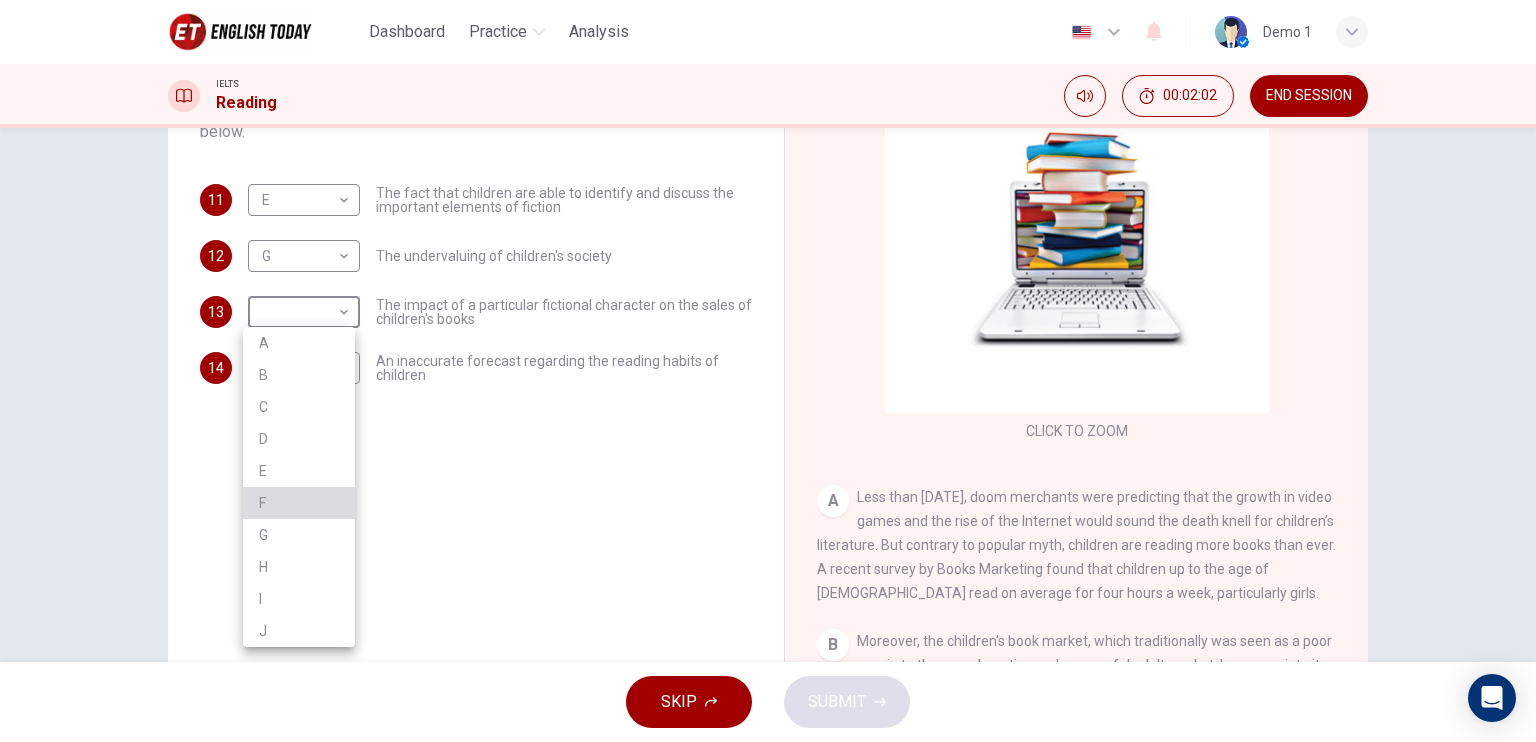 click on "F" at bounding box center [299, 503] 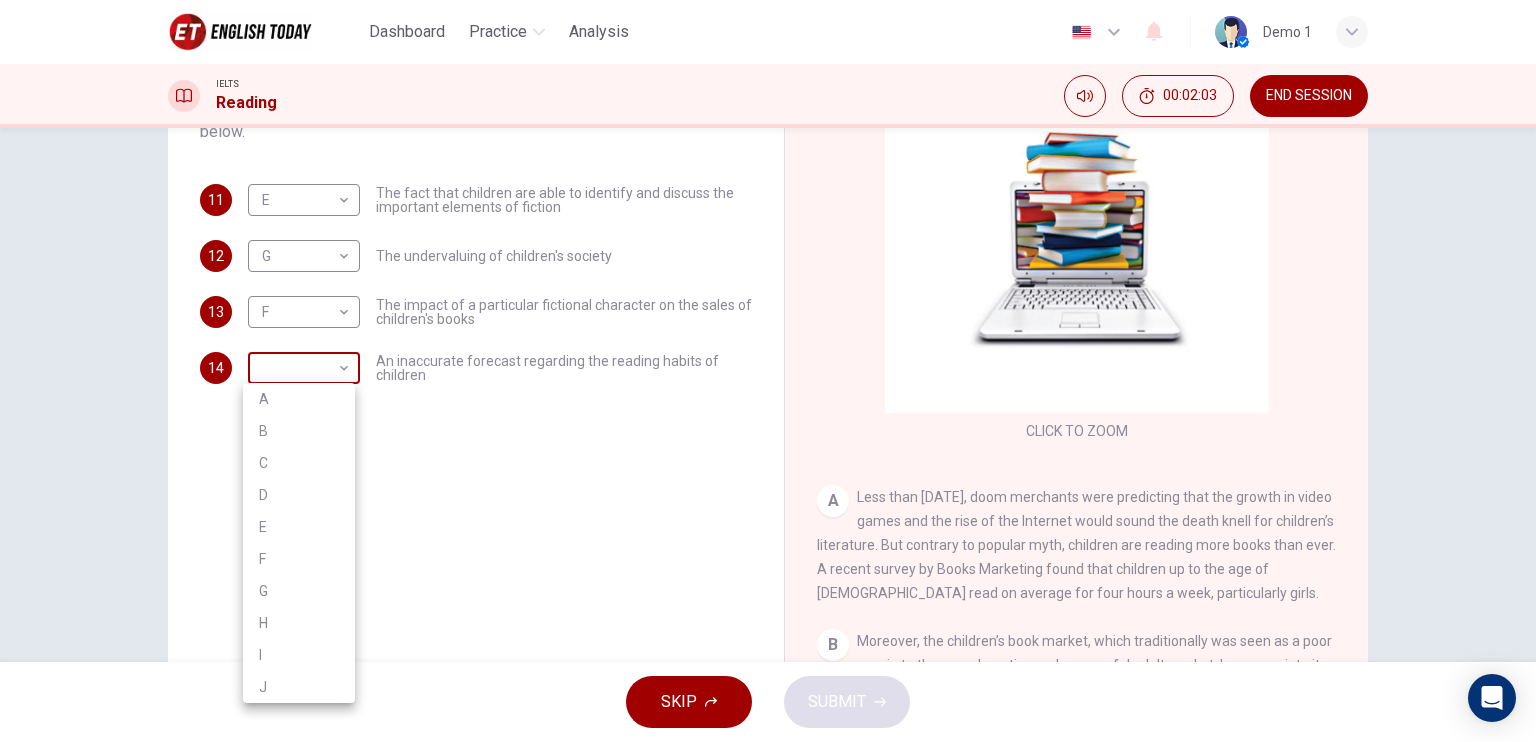 click on "This site uses cookies, as explained in our  Privacy Policy . If you agree to the use of cookies, please click the Accept button and continue to browse our site.   Privacy Policy Accept Dashboard Practice Analysis English en ​ Demo 1 IELTS Reading 00:02:03 END SESSION Questions 11 - 14 The Reading Passage has ten paragraphs  A-J .
Which paragraph mentions the following (questions below)?
Select the appropriate letters  A-J  in the boxes below. 11 E E ​ The fact that children are able to identify and discuss the important elements of fiction 12 G G ​ The undervaluing of children's society 13 F F ​ The impact of a particular fictional character on the sales of children's books 14 ​ ​ An inaccurate forecast regarding the reading habits of children Twist in the Tale CLICK TO ZOOM Click to Zoom A B C D E F G H I J SKIP SUBMIT English [DATE] - Online Testing Platform Notebook name Entire Document Selected Pages Name Description Copyright/ Author Update existing Save new Merge with previous Voice note" at bounding box center (768, 371) 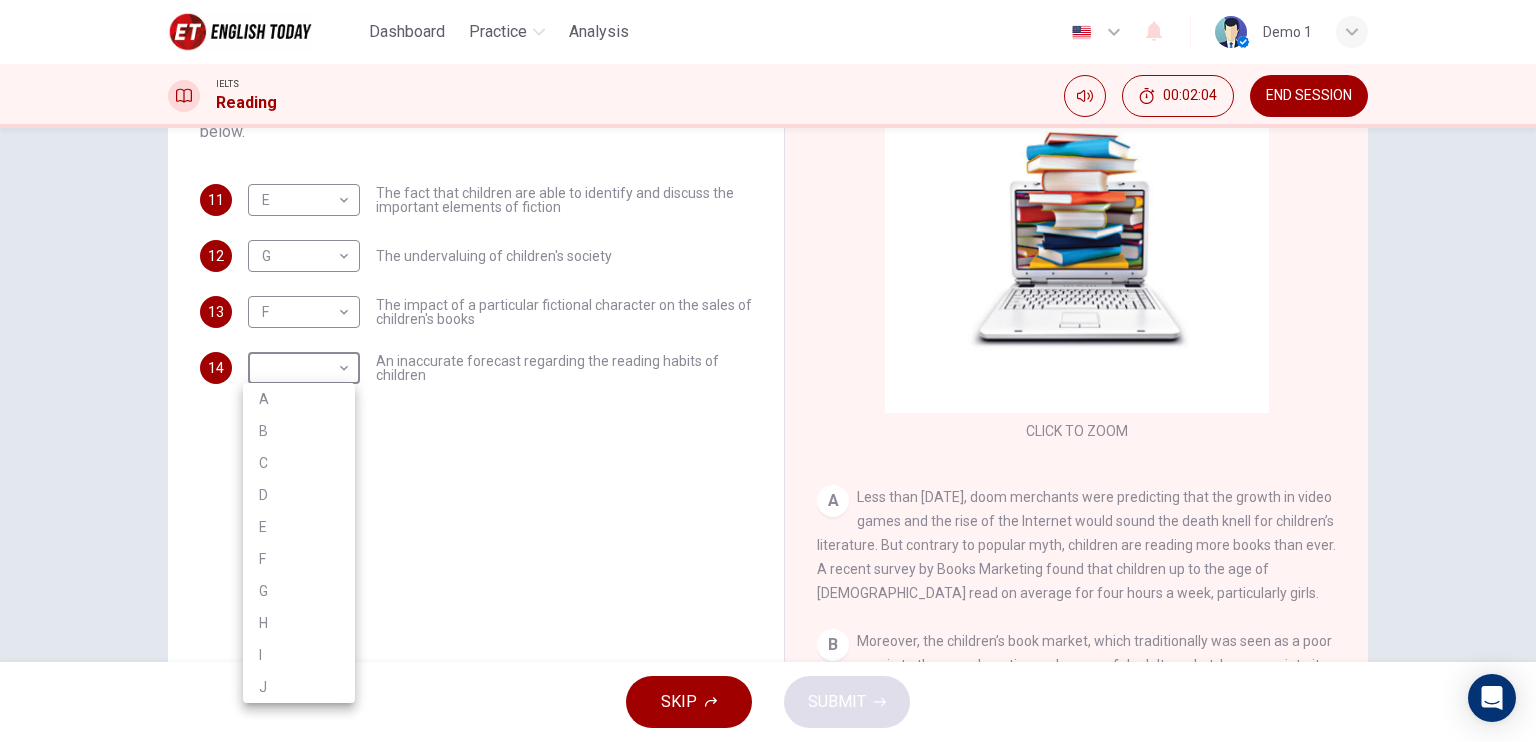 click on "A" at bounding box center (299, 399) 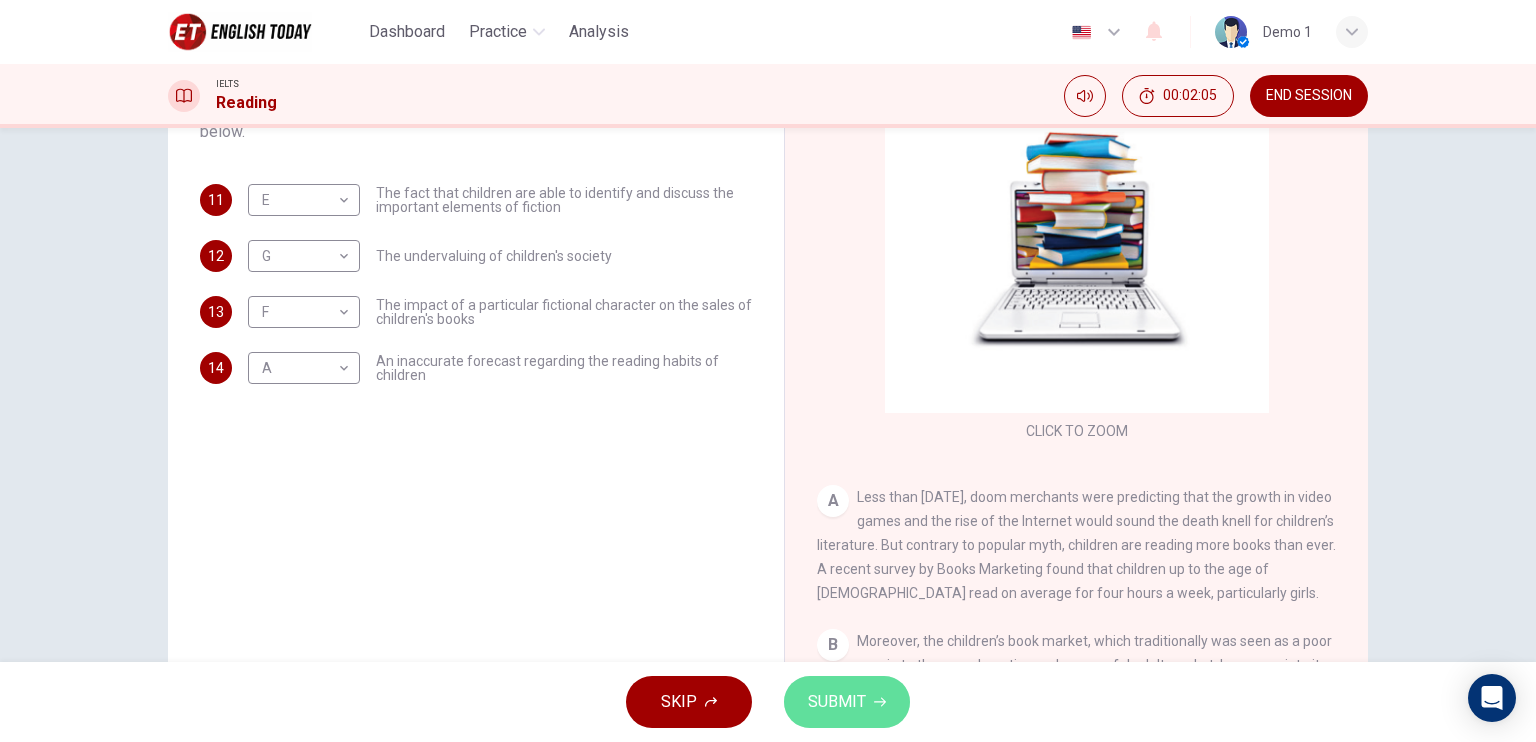 click on "SUBMIT" at bounding box center (837, 702) 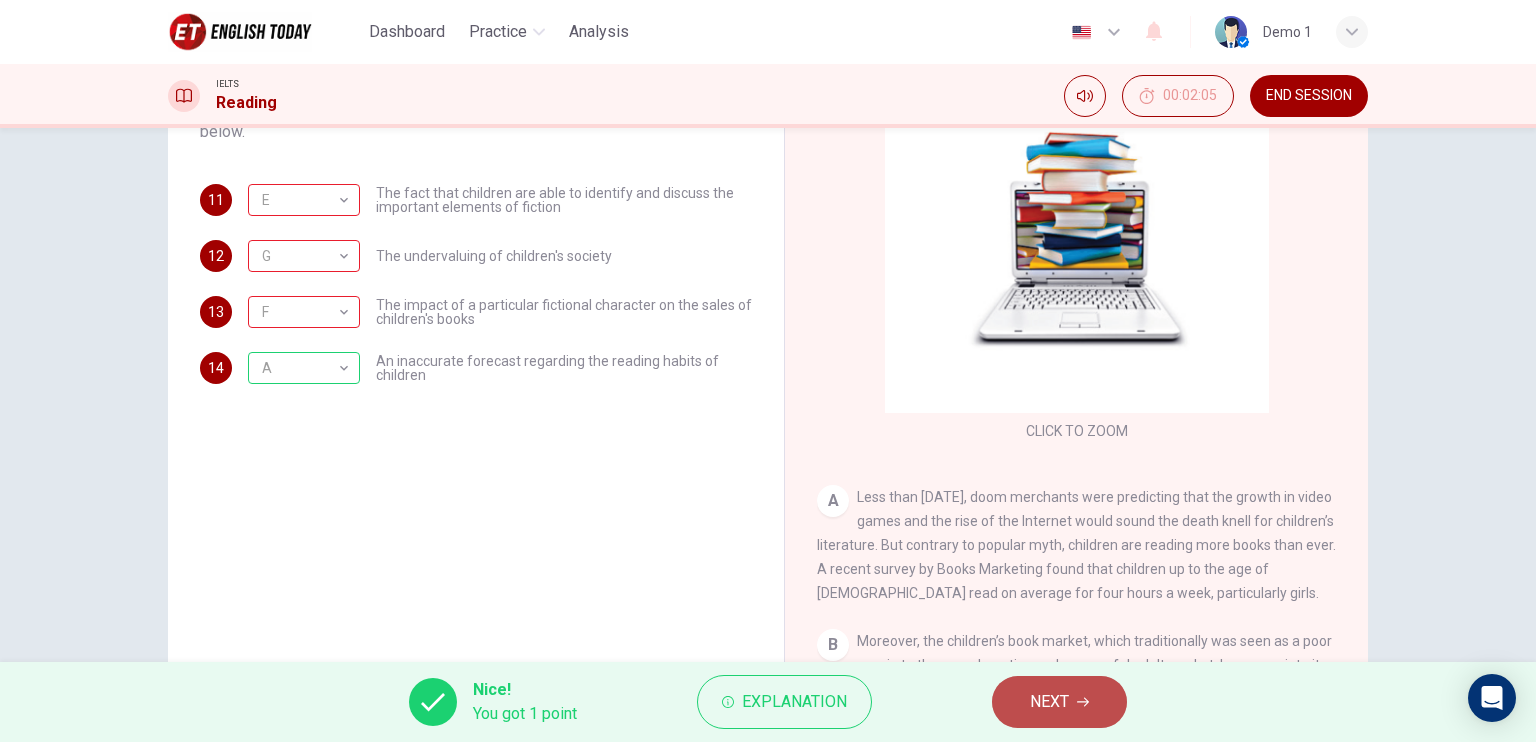 click on "NEXT" at bounding box center (1059, 702) 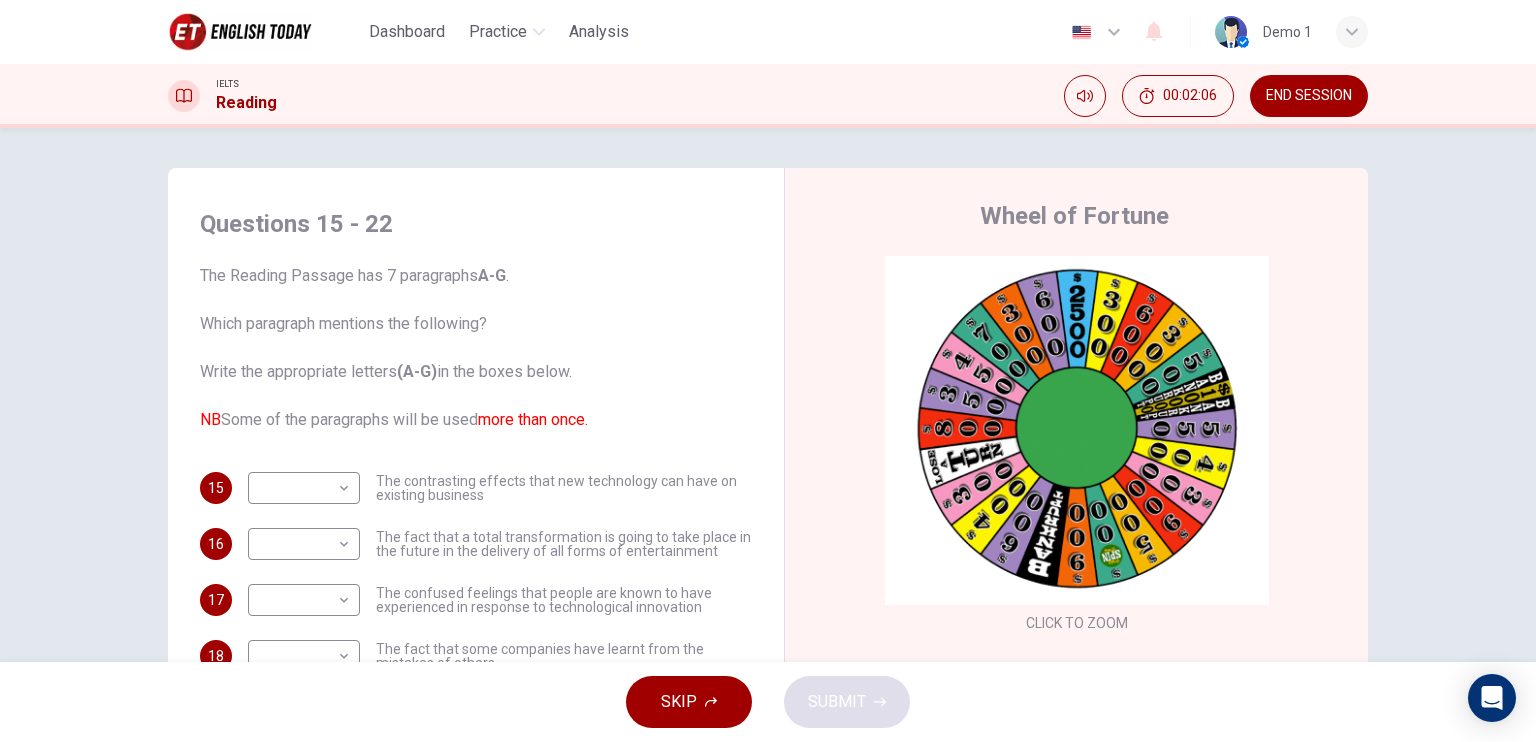 scroll, scrollTop: 72, scrollLeft: 0, axis: vertical 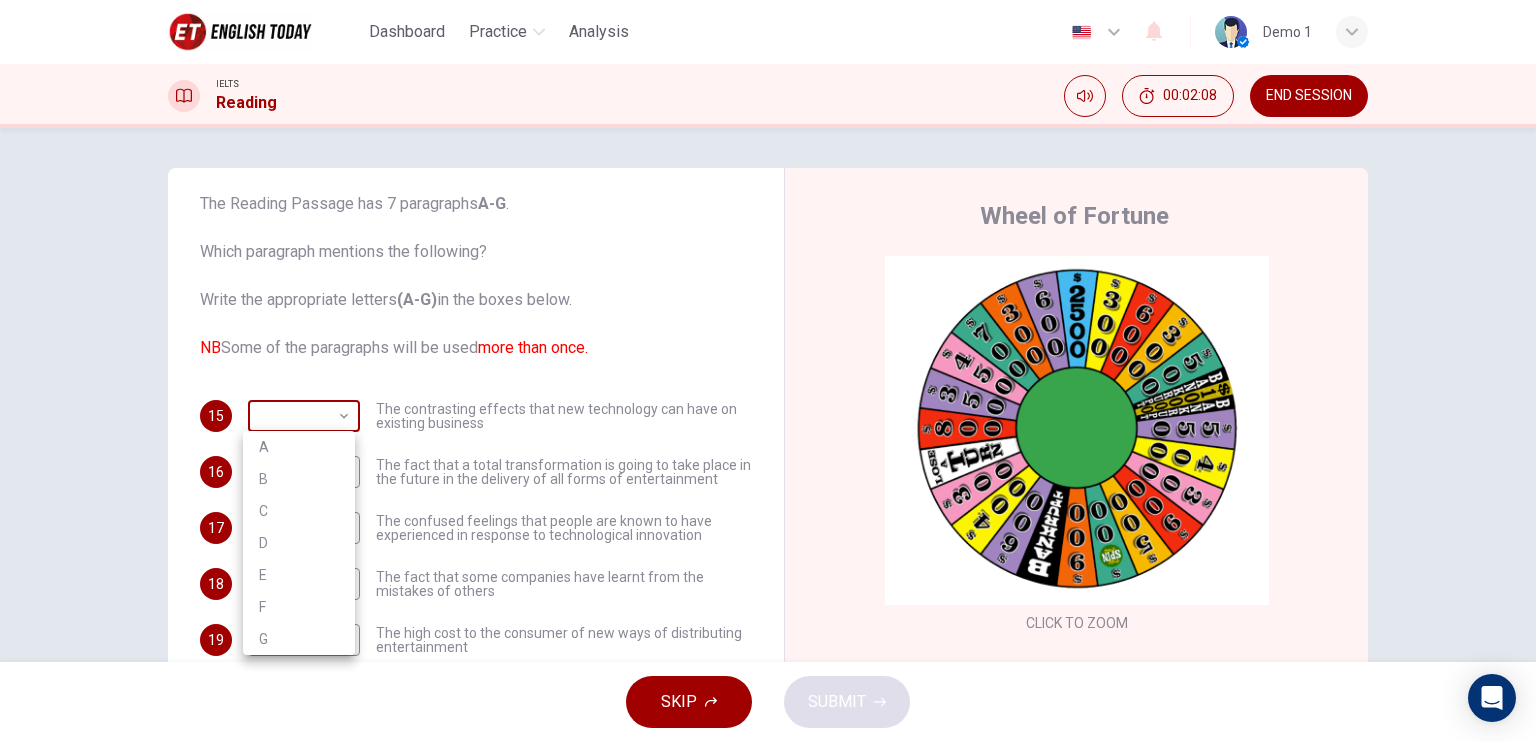 click on "This site uses cookies, as explained in our  Privacy Policy . If you agree to the use of cookies, please click the Accept button and continue to browse our site.   Privacy Policy Accept Dashboard Practice Analysis English en ​ Demo 1 IELTS Reading 00:02:08 END SESSION Questions 15 - 22 The Reading Passage has 7 paragraphs  A-G .
Which paragraph mentions the following?
Write the appropriate letters  (A-G)  in the boxes below.
NB  Some of the paragraphs will be used  more than once. 15 ​ ​ The contrasting effects that new technology can have on existing business 16 ​ ​ The fact that a total transformation is going to take place in the future in the delivery of all forms of entertainment 17 ​ ​ The confused feelings that people are known to have experienced in response to technological innovation 18 ​ ​ The fact that some companies have learnt from the mistakes of others 19 ​ ​ The high cost to the consumer of new ways of distributing entertainment 20 ​ ​ 21 ​ ​ 22 ​ ​ A B C" at bounding box center (768, 371) 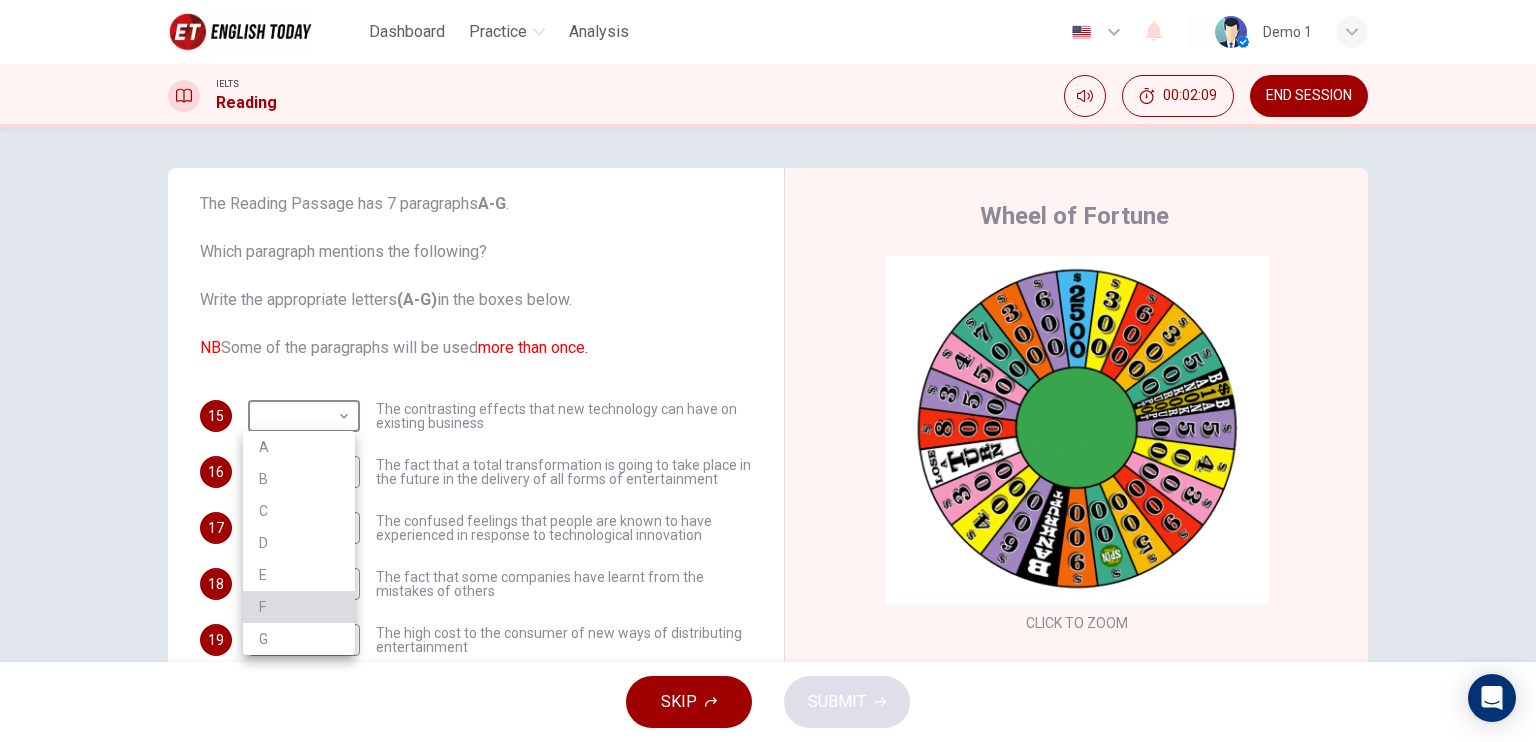 click on "F" at bounding box center [299, 607] 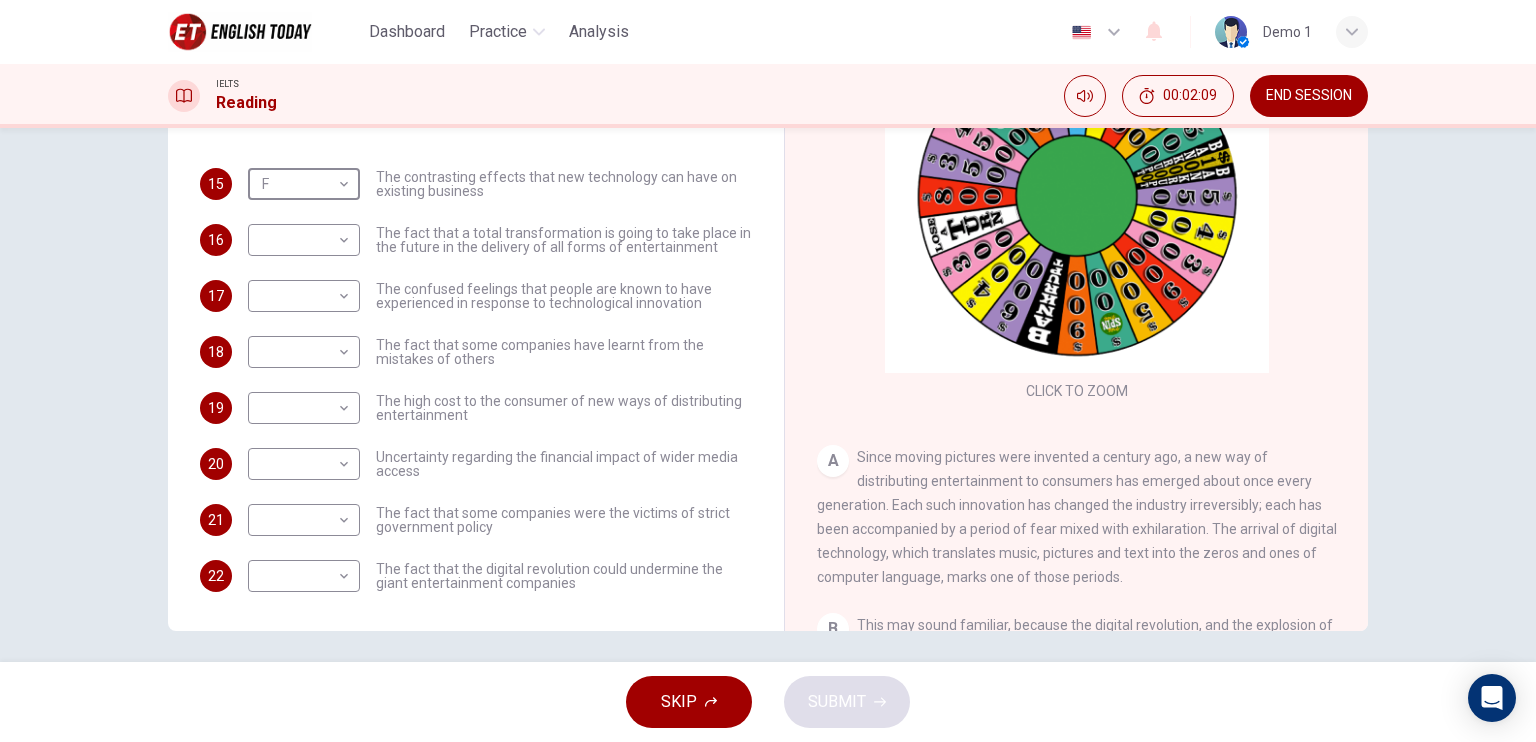 scroll, scrollTop: 240, scrollLeft: 0, axis: vertical 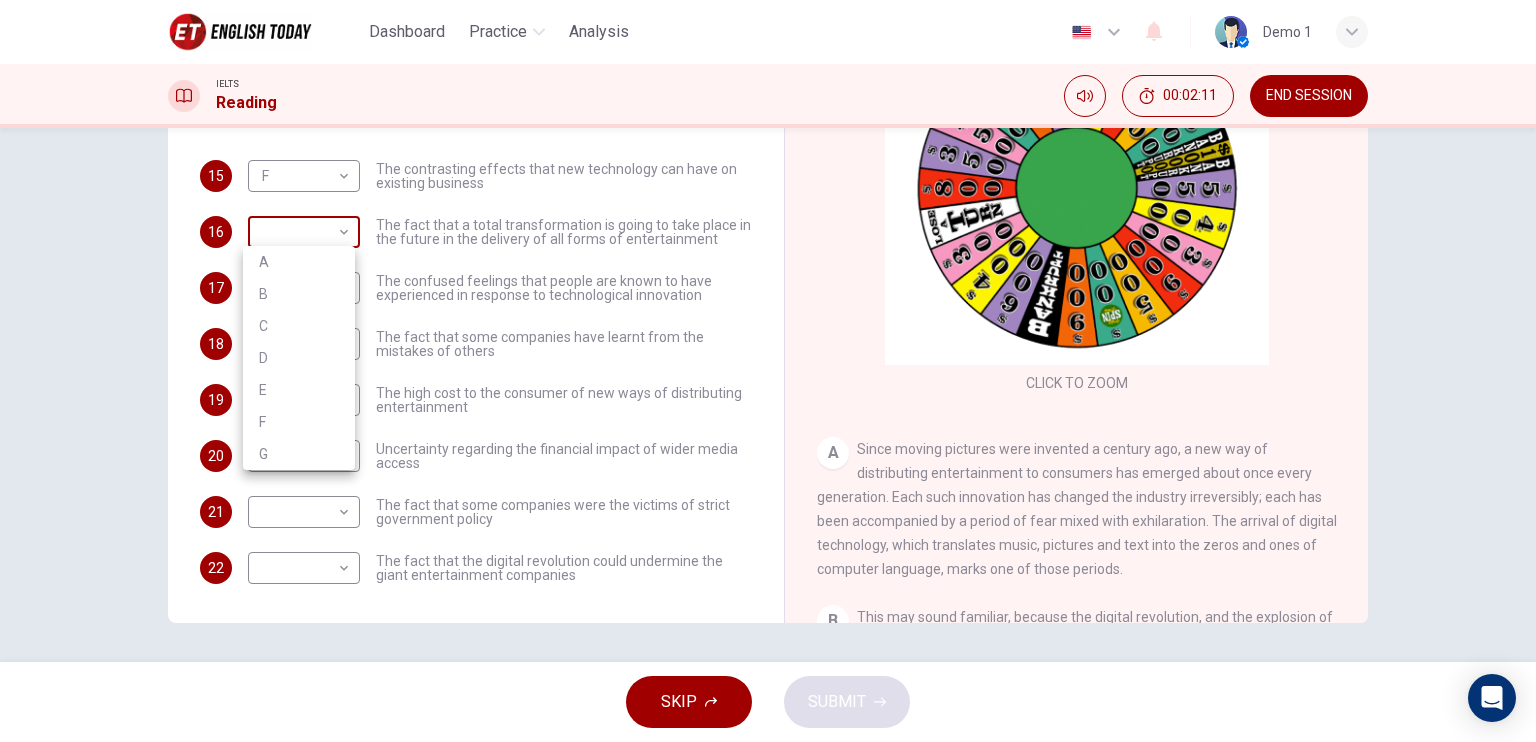 click on "This site uses cookies, as explained in our  Privacy Policy . If you agree to the use of cookies, please click the Accept button and continue to browse our site.   Privacy Policy Accept Dashboard Practice Analysis English en ​ Demo 1 IELTS Reading 00:02:11 END SESSION Questions 15 - 22 The Reading Passage has 7 paragraphs  A-G .
Which paragraph mentions the following?
Write the appropriate letters  (A-G)  in the boxes below.
NB  Some of the paragraphs will be used  more than once. 15 F F ​ The contrasting effects that new technology can have on existing business 16 ​ ​ The fact that a total transformation is going to take place in the future in the delivery of all forms of entertainment 17 ​ ​ The confused feelings that people are known to have experienced in response to technological innovation 18 ​ ​ The fact that some companies have learnt from the mistakes of others 19 ​ ​ The high cost to the consumer of new ways of distributing entertainment 20 ​ ​ 21 ​ ​ 22 ​ ​ A B C" at bounding box center (768, 371) 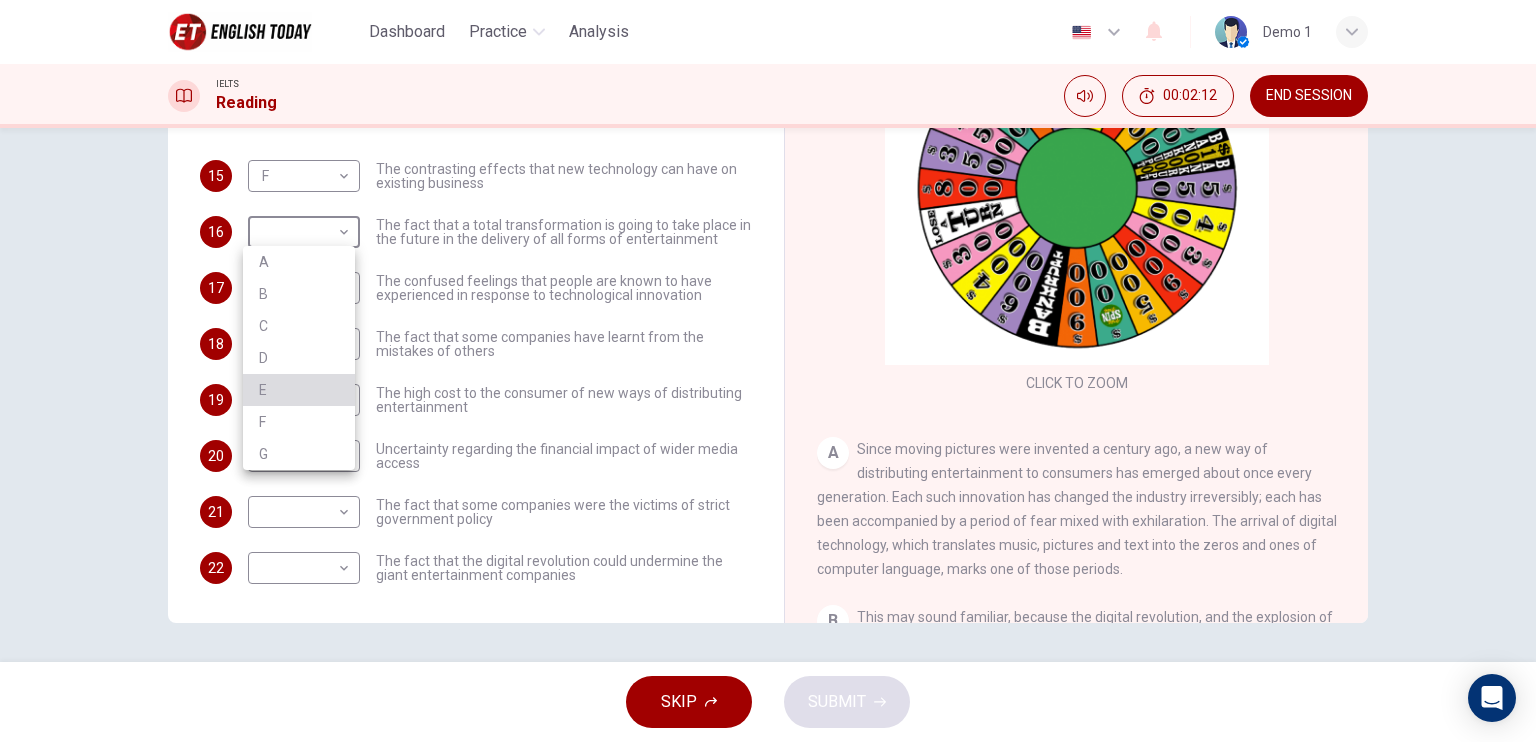 click on "E" at bounding box center (299, 390) 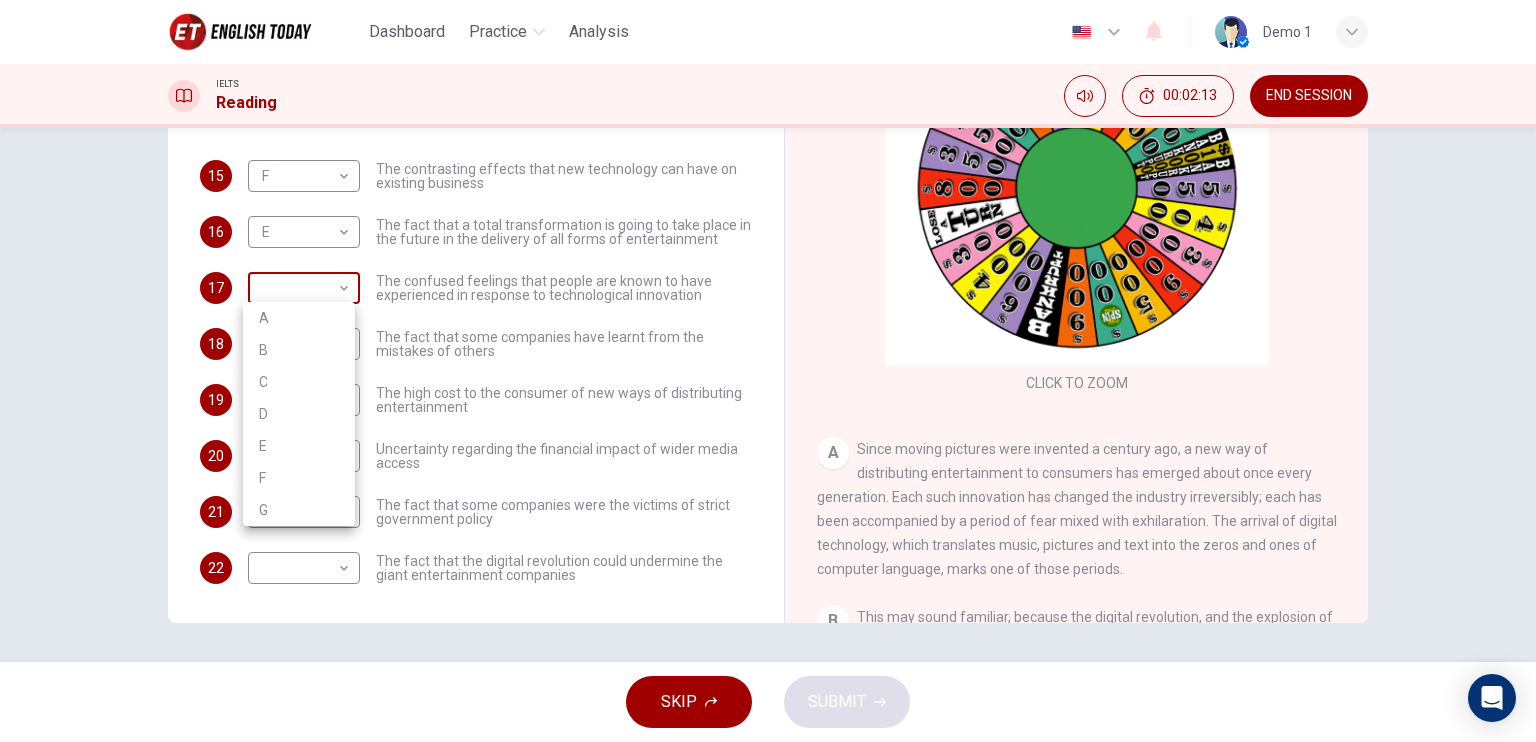 click on "This site uses cookies, as explained in our  Privacy Policy . If you agree to the use of cookies, please click the Accept button and continue to browse our site.   Privacy Policy Accept Dashboard Practice Analysis English en ​ Demo 1 IELTS Reading 00:02:13 END SESSION Questions 15 - 22 The Reading Passage has 7 paragraphs  A-G .
Which paragraph mentions the following?
Write the appropriate letters  (A-G)  in the boxes below.
NB  Some of the paragraphs will be used  more than once. 15 F F ​ The contrasting effects that new technology can have on existing business 16 E E ​ The fact that a total transformation is going to take place in the future in the delivery of all forms of entertainment 17 ​ ​ The confused feelings that people are known to have experienced in response to technological innovation 18 ​ ​ The fact that some companies have learnt from the mistakes of others 19 ​ ​ The high cost to the consumer of new ways of distributing entertainment 20 ​ ​ 21 ​ ​ 22 ​ ​ A B C" at bounding box center (768, 371) 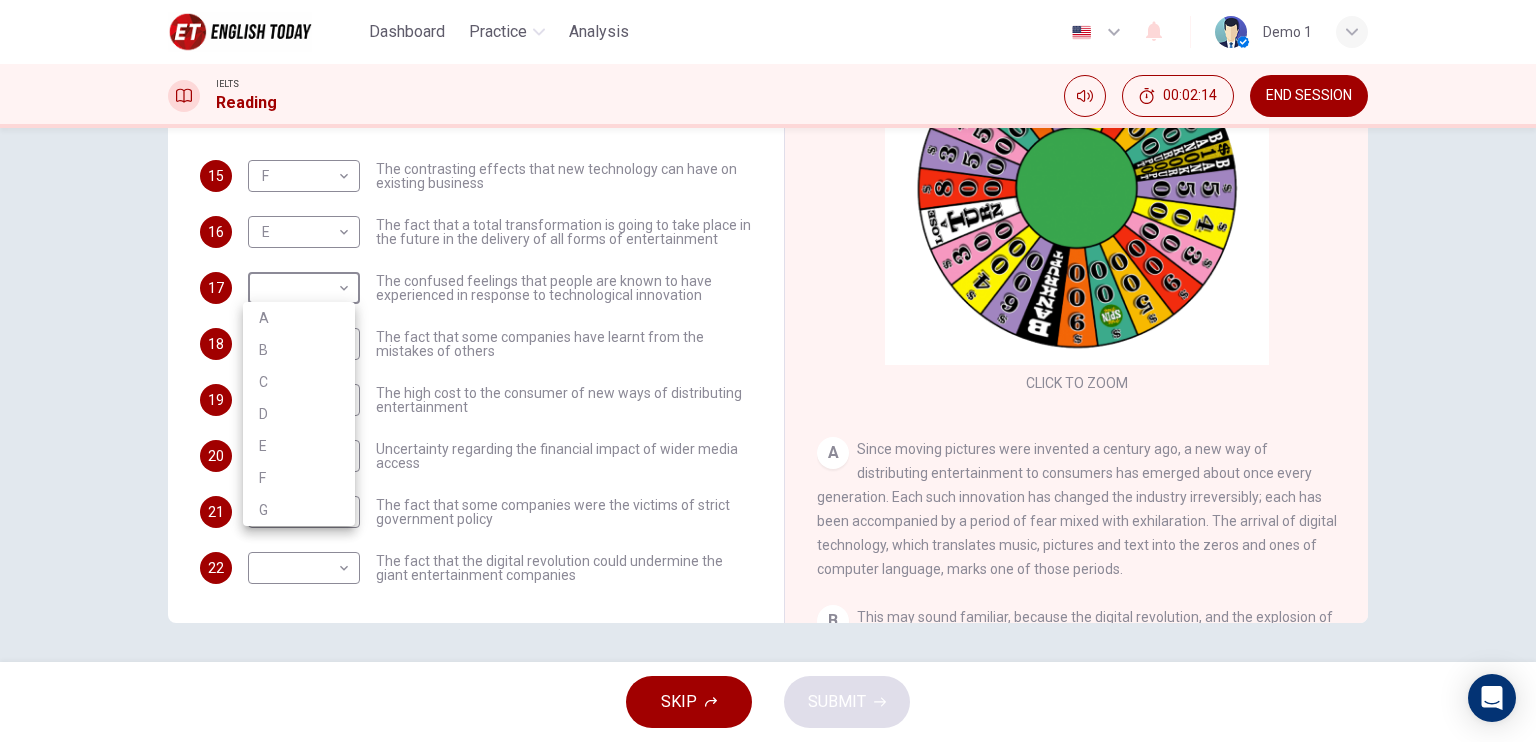 drag, startPoint x: 303, startPoint y: 327, endPoint x: 299, endPoint y: 376, distance: 49.162994 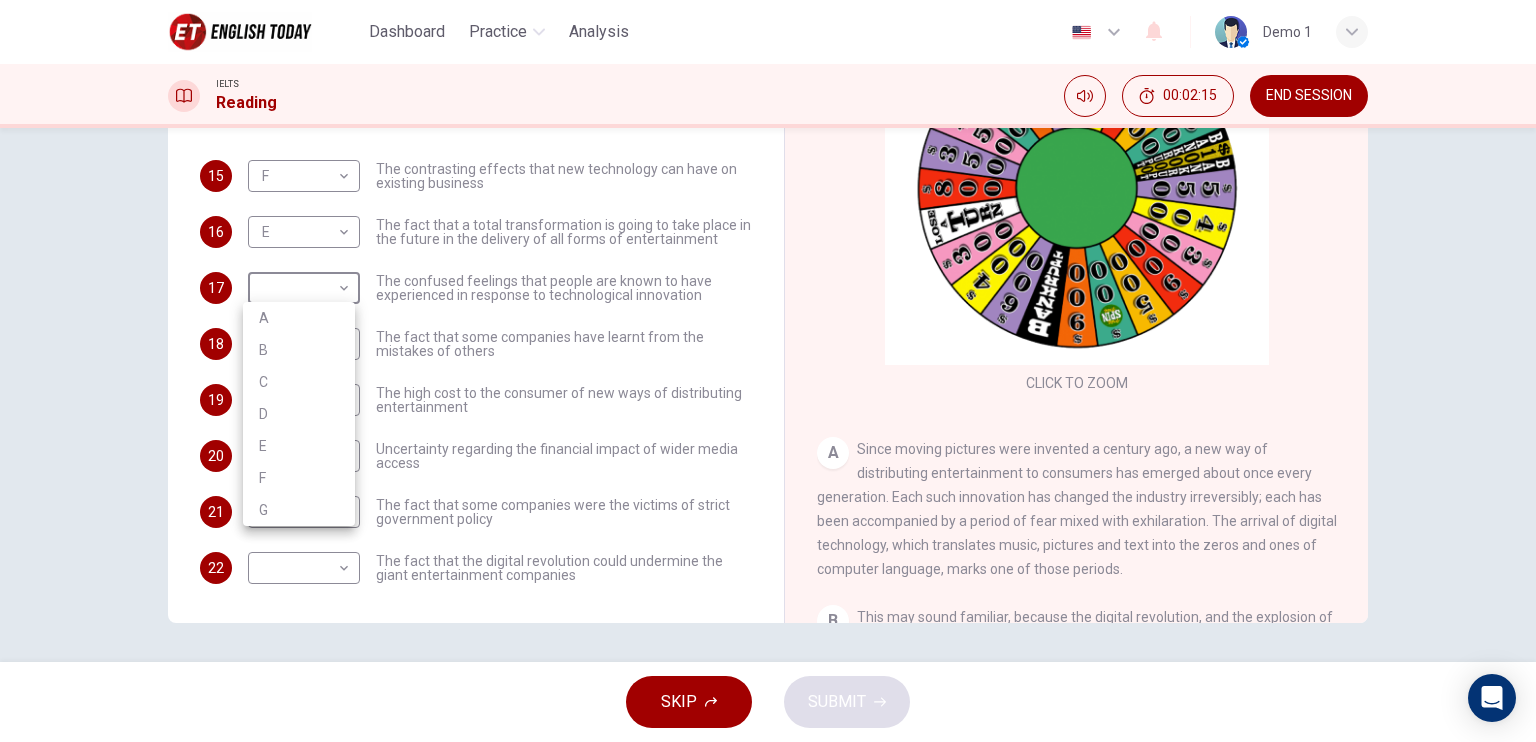 drag, startPoint x: 299, startPoint y: 376, endPoint x: 305, endPoint y: 335, distance: 41.4367 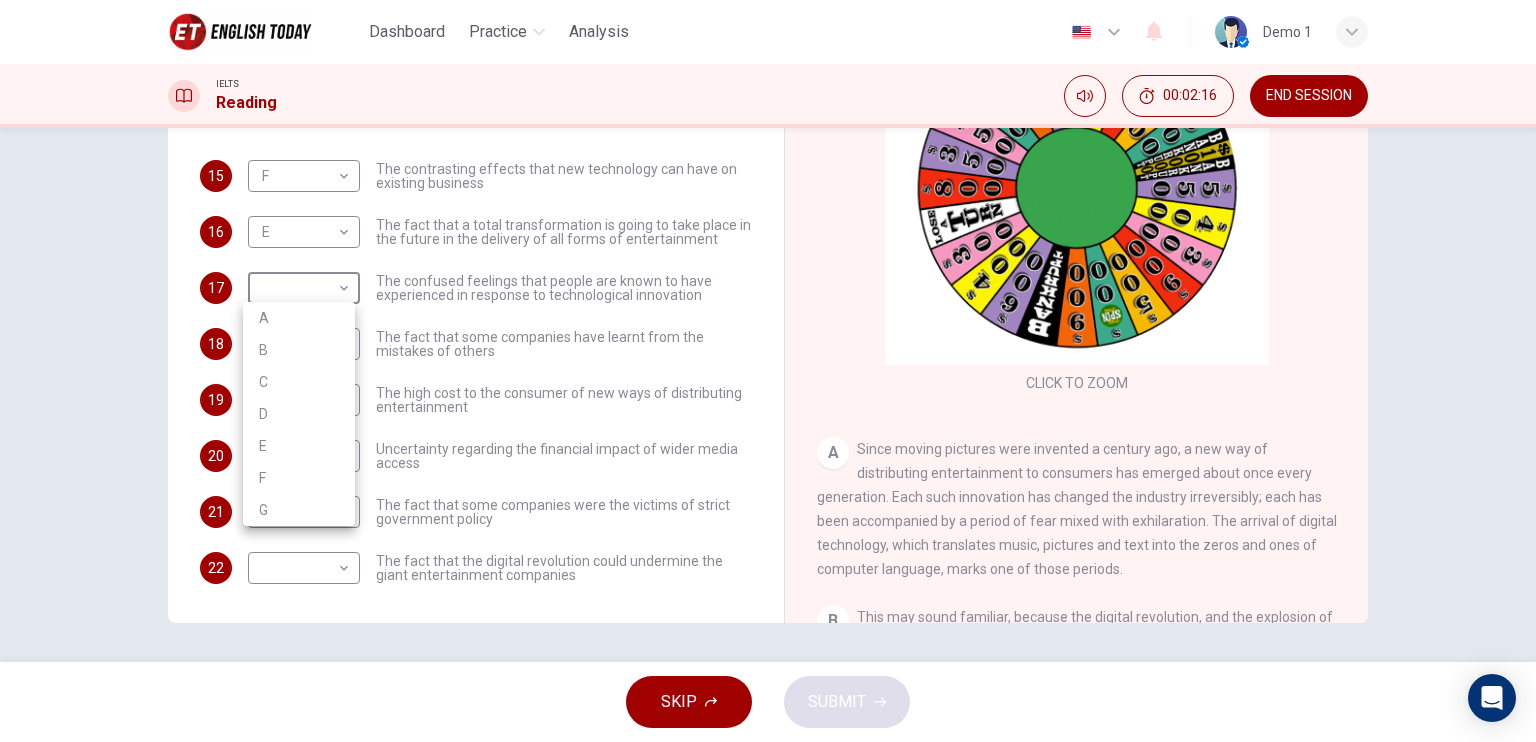 click on "B" at bounding box center (299, 350) 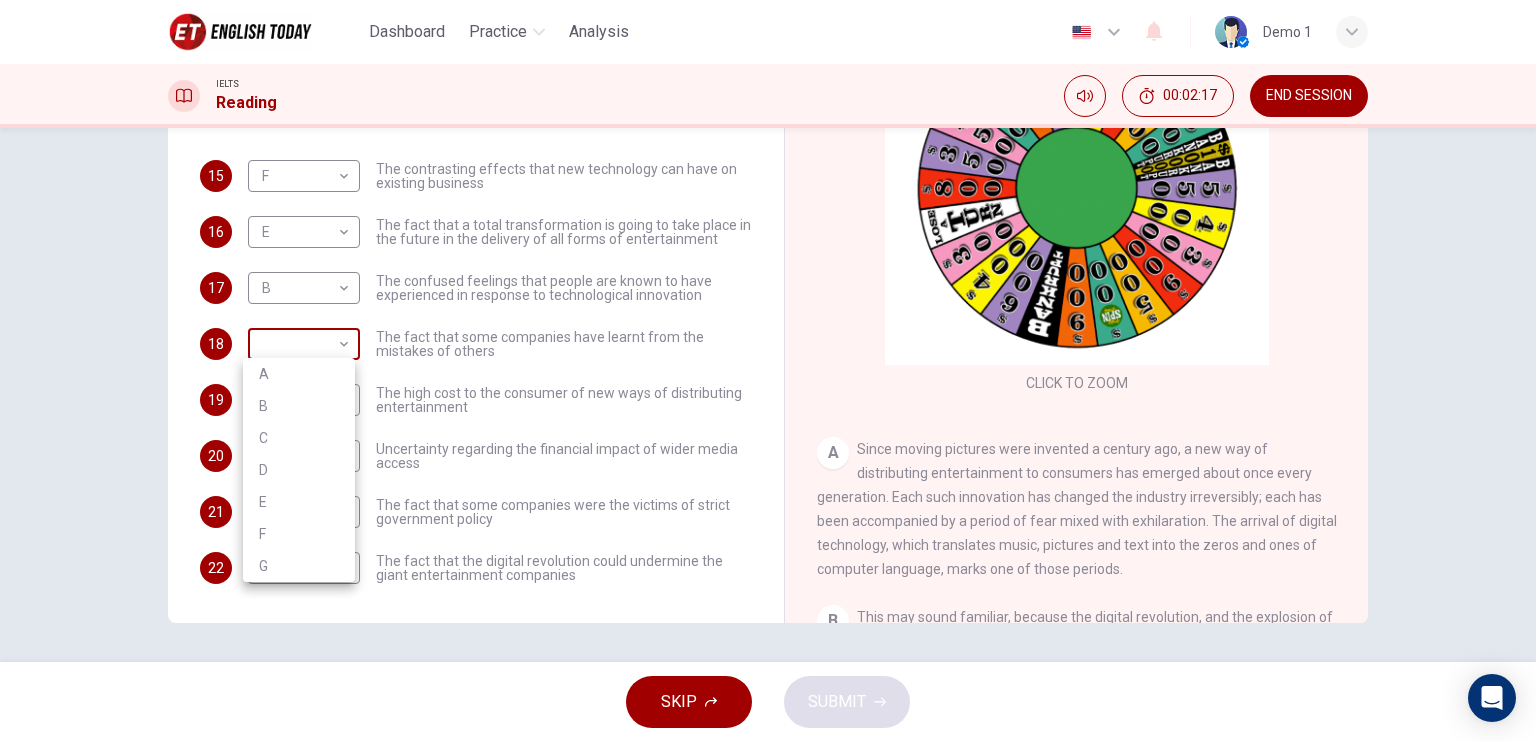 click on "This site uses cookies, as explained in our  Privacy Policy . If you agree to the use of cookies, please click the Accept button and continue to browse our site.   Privacy Policy Accept Dashboard Practice Analysis English en ​ Demo 1 IELTS Reading 00:02:17 END SESSION Questions 15 - 22 The Reading Passage has 7 paragraphs  A-G .
Which paragraph mentions the following?
Write the appropriate letters  (A-G)  in the boxes below.
NB  Some of the paragraphs will be used  more than once. 15 F F ​ The contrasting effects that new technology can have on existing business 16 E E ​ The fact that a total transformation is going to take place in the future in the delivery of all forms of entertainment 17 B B ​ The confused feelings that people are known to have experienced in response to technological innovation 18 ​ ​ The fact that some companies have learnt from the mistakes of others 19 ​ ​ The high cost to the consumer of new ways of distributing entertainment 20 ​ ​ 21 ​ ​ 22 ​ ​ A B C" at bounding box center (768, 371) 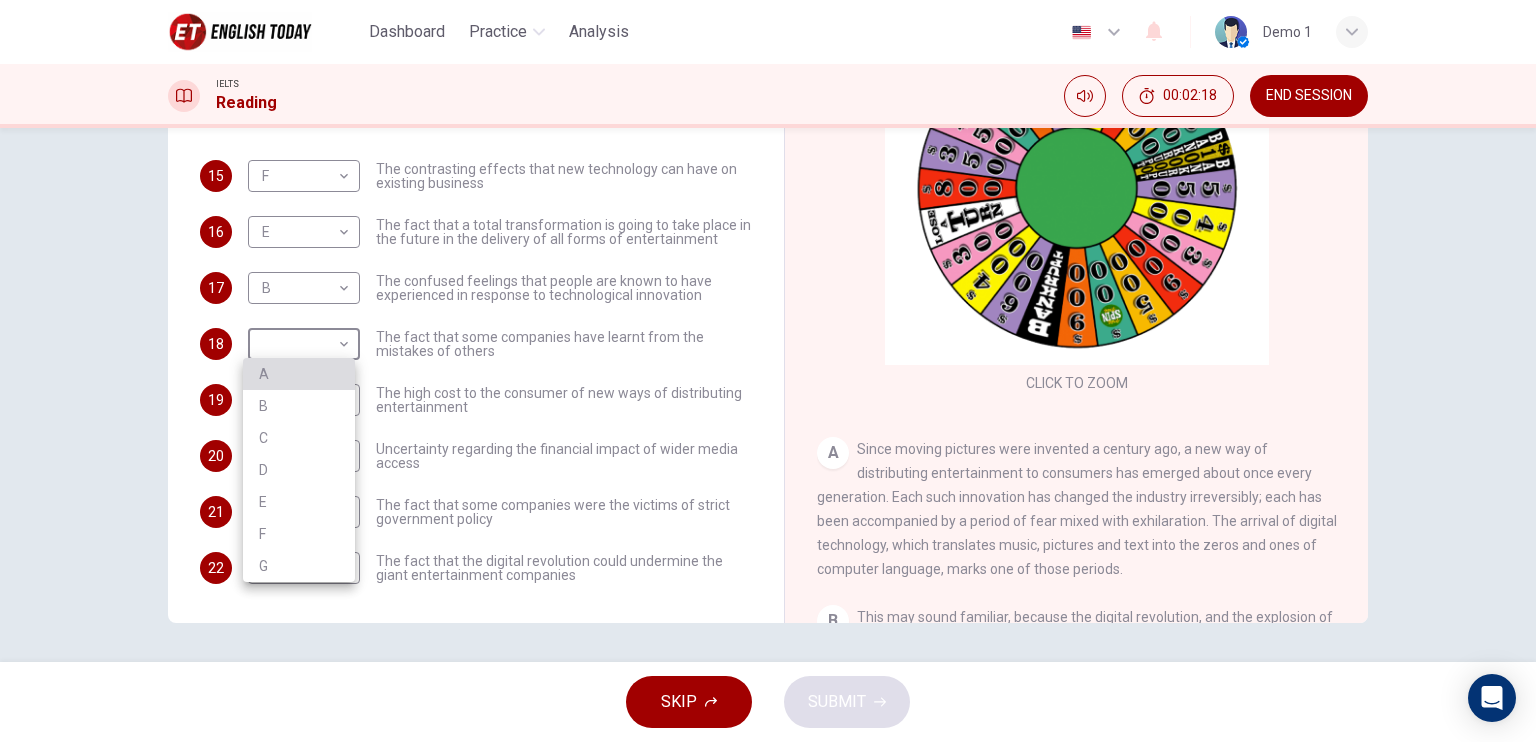 click on "A" at bounding box center [299, 374] 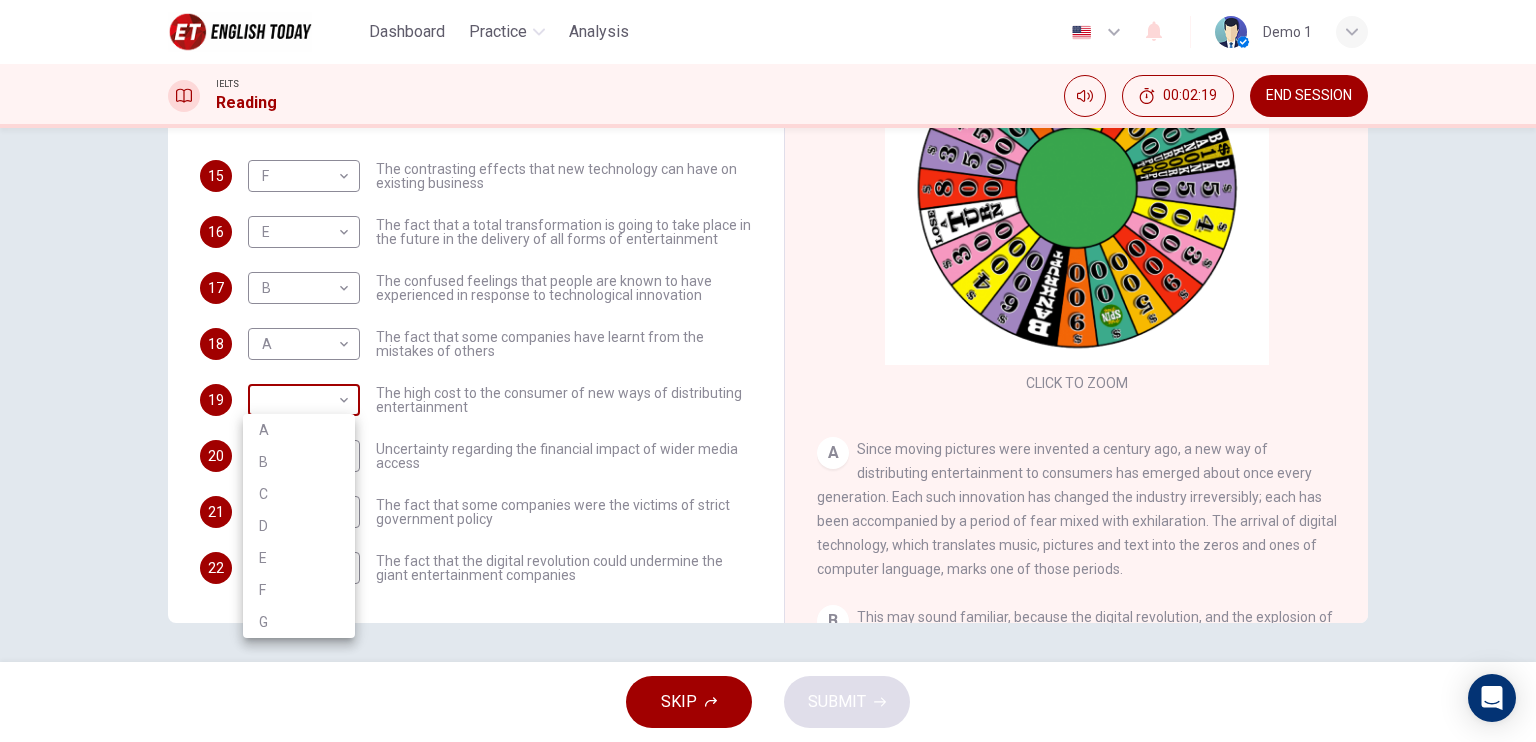 click on "This site uses cookies, as explained in our  Privacy Policy . If you agree to the use of cookies, please click the Accept button and continue to browse our site.   Privacy Policy Accept Dashboard Practice Analysis English en ​ Demo 1 IELTS Reading 00:02:19 END SESSION Questions 15 - 22 The Reading Passage has 7 paragraphs  A-G .
Which paragraph mentions the following?
Write the appropriate letters  (A-G)  in the boxes below.
NB  Some of the paragraphs will be used  more than once. 15 F F ​ The contrasting effects that new technology can have on existing business 16 E E ​ The fact that a total transformation is going to take place in the future in the delivery of all forms of entertainment 17 B B ​ The confused feelings that people are known to have experienced in response to technological innovation 18 A A ​ The fact that some companies have learnt from the mistakes of others 19 ​ ​ The high cost to the consumer of new ways of distributing entertainment 20 ​ ​ 21 ​ ​ 22 ​ ​ A B C" at bounding box center [768, 371] 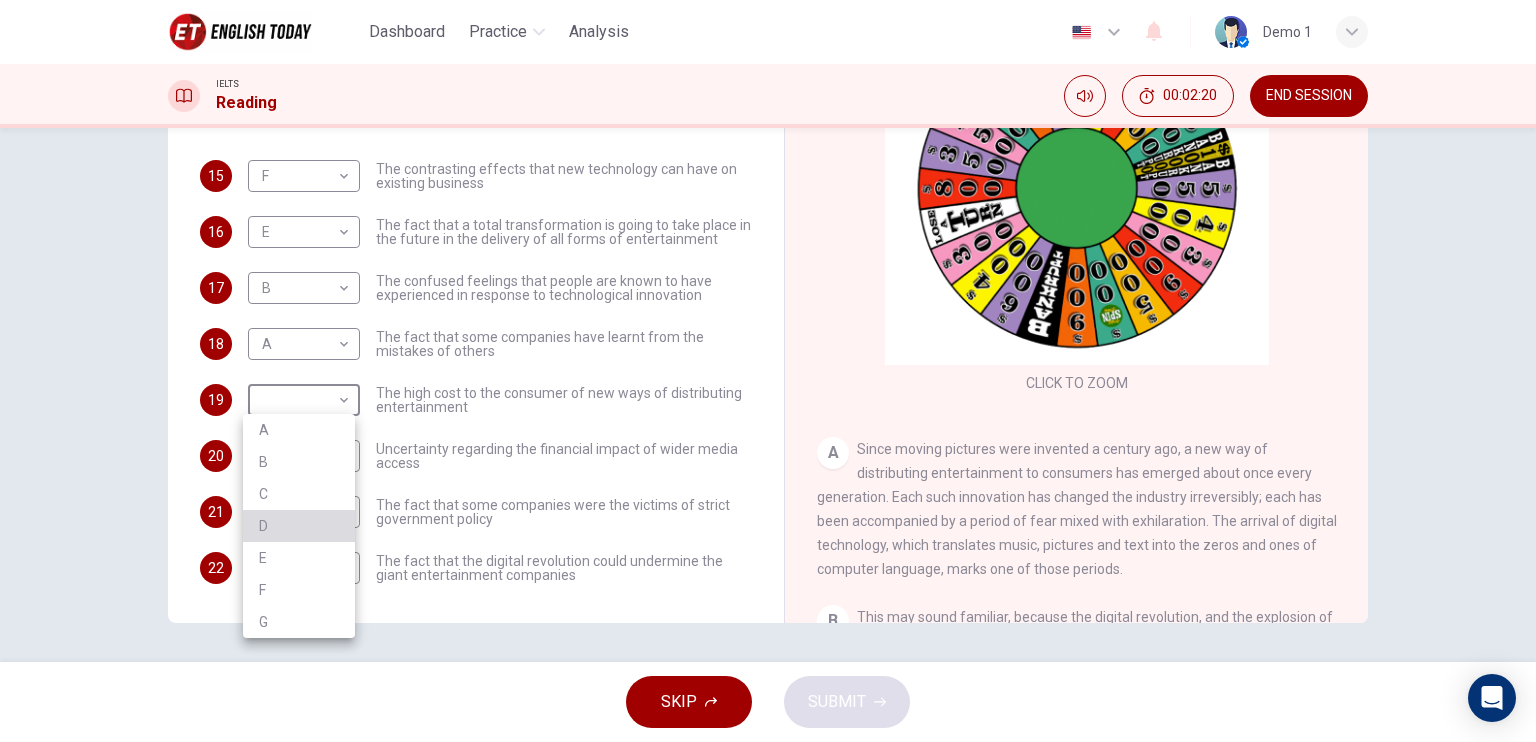 click on "D" at bounding box center (299, 526) 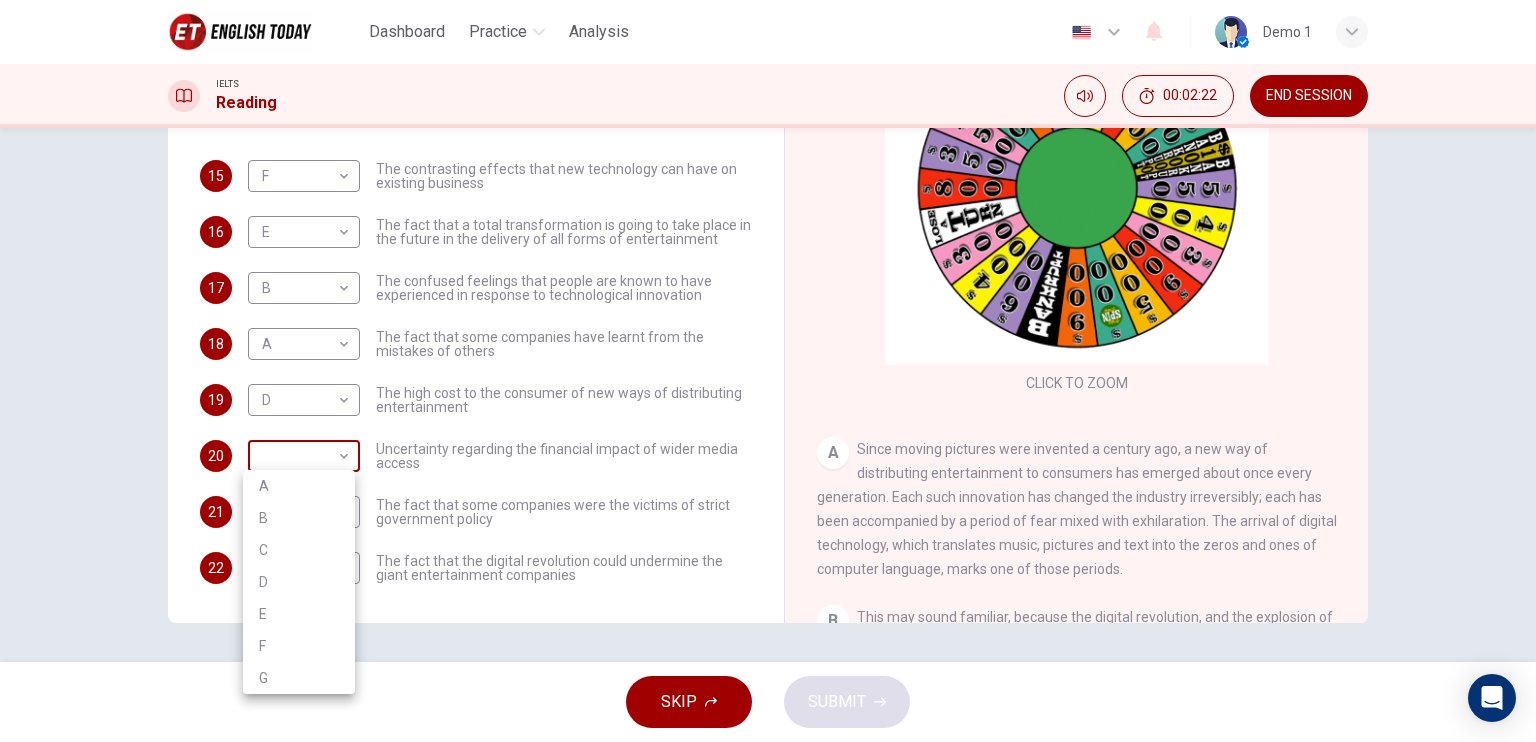 click on "This site uses cookies, as explained in our  Privacy Policy . If you agree to the use of cookies, please click the Accept button and continue to browse our site.   Privacy Policy Accept Dashboard Practice Analysis English en ​ Demo 1 IELTS Reading 00:02:22 END SESSION Questions 15 - 22 The Reading Passage has 7 paragraphs  A-G .
Which paragraph mentions the following?
Write the appropriate letters  (A-G)  in the boxes below.
NB  Some of the paragraphs will be used  more than once. 15 F F ​ The contrasting effects that new technology can have on existing business 16 E E ​ The fact that a total transformation is going to take place in the future in the delivery of all forms of entertainment 17 B B ​ The confused feelings that people are known to have experienced in response to technological innovation 18 A A ​ The fact that some companies have learnt from the mistakes of others 19 D D ​ The high cost to the consumer of new ways of distributing entertainment 20 ​ ​ 21 ​ ​ 22 ​ ​ A B C" at bounding box center (768, 371) 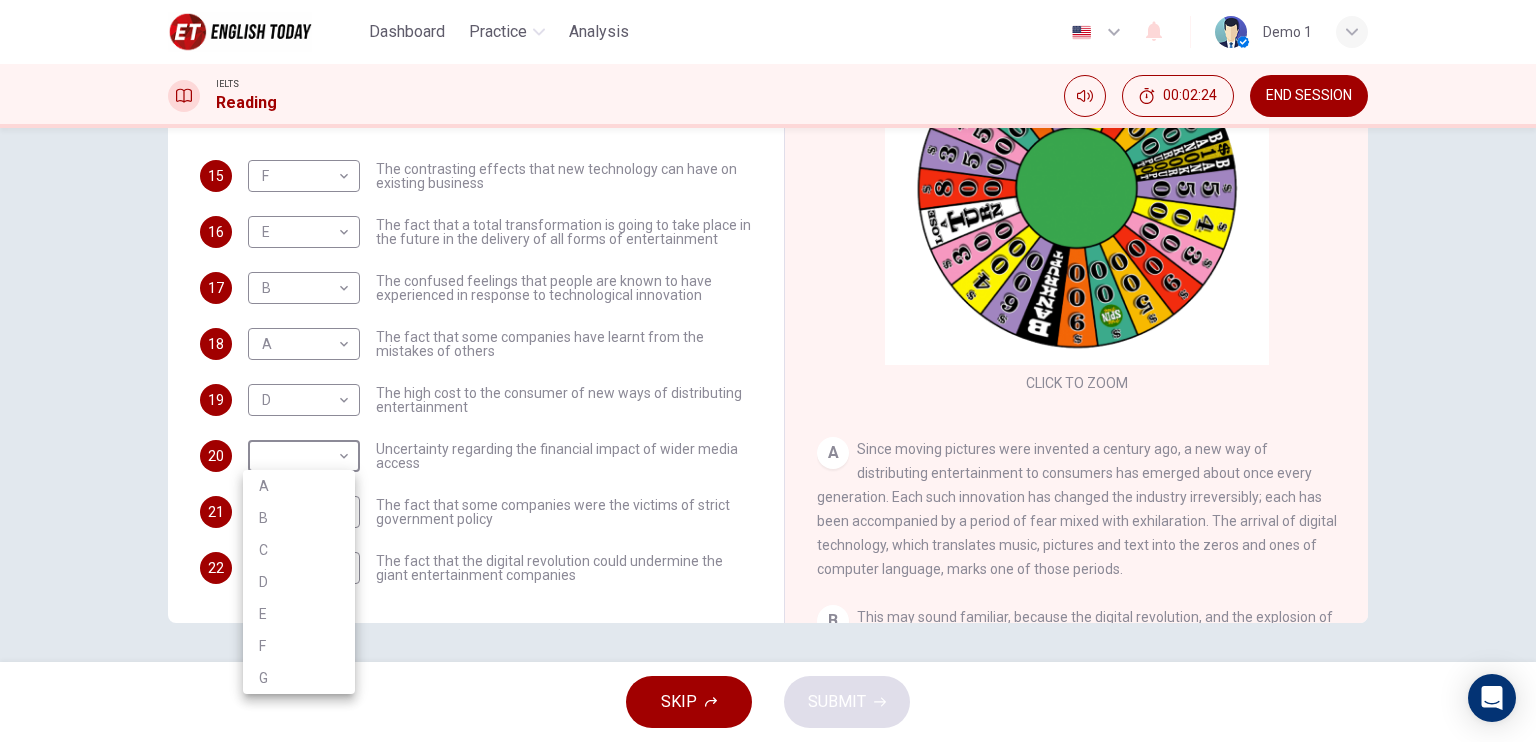 click on "E" at bounding box center (299, 614) 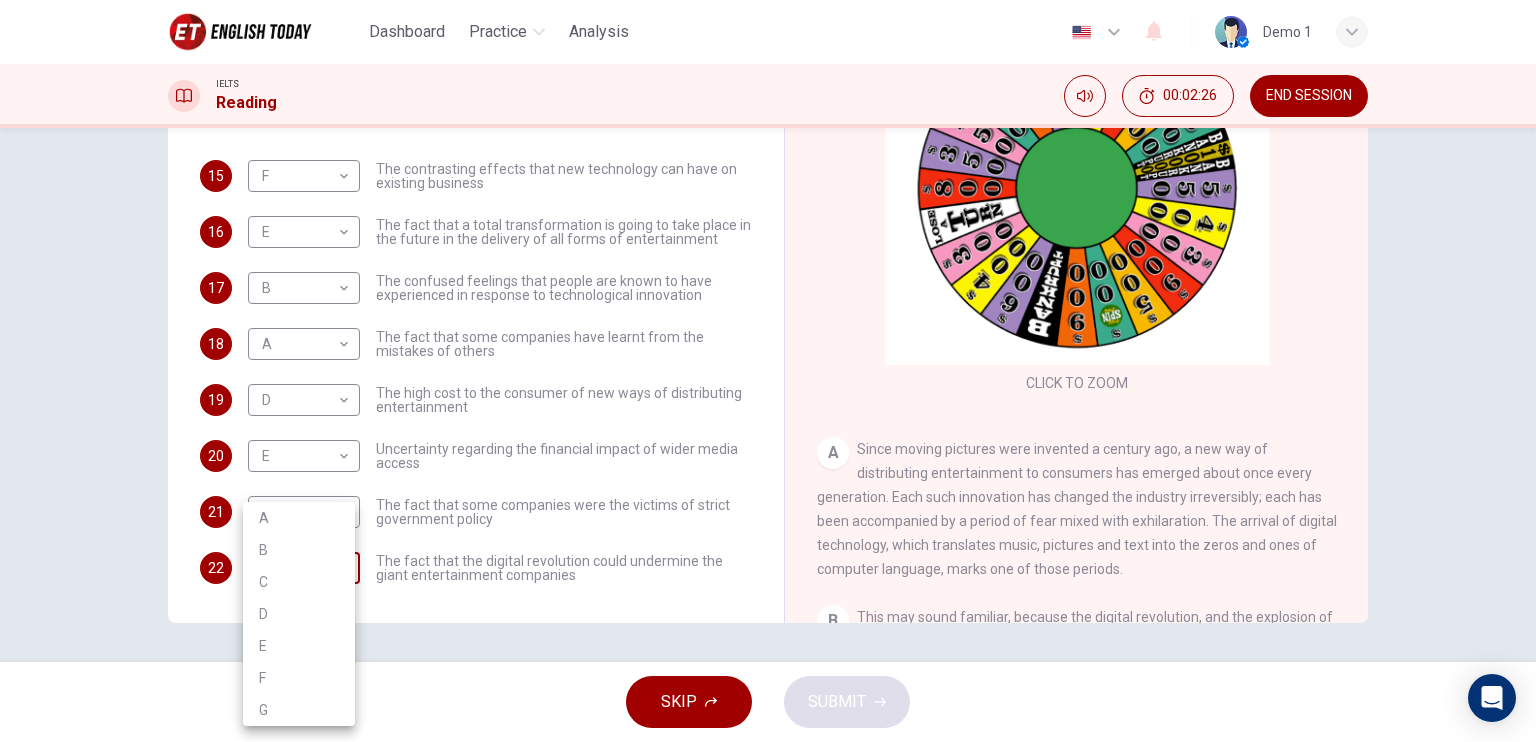 click on "This site uses cookies, as explained in our  Privacy Policy . If you agree to the use of cookies, please click the Accept button and continue to browse our site.   Privacy Policy Accept Dashboard Practice Analysis English en ​ Demo 1 IELTS Reading 00:02:26 END SESSION Questions 15 - 22 The Reading Passage has 7 paragraphs  A-G .
Which paragraph mentions the following?
Write the appropriate letters  (A-G)  in the boxes below.
NB  Some of the paragraphs will be used  more than once. 15 F F ​ The contrasting effects that new technology can have on existing business 16 E E ​ The fact that a total transformation is going to take place in the future in the delivery of all forms of entertainment 17 B B ​ The confused feelings that people are known to have experienced in response to technological innovation 18 A A ​ The fact that some companies have learnt from the mistakes of others 19 D D ​ The high cost to the consumer of new ways of distributing entertainment 20 E E ​ 21 ​ ​ 22 ​ ​ A B C" at bounding box center (768, 371) 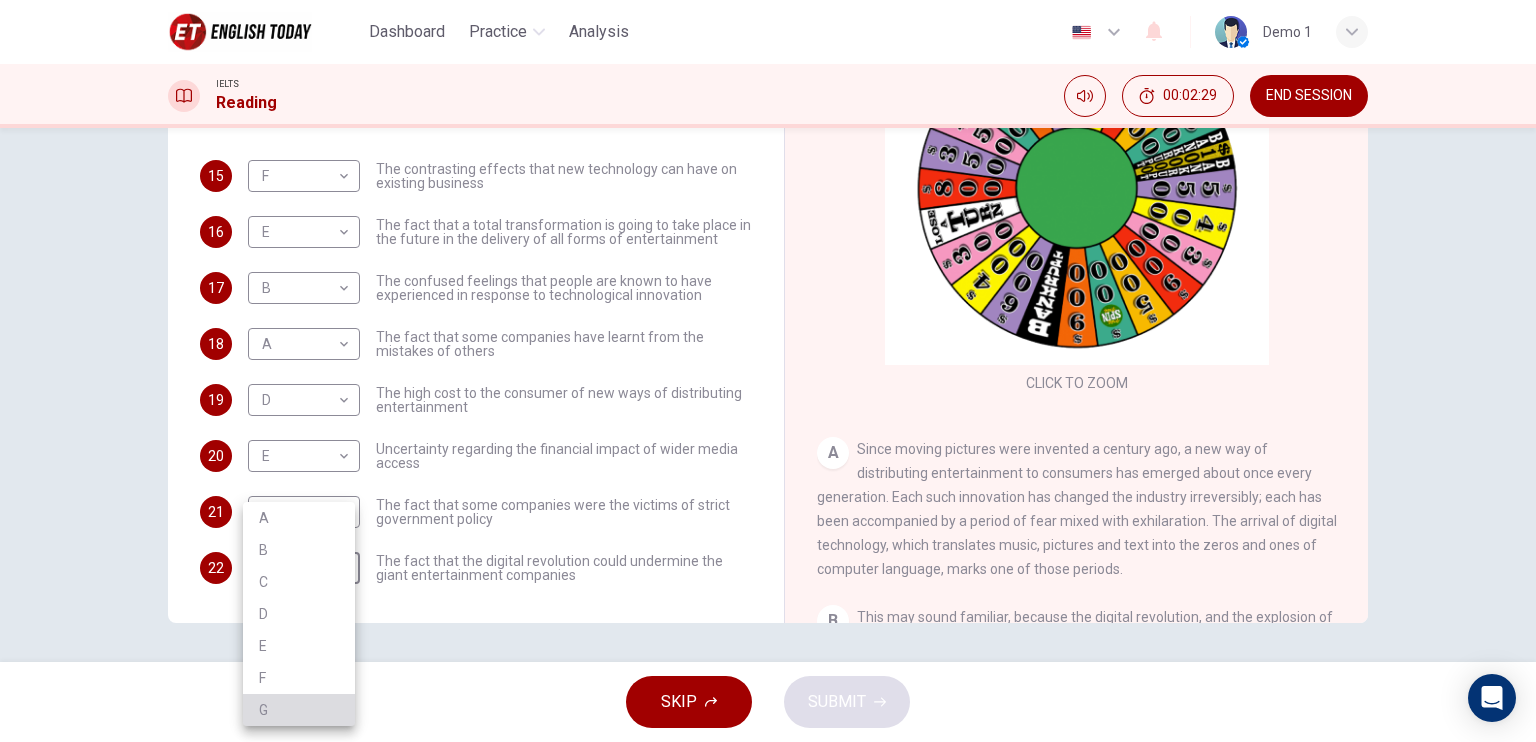 click on "G" at bounding box center (299, 710) 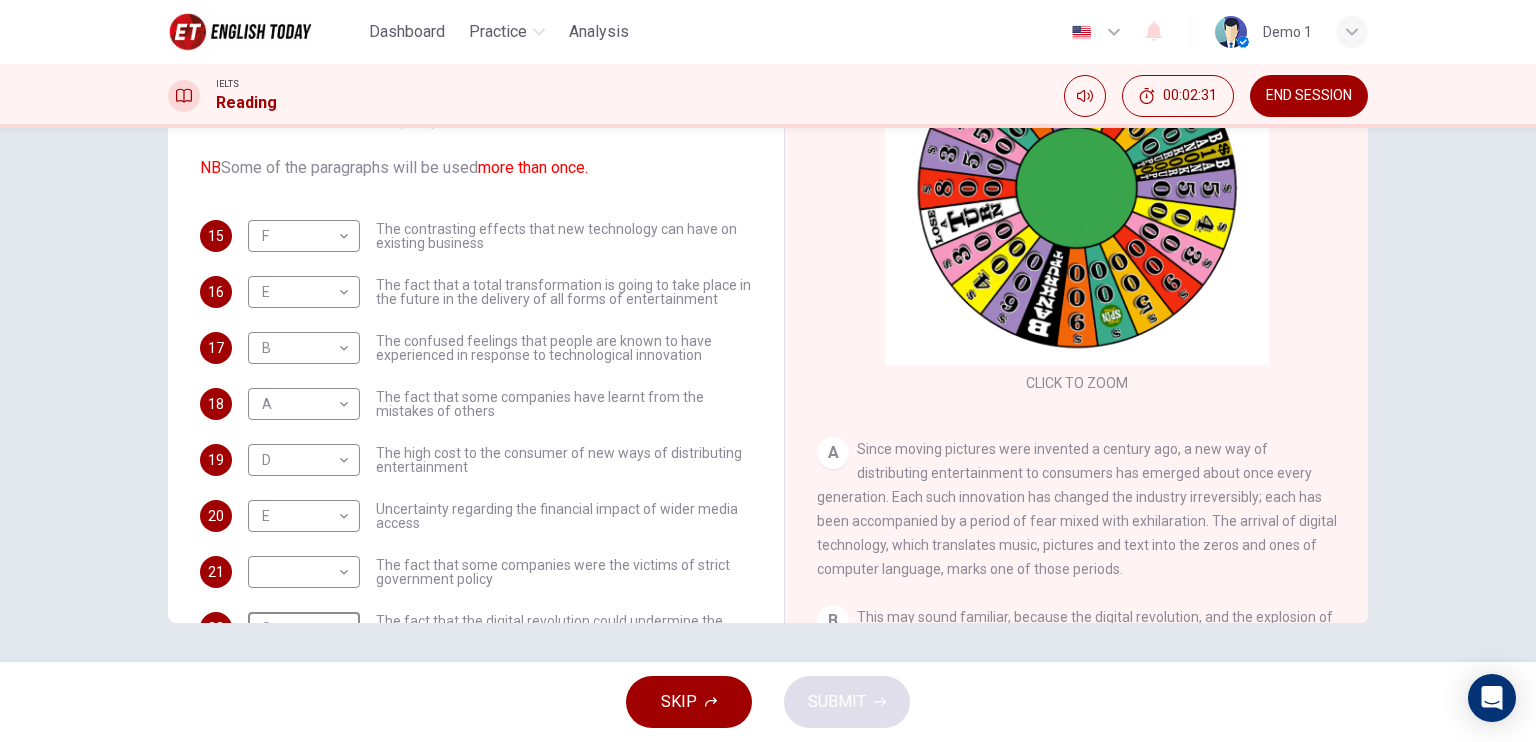 scroll, scrollTop: 72, scrollLeft: 0, axis: vertical 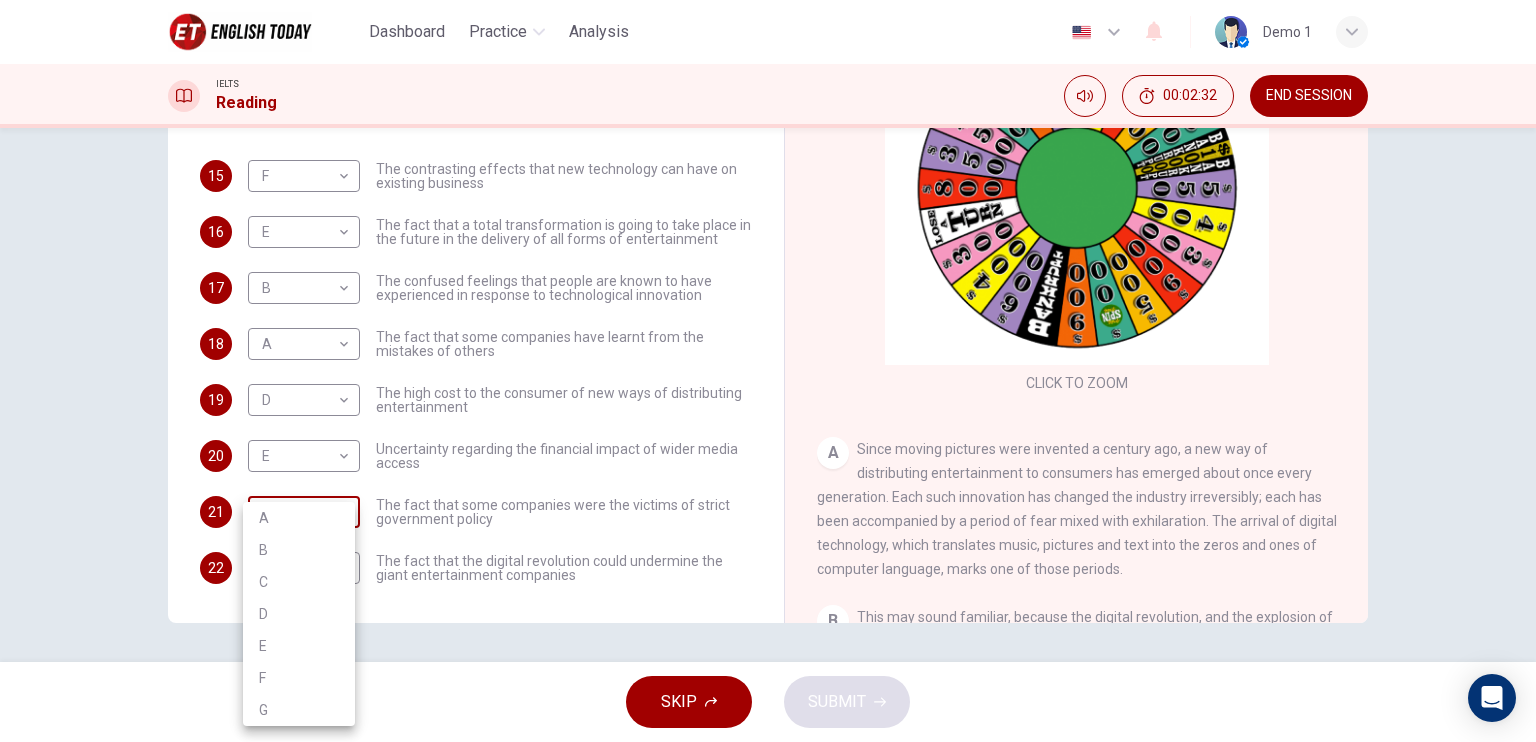 click on "This site uses cookies, as explained in our  Privacy Policy . If you agree to the use of cookies, please click the Accept button and continue to browse our site.   Privacy Policy Accept Dashboard Practice Analysis English en ​ Demo 1 IELTS Reading 00:02:32 END SESSION Questions 15 - 22 The Reading Passage has 7 paragraphs  A-G .
Which paragraph mentions the following?
Write the appropriate letters  (A-G)  in the boxes below.
NB  Some of the paragraphs will be used  more than once. 15 F F ​ The contrasting effects that new technology can have on existing business 16 E E ​ The fact that a total transformation is going to take place in the future in the delivery of all forms of entertainment 17 B B ​ The confused feelings that people are known to have experienced in response to technological innovation 18 A A ​ The fact that some companies have learnt from the mistakes of others 19 D D ​ The high cost to the consumer of new ways of distributing entertainment 20 E E ​ 21 ​ ​ 22 G G ​ A B C" at bounding box center (768, 371) 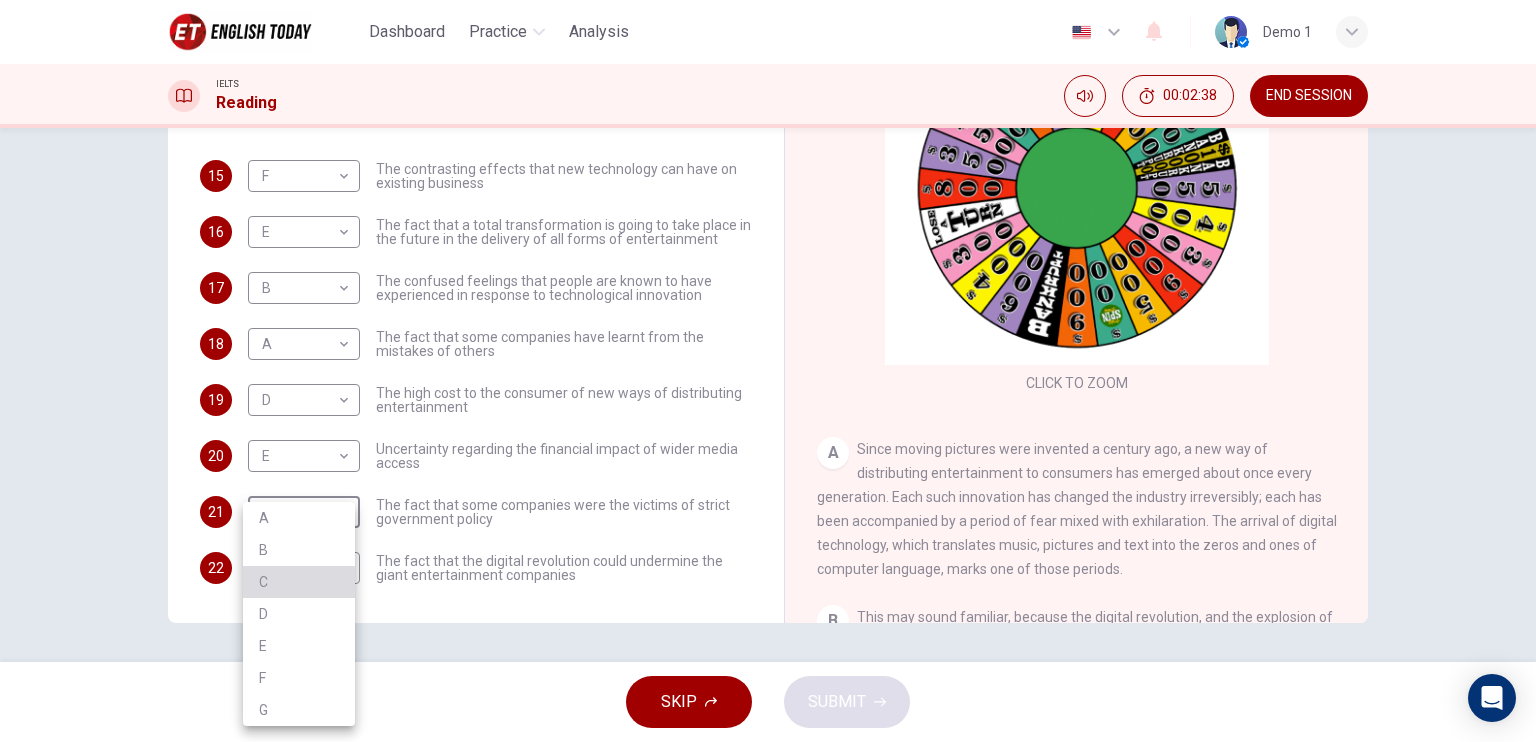 click on "C" at bounding box center [299, 582] 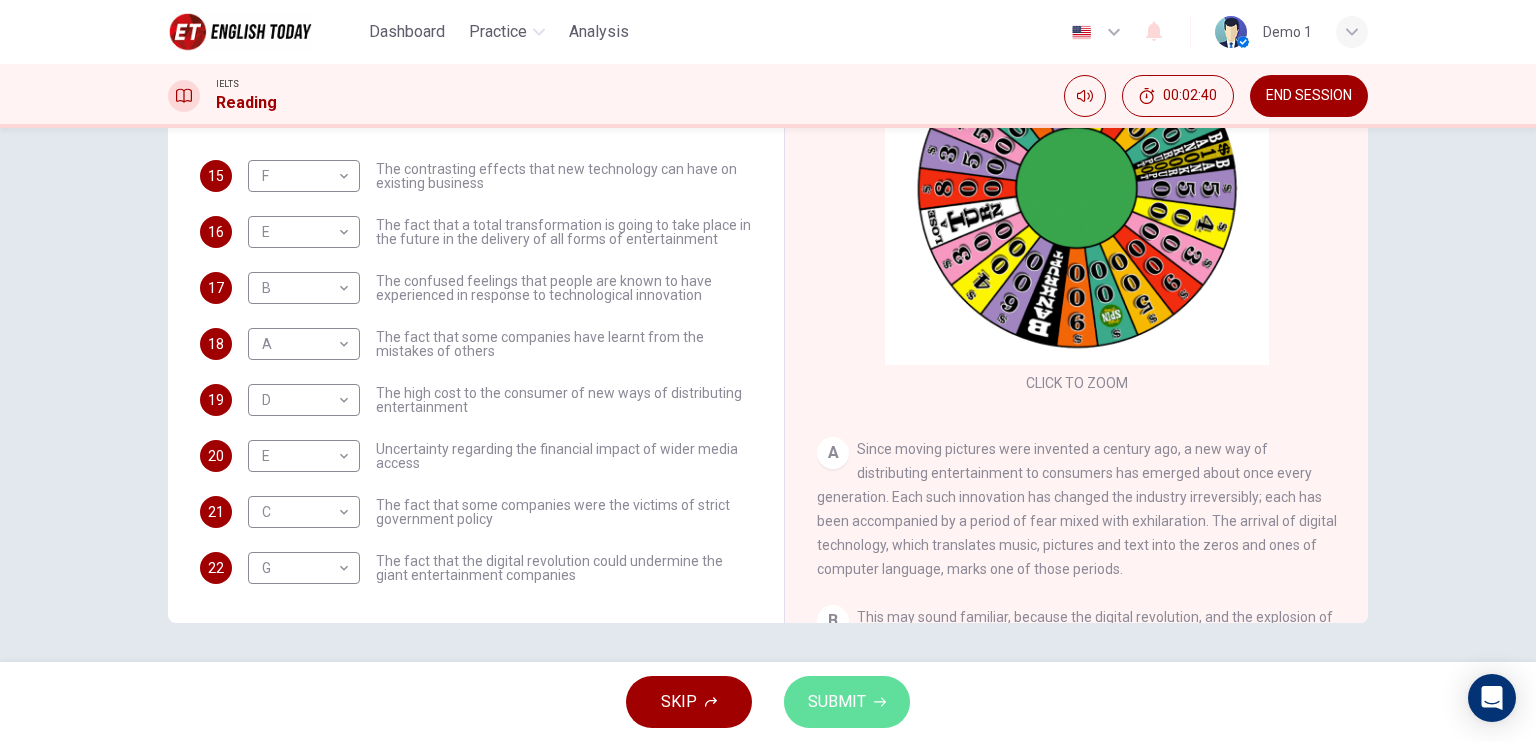 click on "SUBMIT" at bounding box center [837, 702] 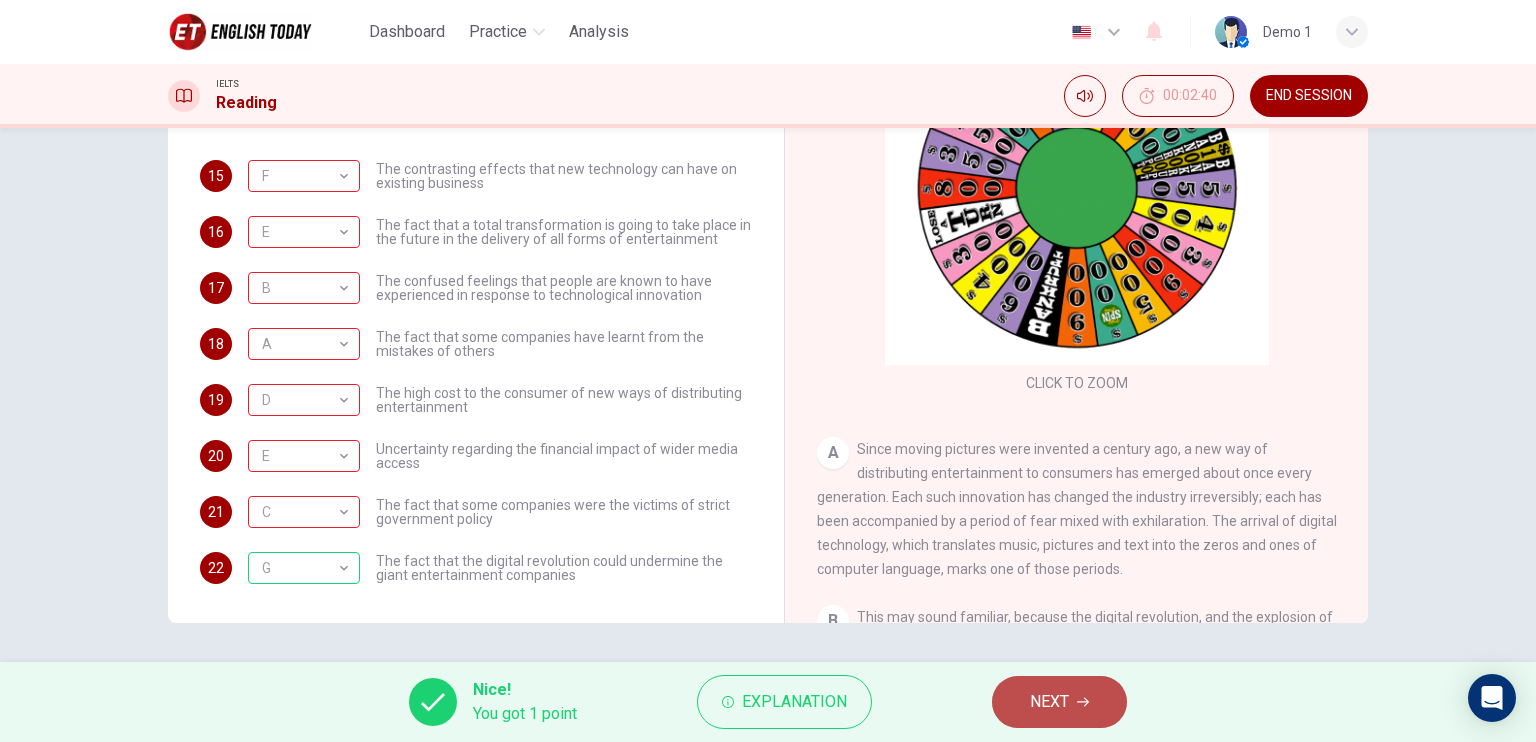 click on "NEXT" at bounding box center (1049, 702) 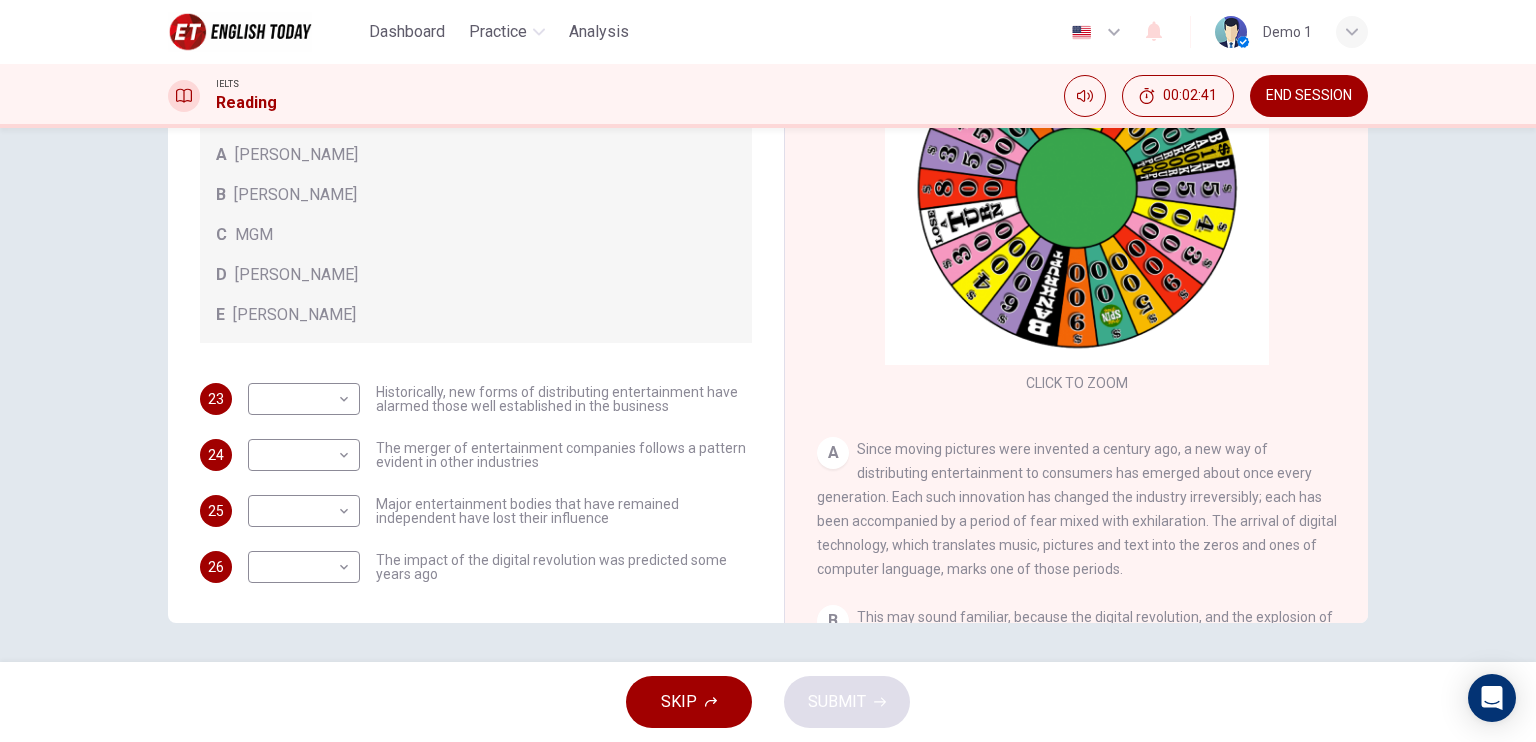 scroll, scrollTop: 120, scrollLeft: 0, axis: vertical 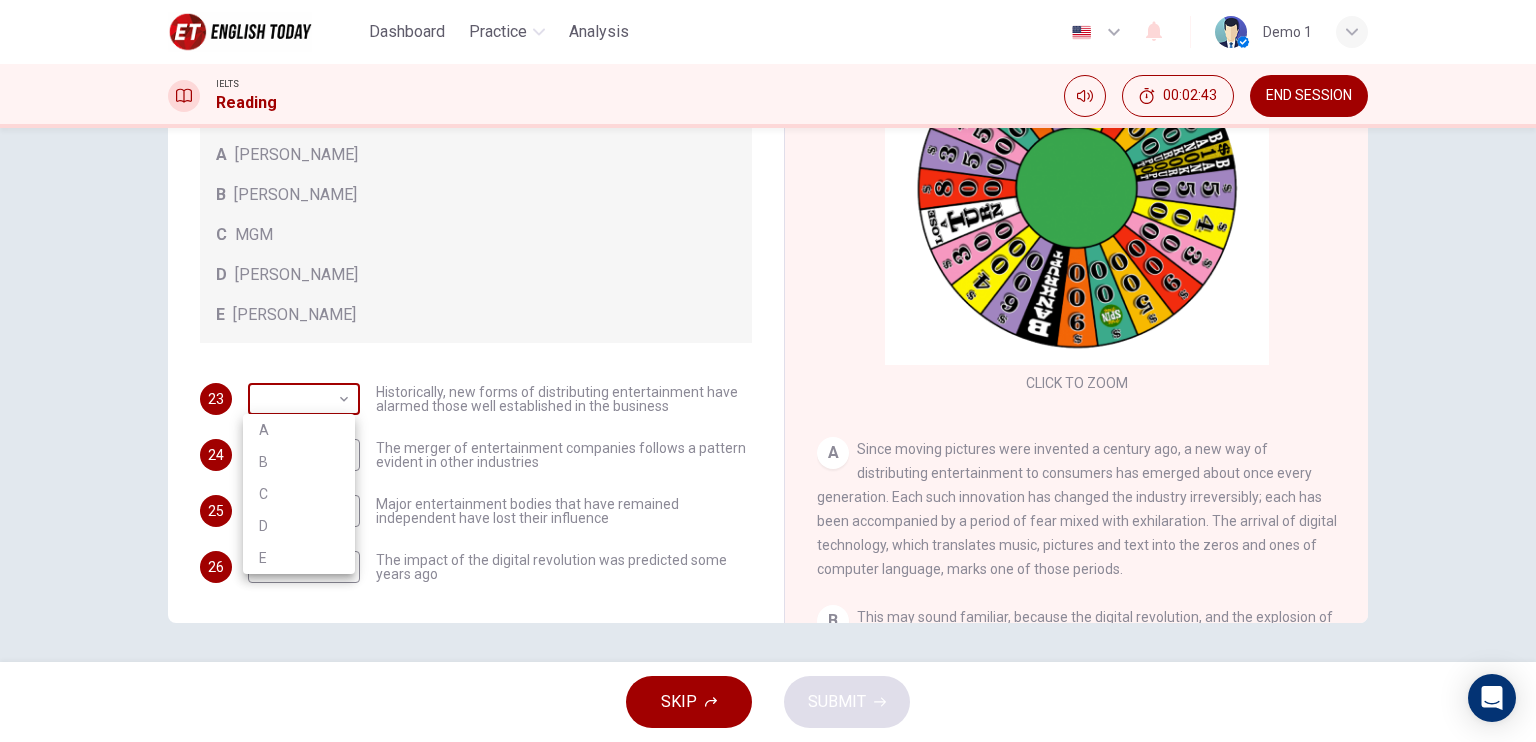 click on "This site uses cookies, as explained in our  Privacy Policy . If you agree to the use of cookies, please click the Accept button and continue to browse our site.   Privacy Policy Accept Dashboard Practice Analysis English en ​ Demo 1 IELTS Reading 00:02:43 END SESSION Questions 23 - 26 The writer refers to various individuals and companies in the reading passage.
Match the people or companies  (A-E)  with the points made in the questions below about the introduction of new technology.
Write the appropriate letter (A-E) in the boxes below. A [PERSON_NAME] B [PERSON_NAME] C MGM D [PERSON_NAME] E [PERSON_NAME] 23 ​ ​ Historically, new forms of distributing entertainment have alarmed those well established in the business 24 ​ ​ The merger of entertainment companies follows a pattern evident in other industries 25 ​ ​ Major entertainment bodies that have remained independent have lost their influence 26 ​ ​ The impact of the digital revolution was predicted some years ago Wheel of Fortune A B C" at bounding box center [768, 371] 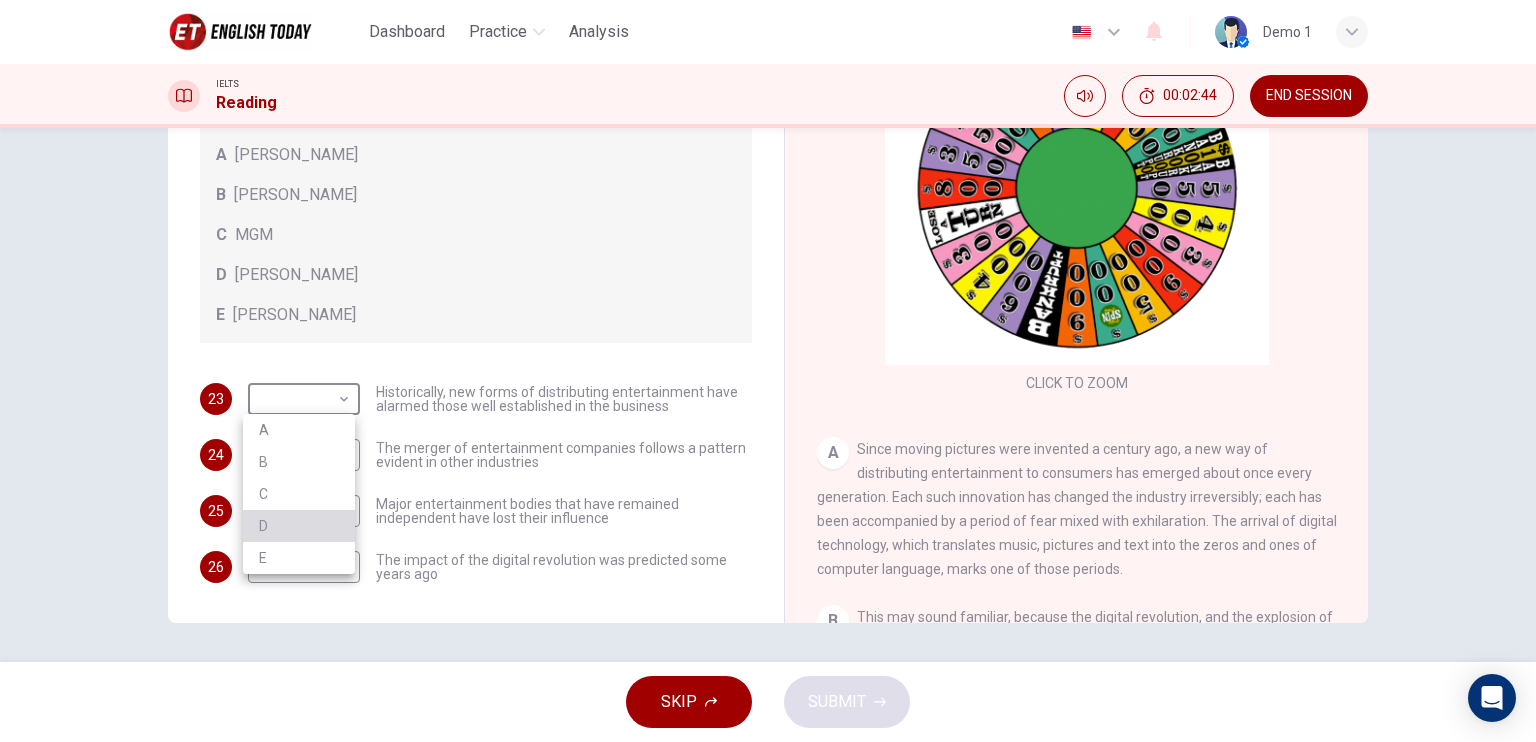 click on "D" at bounding box center [299, 526] 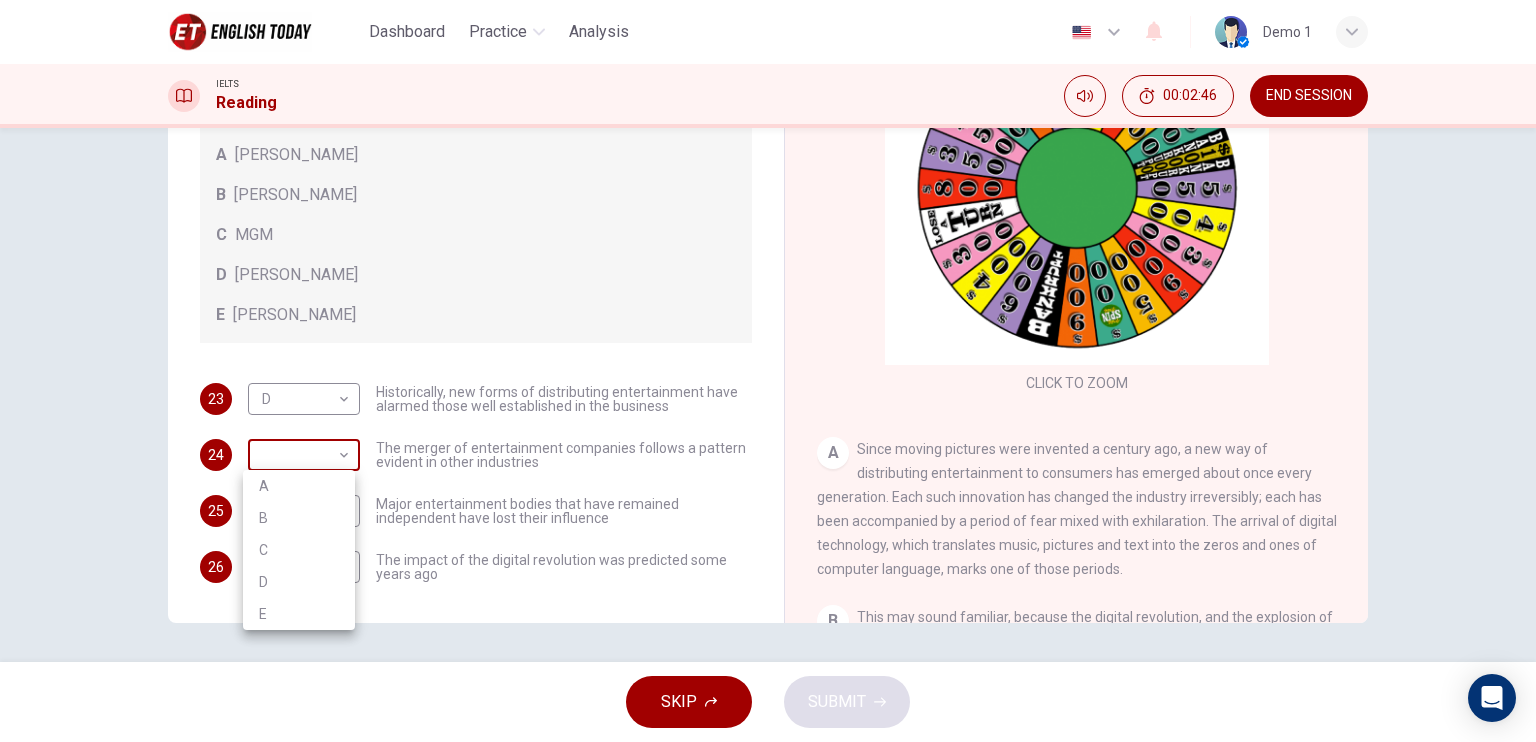 click on "This site uses cookies, as explained in our  Privacy Policy . If you agree to the use of cookies, please click the Accept button and continue to browse our site.   Privacy Policy Accept Dashboard Practice Analysis English en ​ Demo 1 IELTS Reading 00:02:46 END SESSION Questions 23 - 26 The writer refers to various individuals and companies in the reading passage.
Match the people or companies  (A-E)  with the points made in the questions below about the introduction of new technology.
Write the appropriate letter (A-E) in the boxes below. A [PERSON_NAME] B [PERSON_NAME] C MGM D [PERSON_NAME] E [PERSON_NAME] 23 D D ​ Historically, new forms of distributing entertainment have alarmed those well established in the business 24 ​ ​ The merger of entertainment companies follows a pattern evident in other industries 25 ​ ​ Major entertainment bodies that have remained independent have lost their influence 26 ​ ​ The impact of the digital revolution was predicted some years ago Wheel of Fortune A B C" at bounding box center (768, 371) 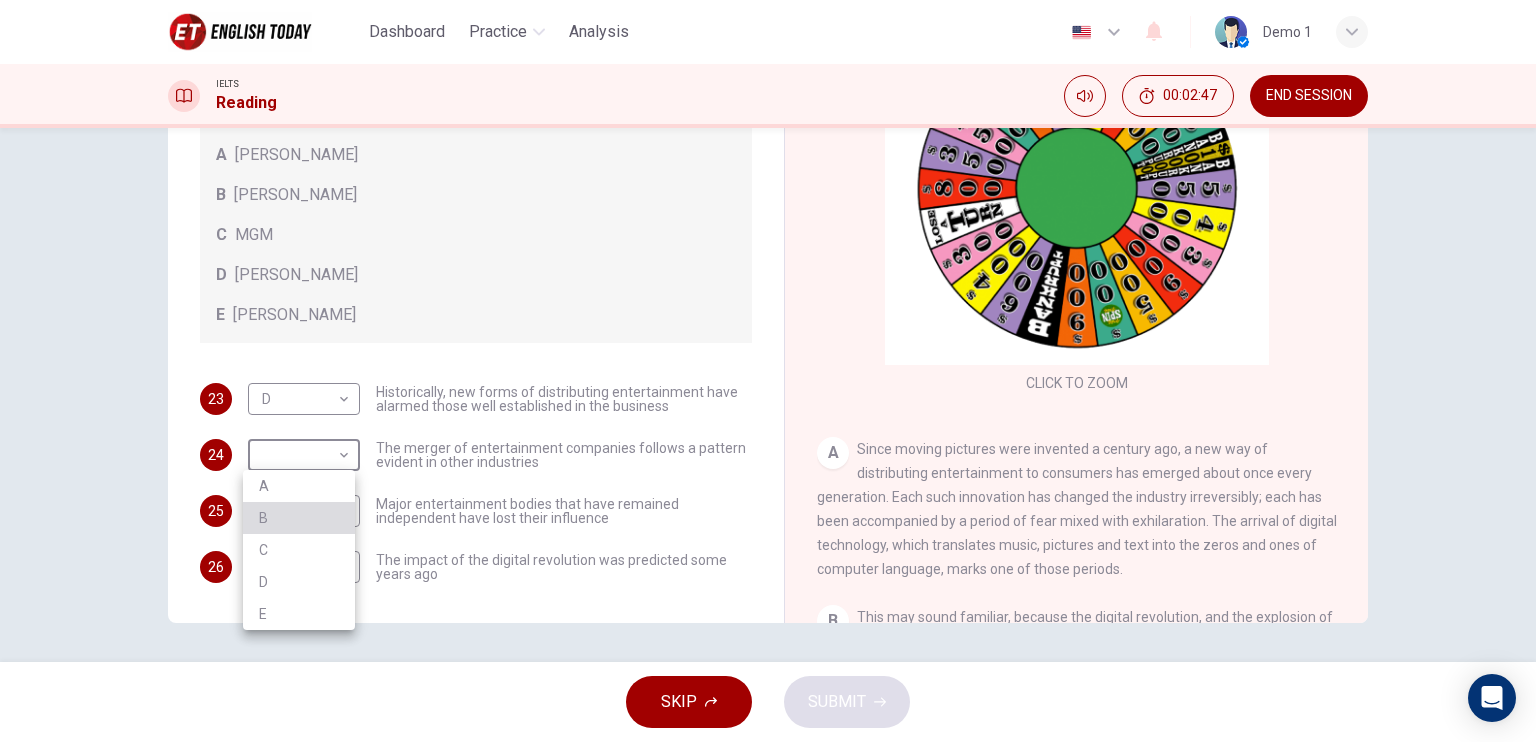 click on "B" at bounding box center (299, 518) 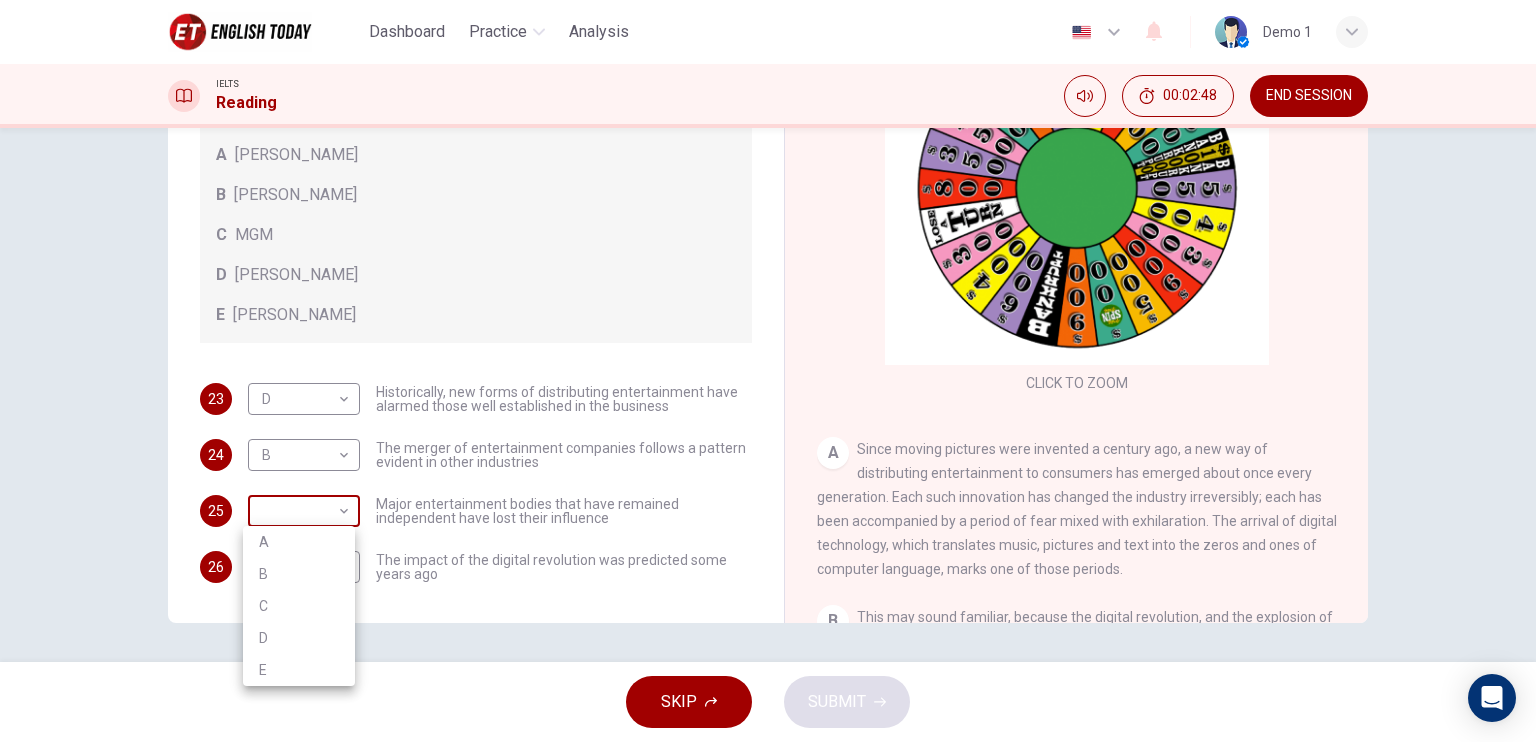 click on "This site uses cookies, as explained in our  Privacy Policy . If you agree to the use of cookies, please click the Accept button and continue to browse our site.   Privacy Policy Accept Dashboard Practice Analysis English en ​ Demo 1 IELTS Reading 00:02:48 END SESSION Questions 23 - 26 The writer refers to various individuals and companies in the reading passage.
Match the people or companies  (A-E)  with the points made in the questions below about the introduction of new technology.
Write the appropriate letter (A-E) in the boxes below. A [PERSON_NAME] B [PERSON_NAME] C MGM D [PERSON_NAME] E [PERSON_NAME] 23 D D ​ Historically, new forms of distributing entertainment have alarmed those well established in the business 24 B B ​ The merger of entertainment companies follows a pattern evident in other industries 25 ​ ​ Major entertainment bodies that have remained independent have lost their influence 26 ​ ​ The impact of the digital revolution was predicted some years ago Wheel of Fortune A B C" at bounding box center (768, 371) 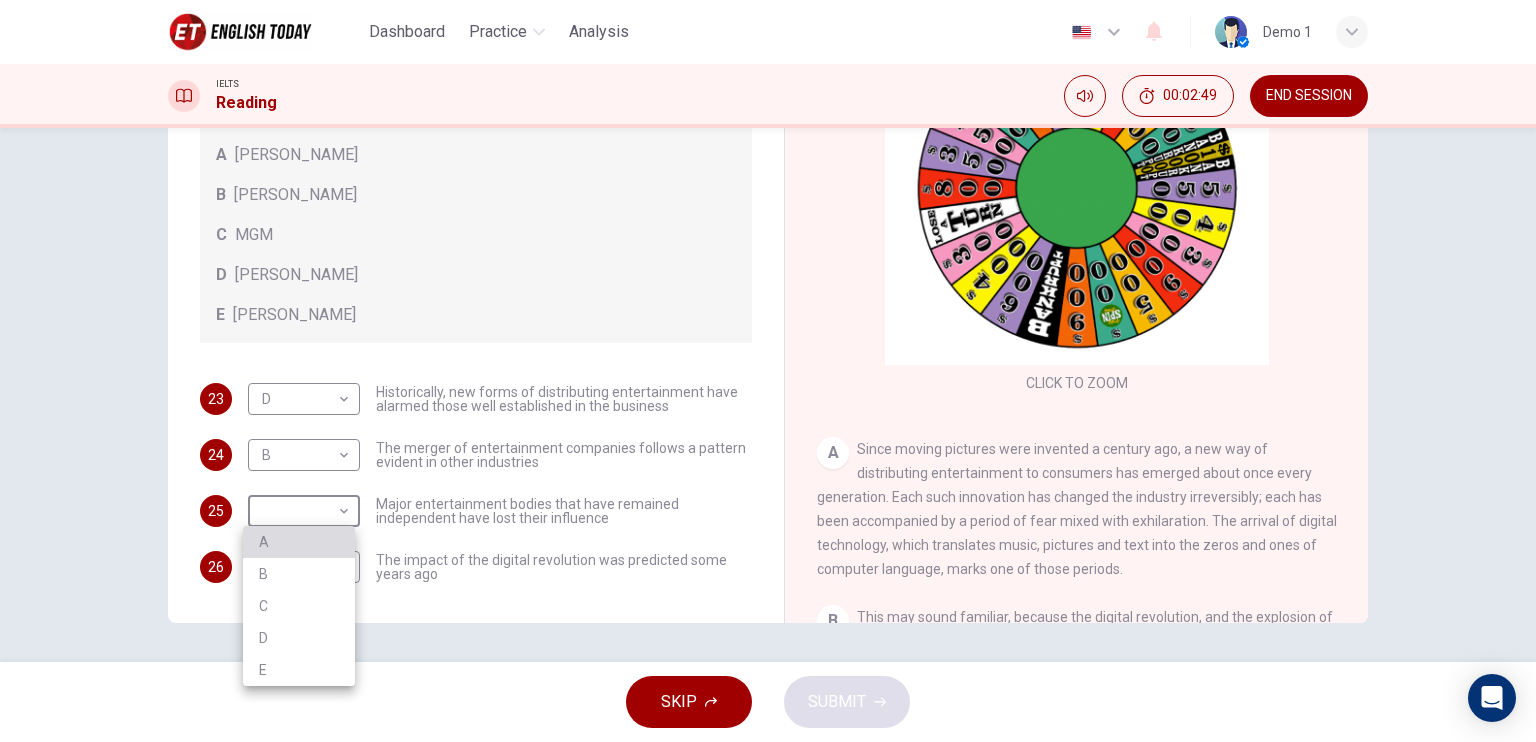 click on "A" at bounding box center (299, 542) 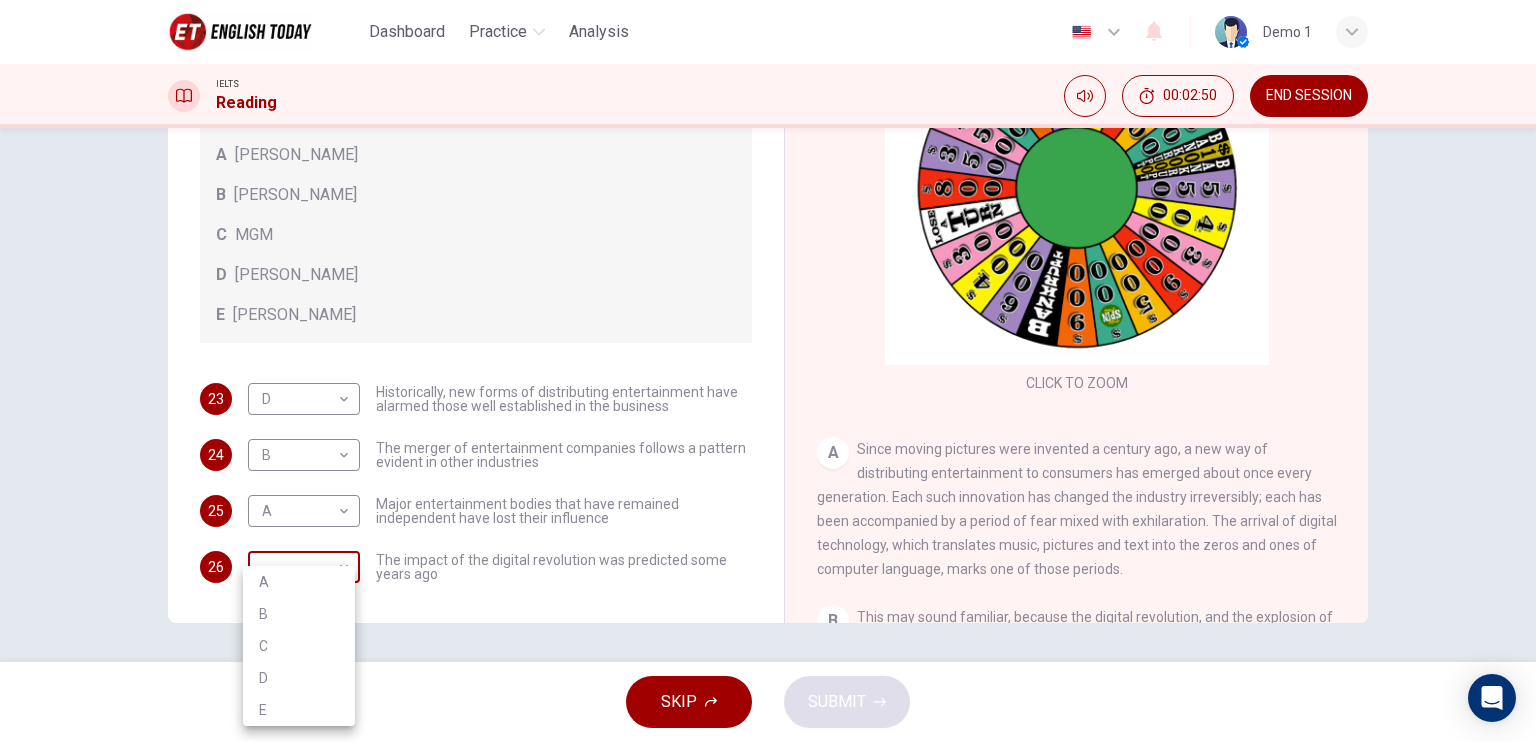 click on "This site uses cookies, as explained in our  Privacy Policy . If you agree to the use of cookies, please click the Accept button and continue to browse our site.   Privacy Policy Accept Dashboard Practice Analysis English en ​ Demo 1 IELTS Reading 00:02:50 END SESSION Questions 23 - 26 The writer refers to various individuals and companies in the reading passage.
Match the people or companies  (A-E)  with the points made in the questions below about the introduction of new technology.
Write the appropriate letter (A-E) in the boxes below. A [PERSON_NAME] B [PERSON_NAME] C MGM D [PERSON_NAME] E [PERSON_NAME] 23 D D ​ Historically, new forms of distributing entertainment have alarmed those well established in the business 24 B B ​ The merger of entertainment companies follows a pattern evident in other industries 25 A A ​ Major entertainment bodies that have remained independent have lost their influence 26 ​ ​ The impact of the digital revolution was predicted some years ago Wheel of Fortune A B C" at bounding box center (768, 371) 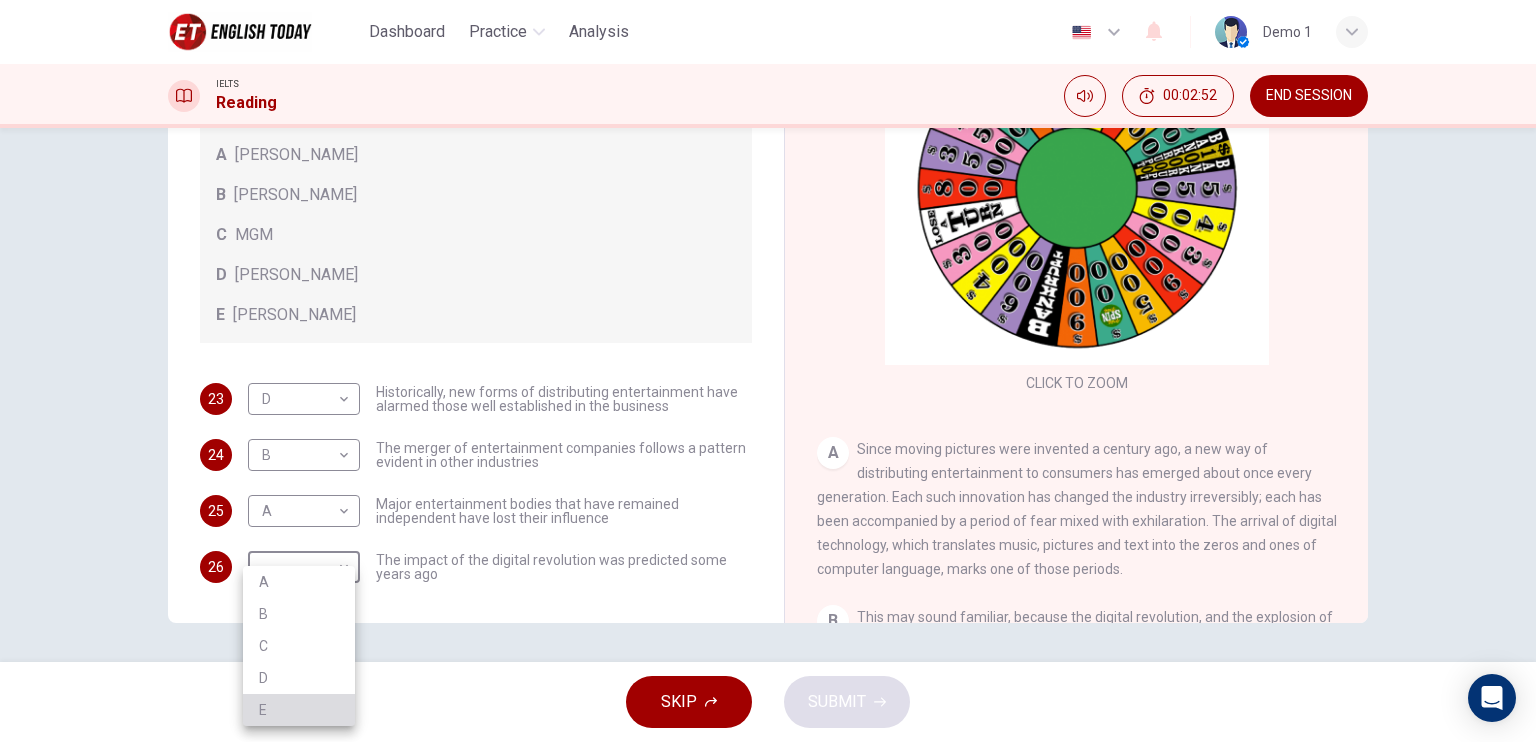 click on "E" at bounding box center (299, 710) 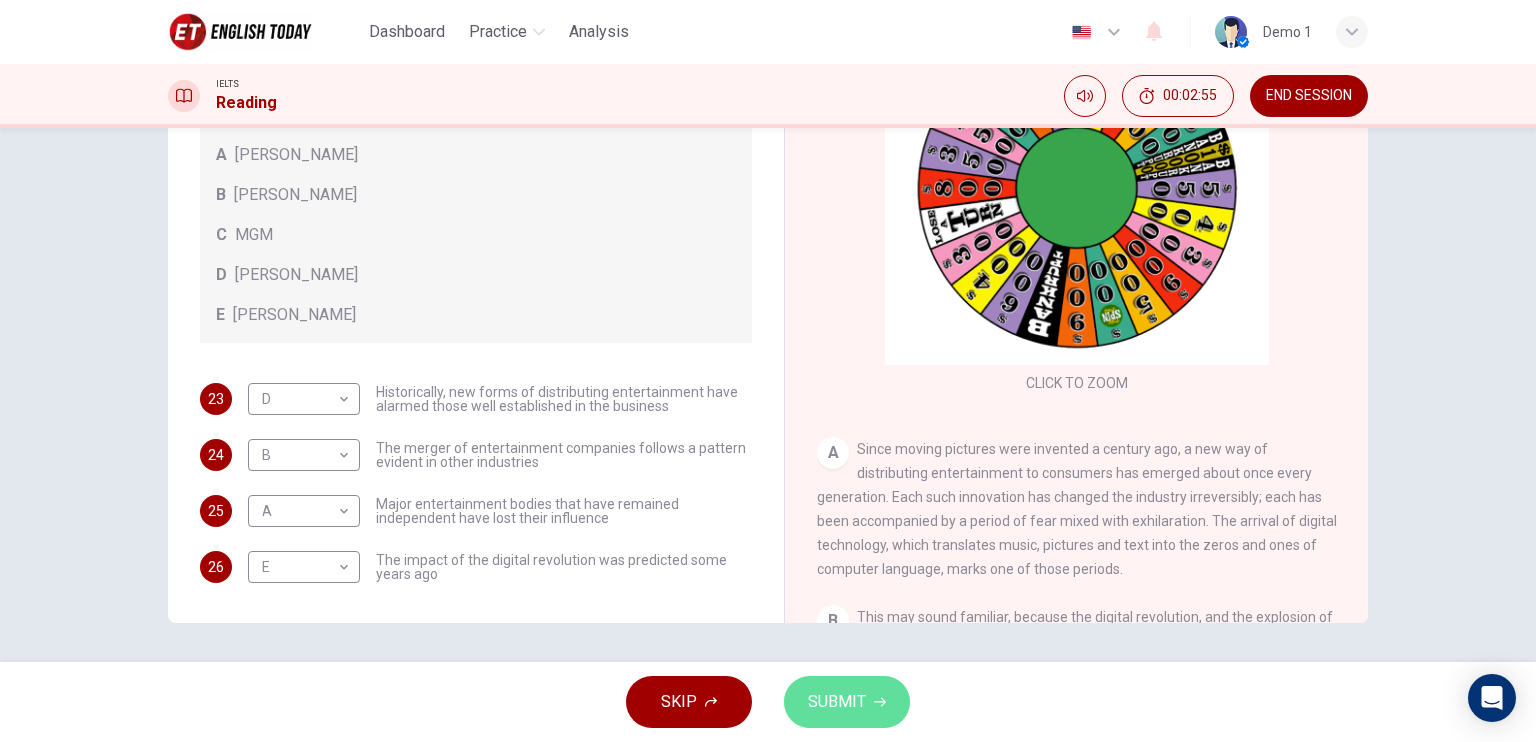 click on "SUBMIT" at bounding box center [837, 702] 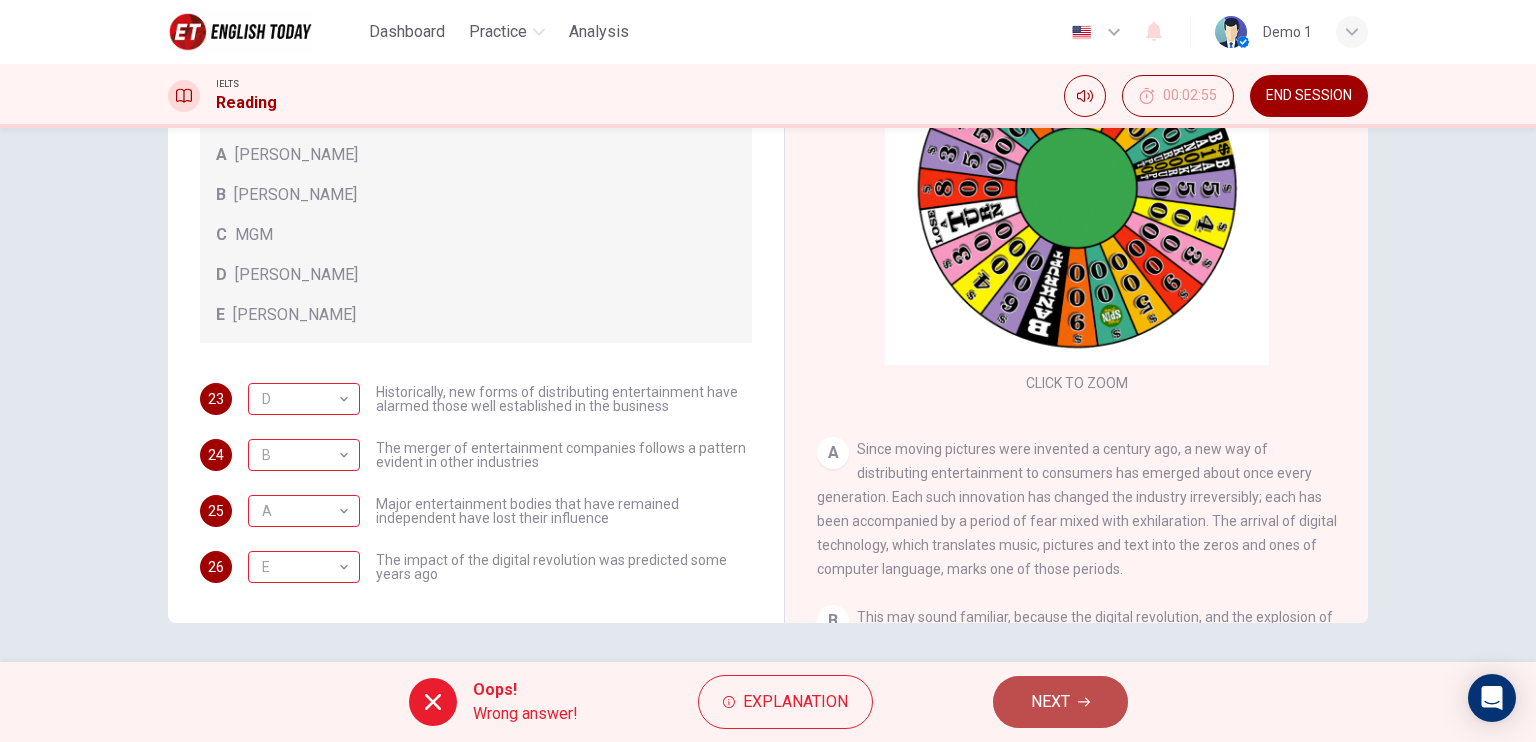 click on "NEXT" at bounding box center (1060, 702) 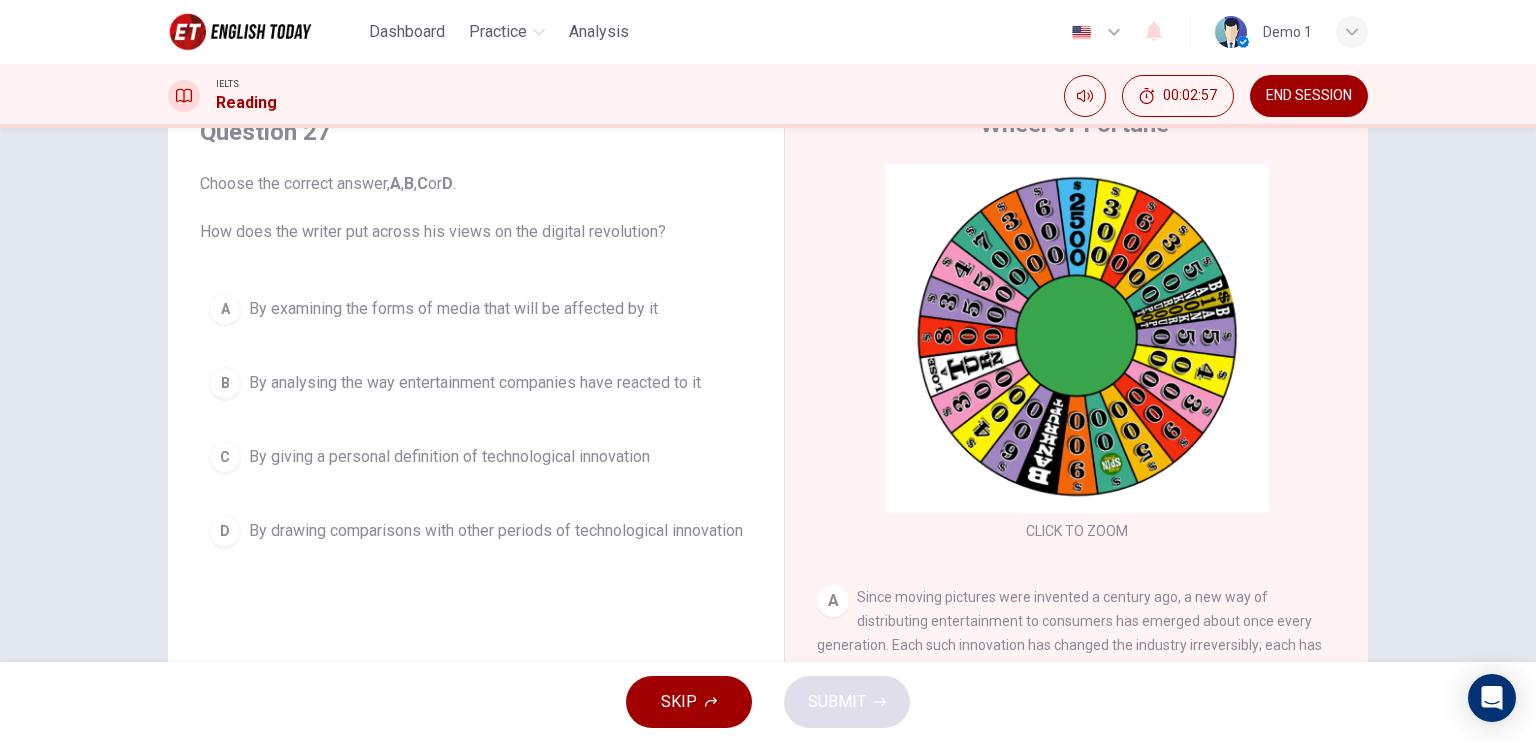 scroll, scrollTop: 135, scrollLeft: 0, axis: vertical 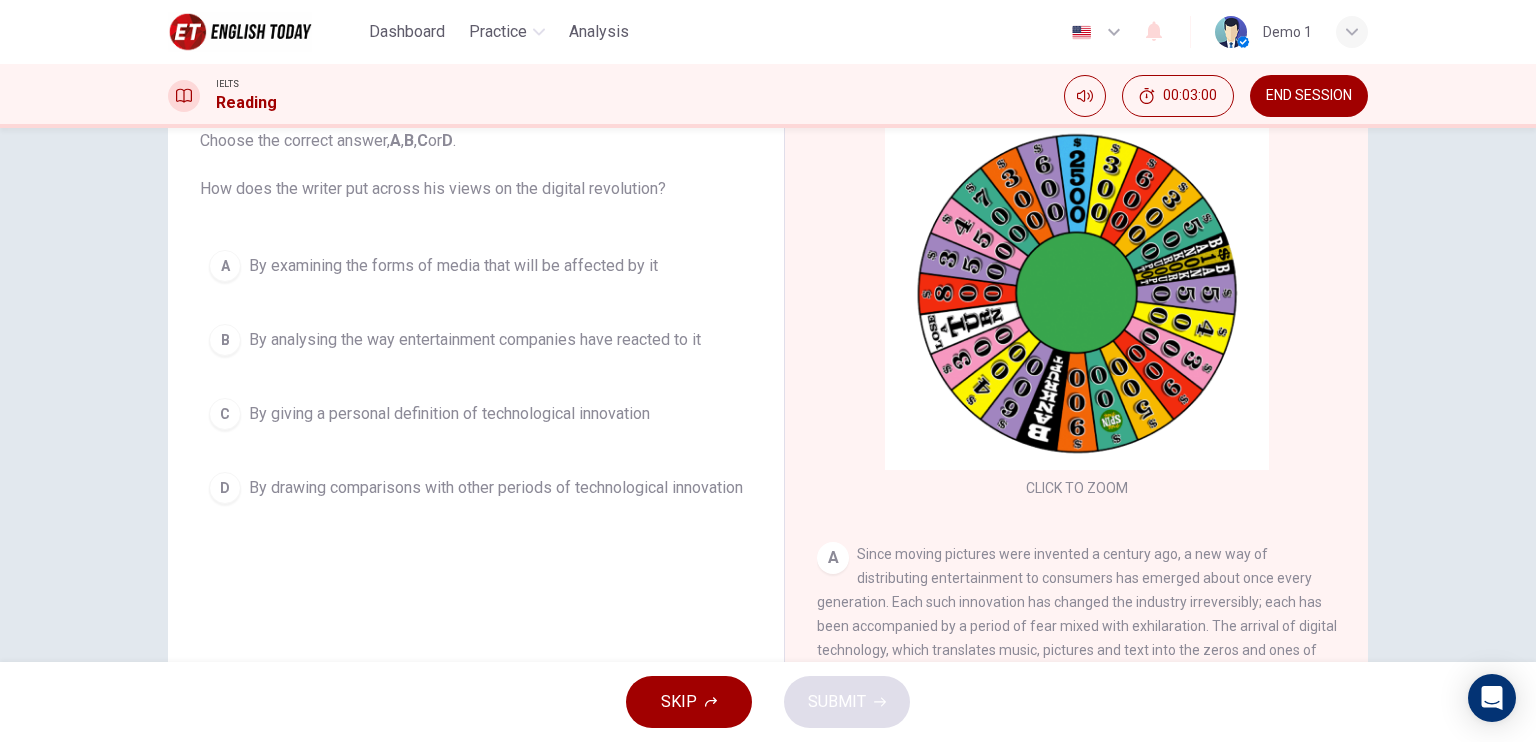 click on "By examining the forms of media that will be affected by it" at bounding box center (453, 266) 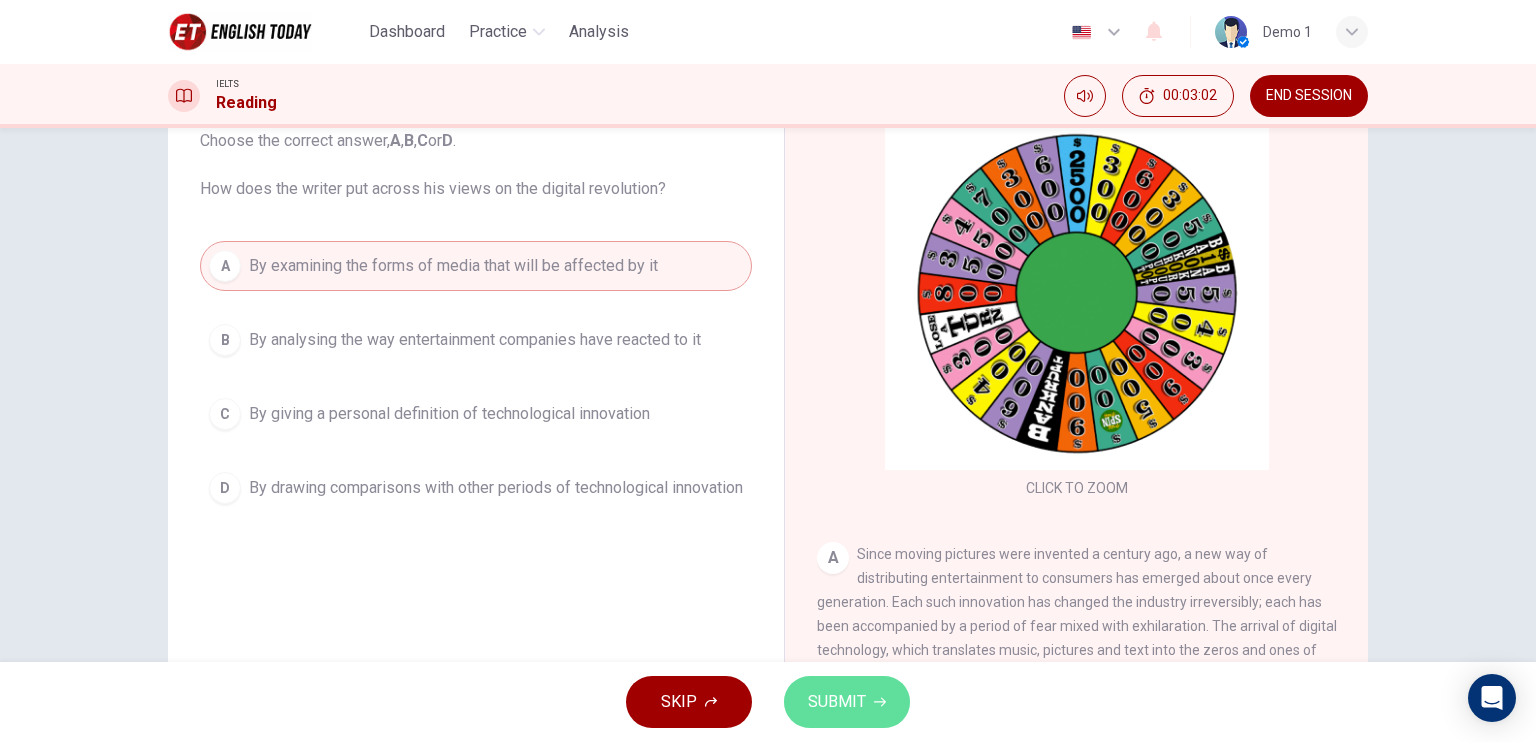 click on "SUBMIT" at bounding box center (837, 702) 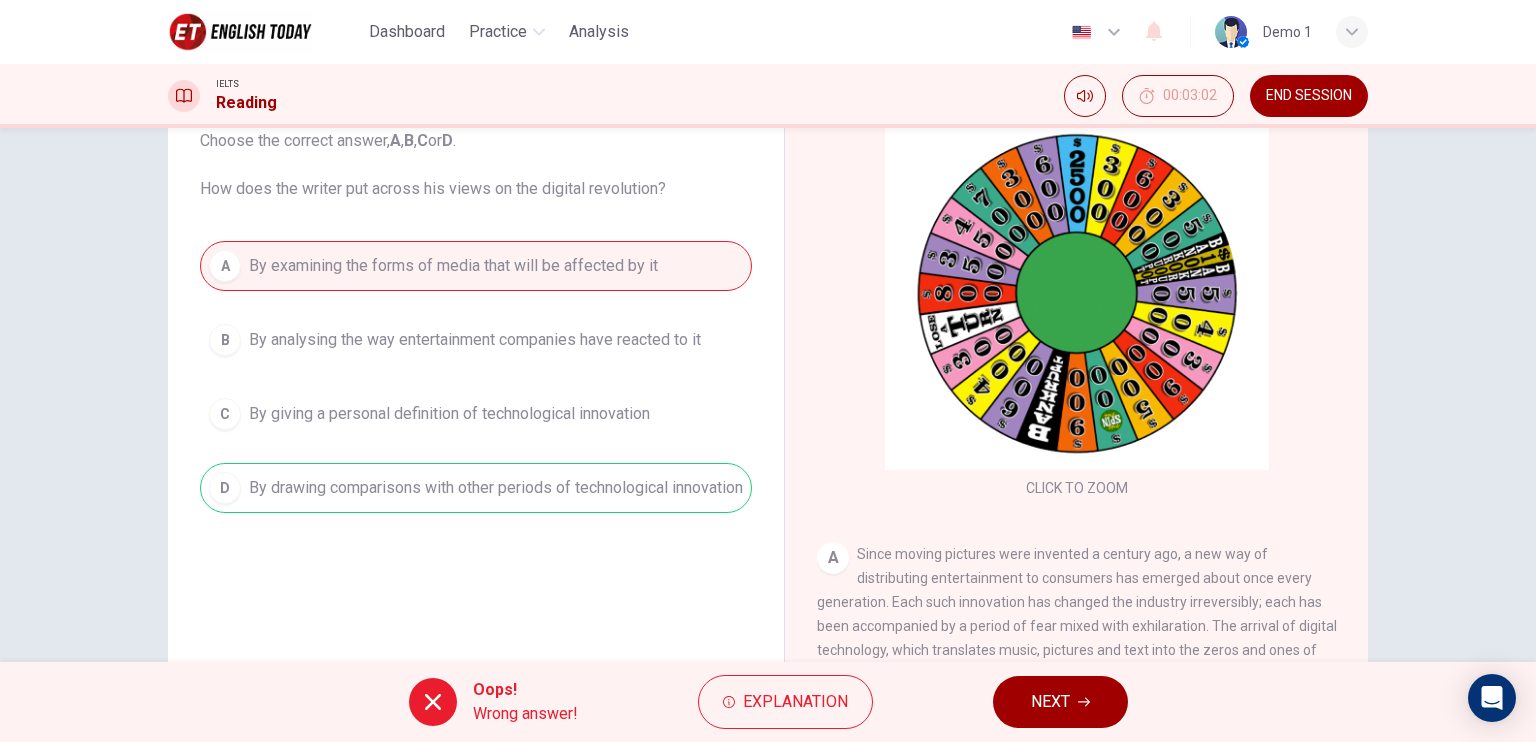 click on "NEXT" at bounding box center (1060, 702) 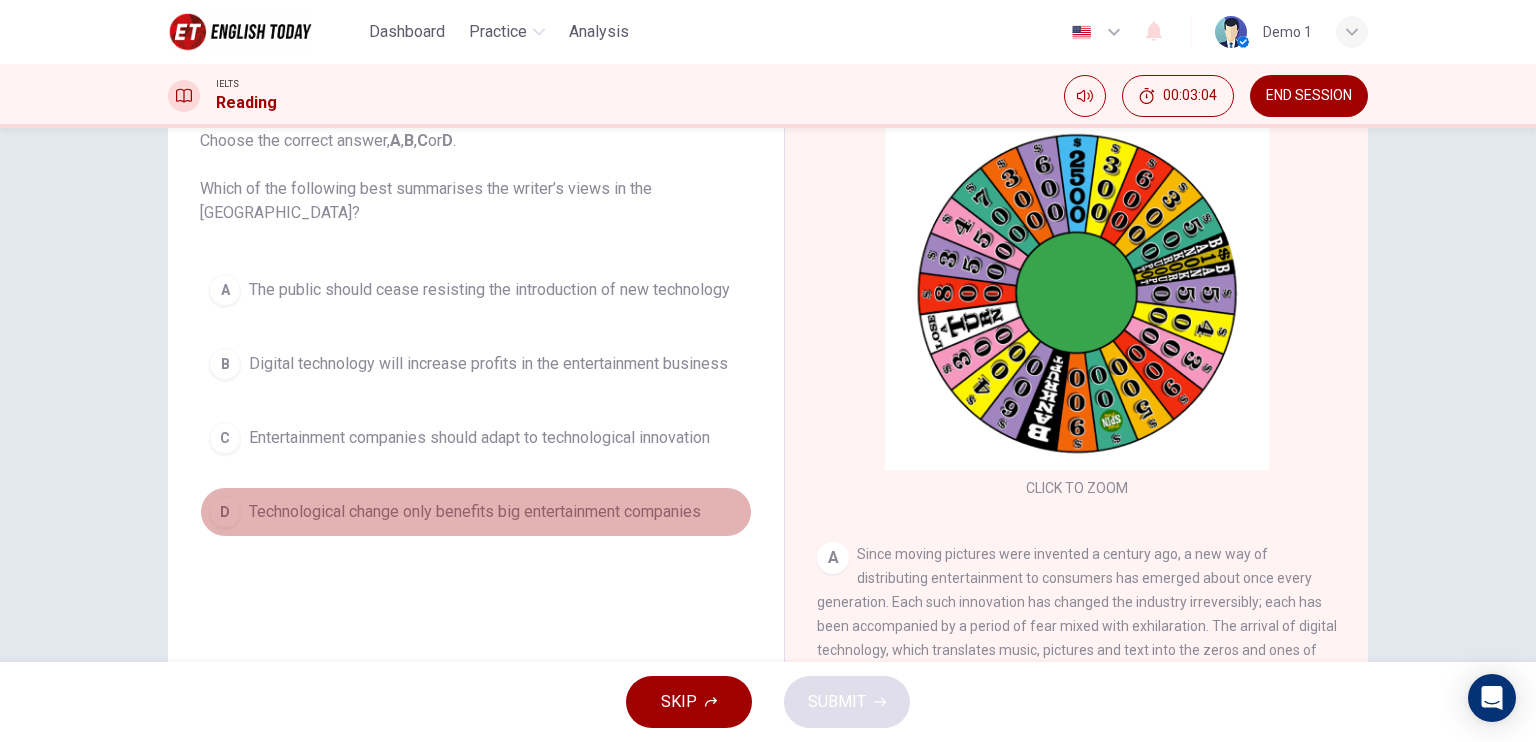 click on "Technological change only benefits big entertainment companies" at bounding box center (475, 512) 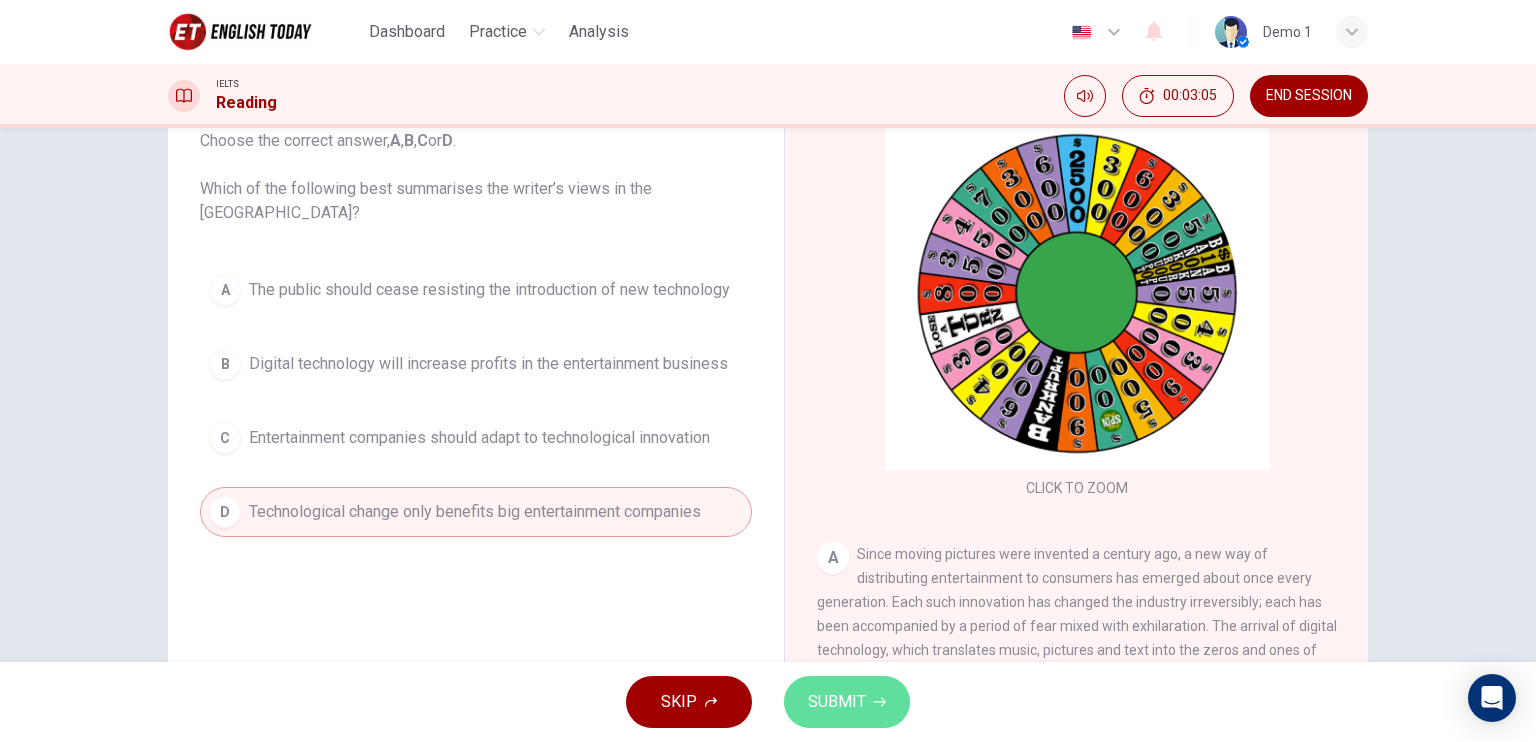 click on "SUBMIT" at bounding box center (847, 702) 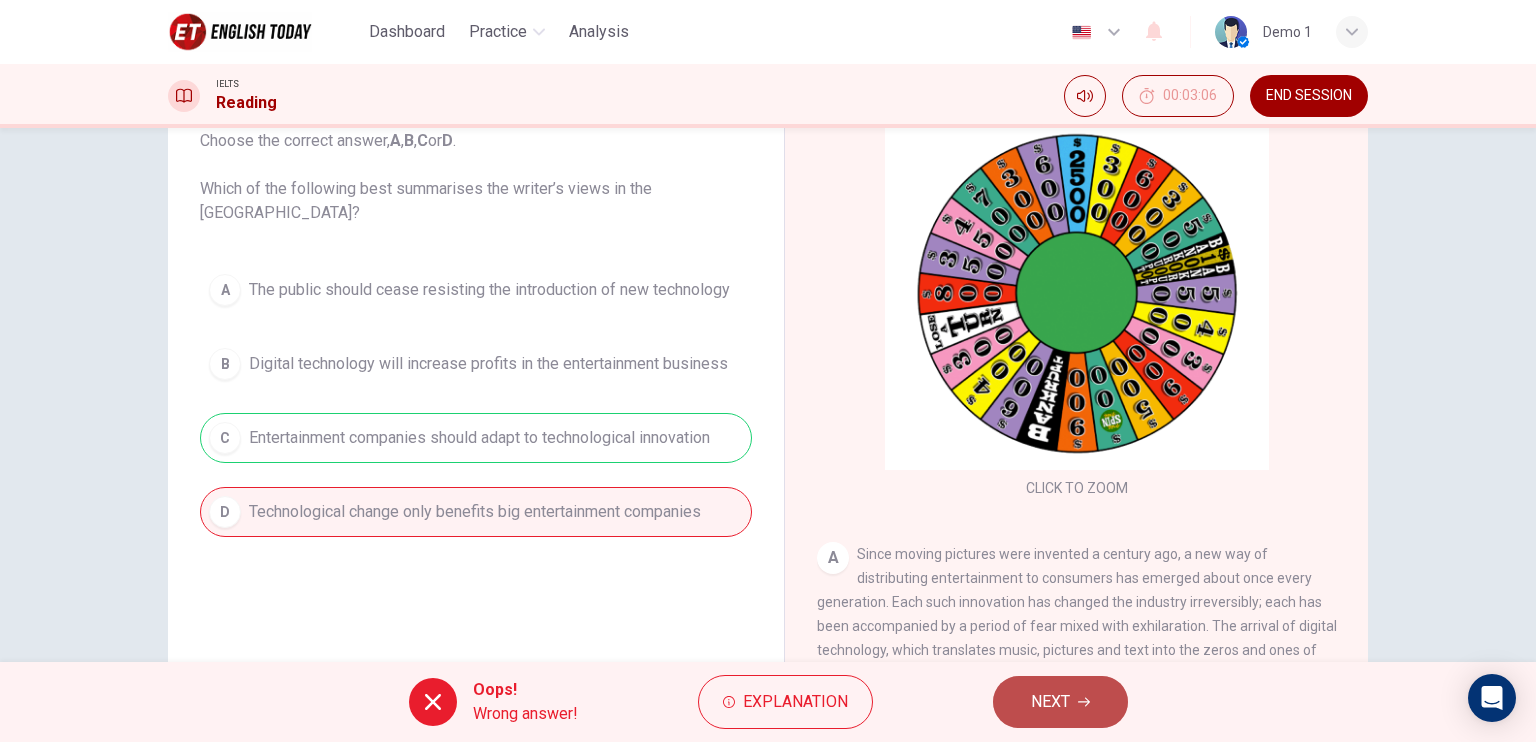 click on "NEXT" at bounding box center (1060, 702) 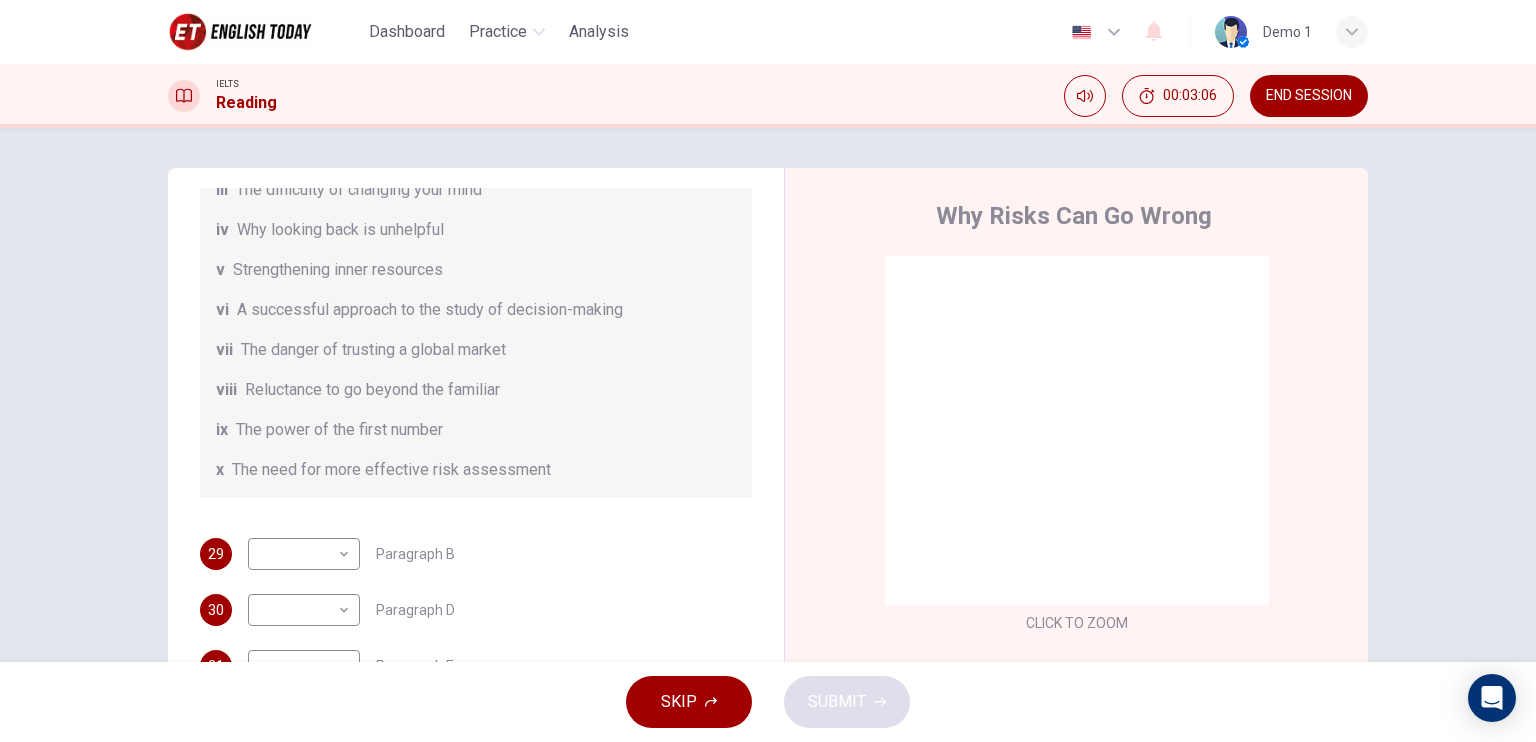 scroll, scrollTop: 384, scrollLeft: 0, axis: vertical 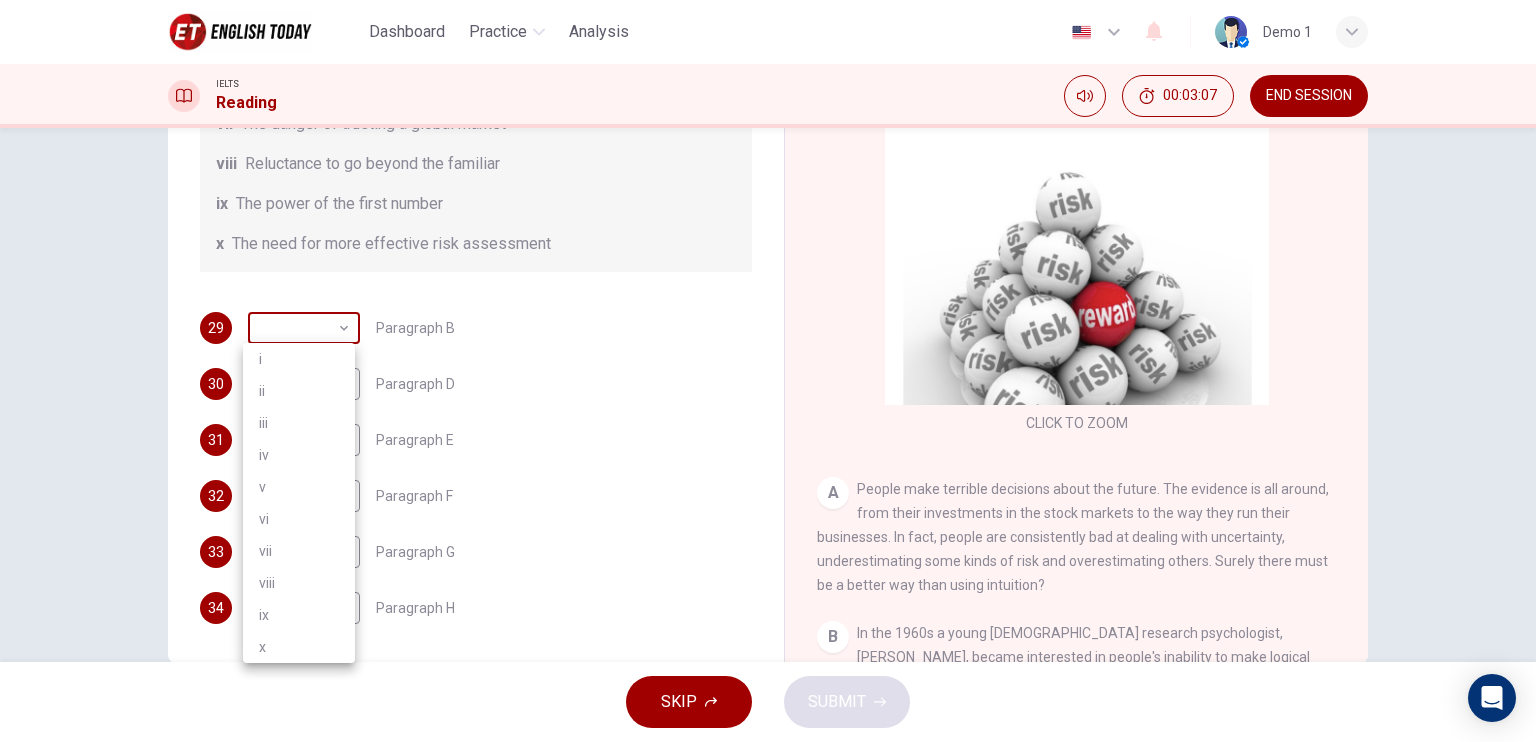click on "This site uses cookies, as explained in our  Privacy Policy . If you agree to the use of cookies, please click the Accept button and continue to browse our site.   Privacy Policy Accept Dashboard Practice Analysis English en ​ Demo 1 IELTS Reading 00:03:07 END SESSION Questions 29 - 34 Reading Passage 1 has nine paragraphs  A-I
Choose the correct heading for Paragraphs  B  and  D-H  from the list of headings below.
Write the correct number  (i-xi)  in the boxes below. List of Headings i Not identifying the correct priorities ii A solution for the long term iii The difficulty of changing your mind iv Why looking back is unhelpful v Strengthening inner resources vi A successful approach to the study of decision-making vii The danger of trusting a global market viii Reluctance to go beyond the familiar ix The power of the first number x The need for more effective risk assessment 29 ​ ​ Paragraph B 30 ​ ​ Paragraph D 31 ​ ​ Paragraph E 32 ​ ​ Paragraph F 33 ​ ​ Paragraph G 34 ​ ​ A B" at bounding box center [768, 371] 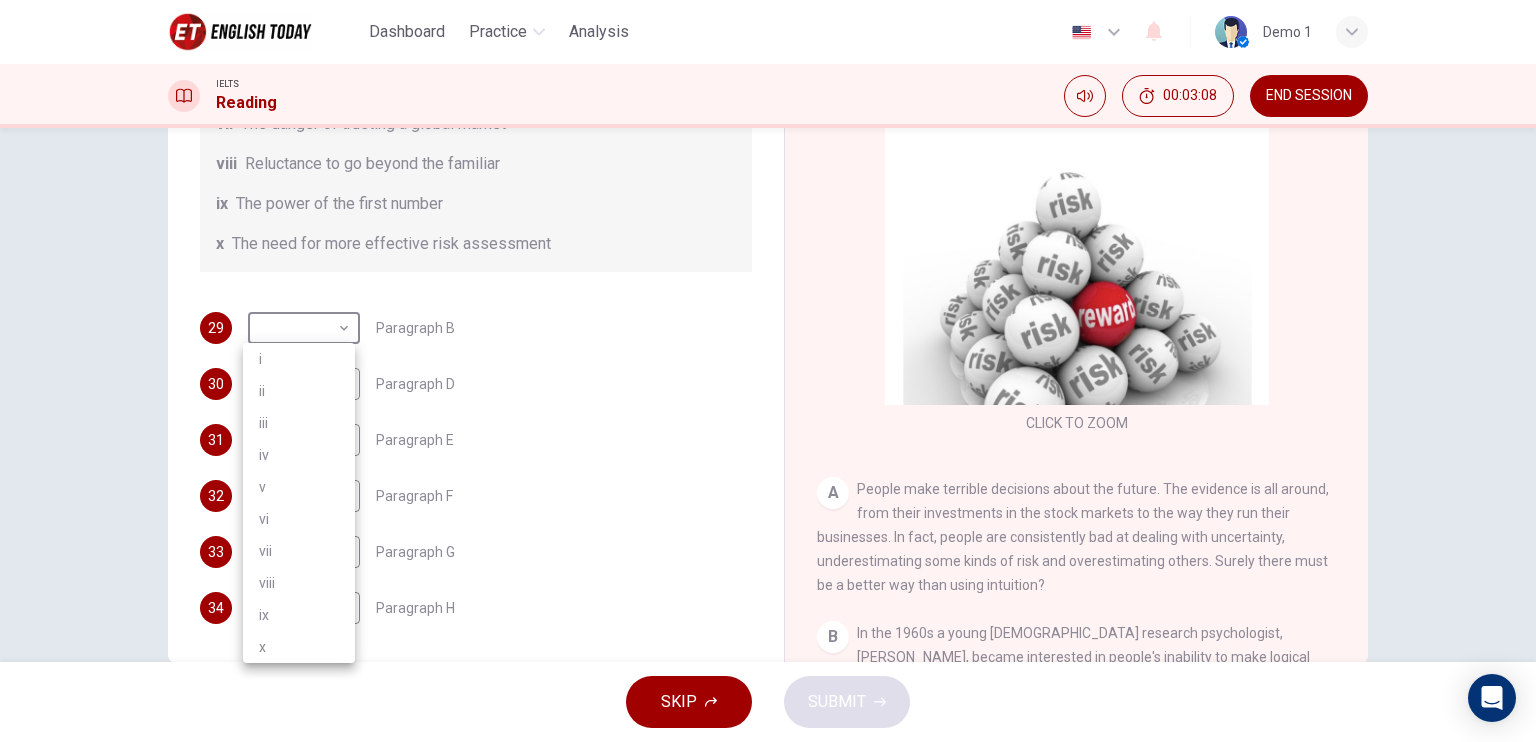 click on "iv" at bounding box center (299, 455) 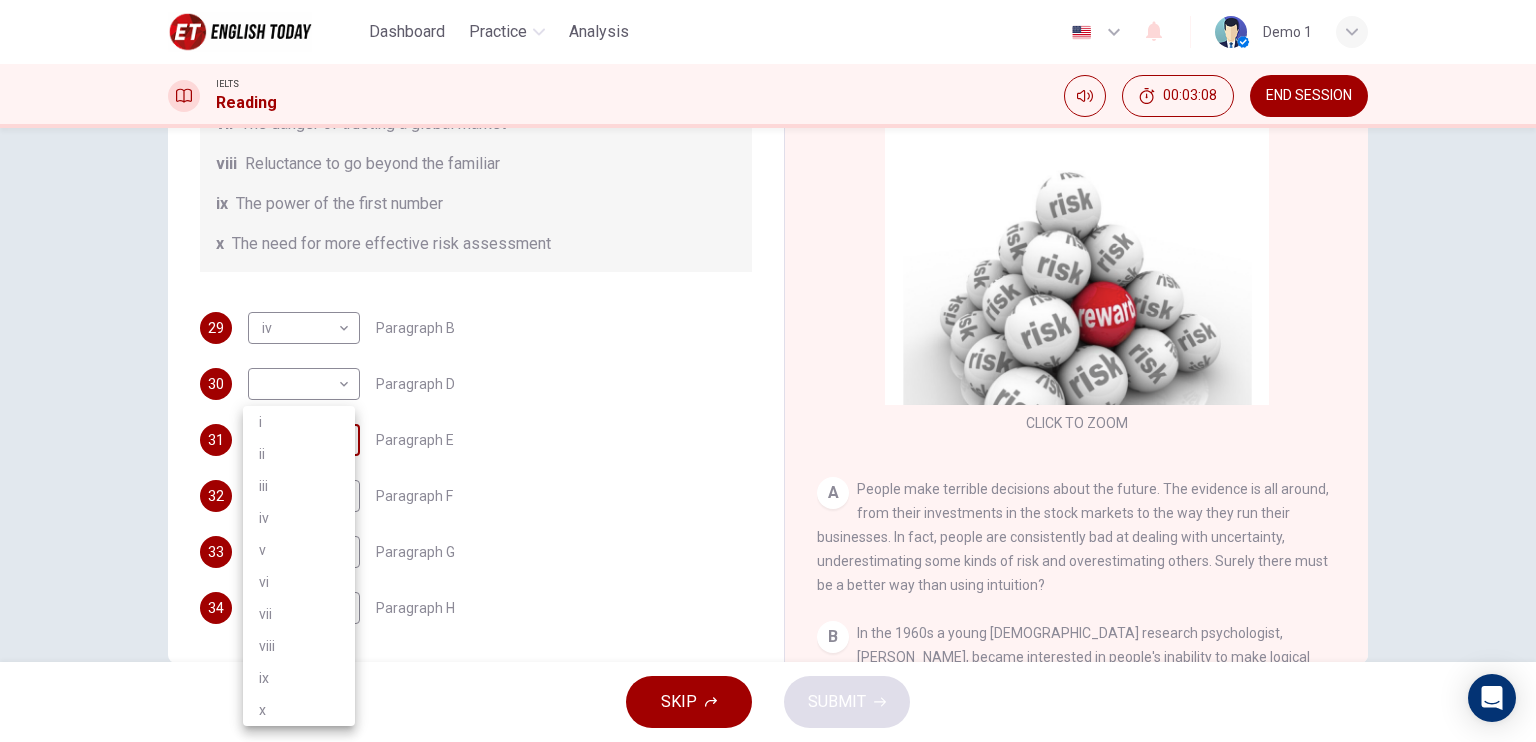 click on "This site uses cookies, as explained in our  Privacy Policy . If you agree to the use of cookies, please click the Accept button and continue to browse our site.   Privacy Policy Accept Dashboard Practice Analysis English en ​ Demo 1 IELTS Reading 00:03:08 END SESSION Questions 29 - 34 Reading Passage 1 has nine paragraphs  A-I
Choose the correct heading for Paragraphs  B  and  D-H  from the list of headings below.
Write the correct number  (i-xi)  in the boxes below. List of Headings i Not identifying the correct priorities ii A solution for the long term iii The difficulty of changing your mind iv Why looking back is unhelpful v Strengthening inner resources vi A successful approach to the study of decision-making vii The danger of trusting a global market viii Reluctance to go beyond the familiar ix The power of the first number x The need for more effective risk assessment 29 iv iv ​ Paragraph B 30 ​ ​ Paragraph D 31 ​ ​ Paragraph E 32 ​ ​ Paragraph F 33 ​ ​ Paragraph G 34 ​ ​ A" at bounding box center [768, 371] 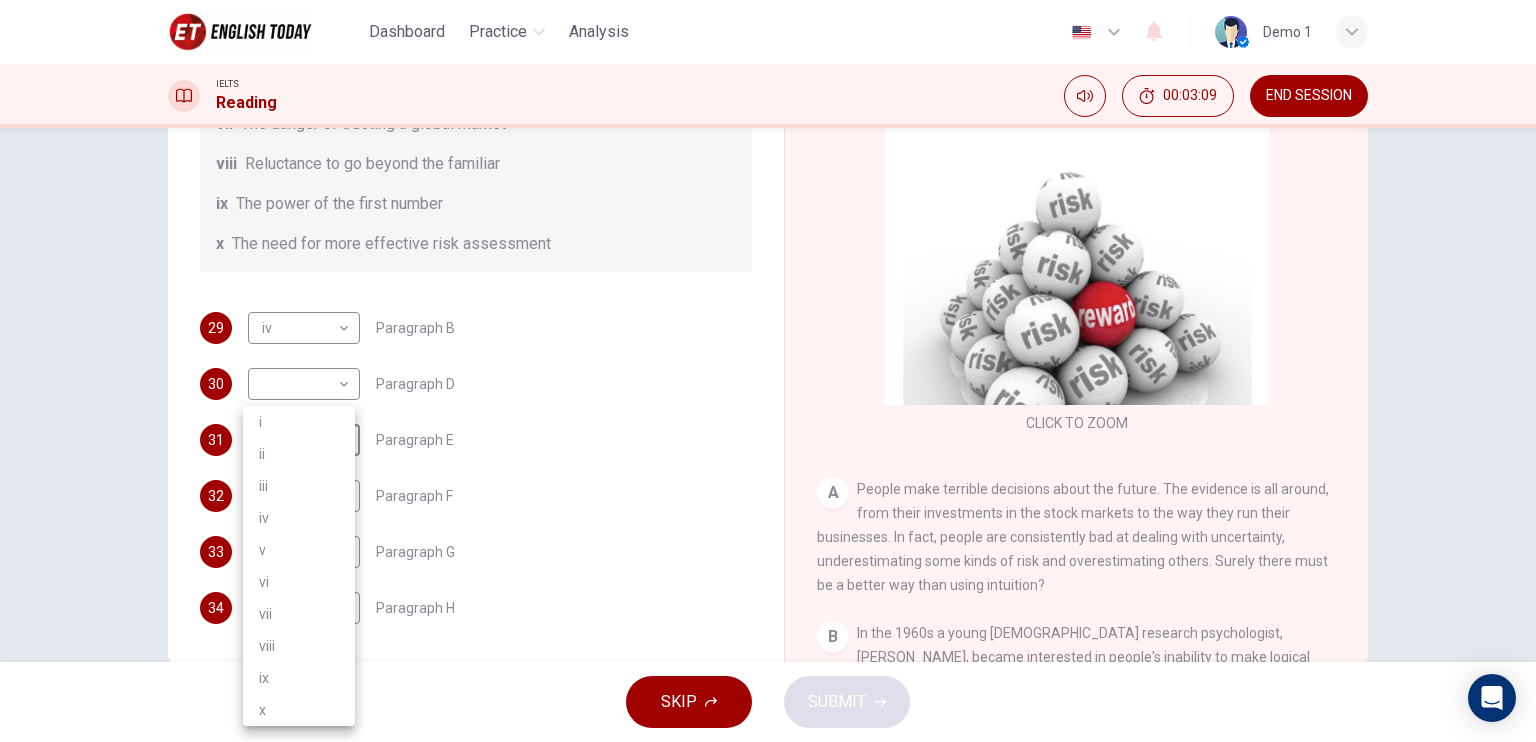 click on "iv" at bounding box center (299, 518) 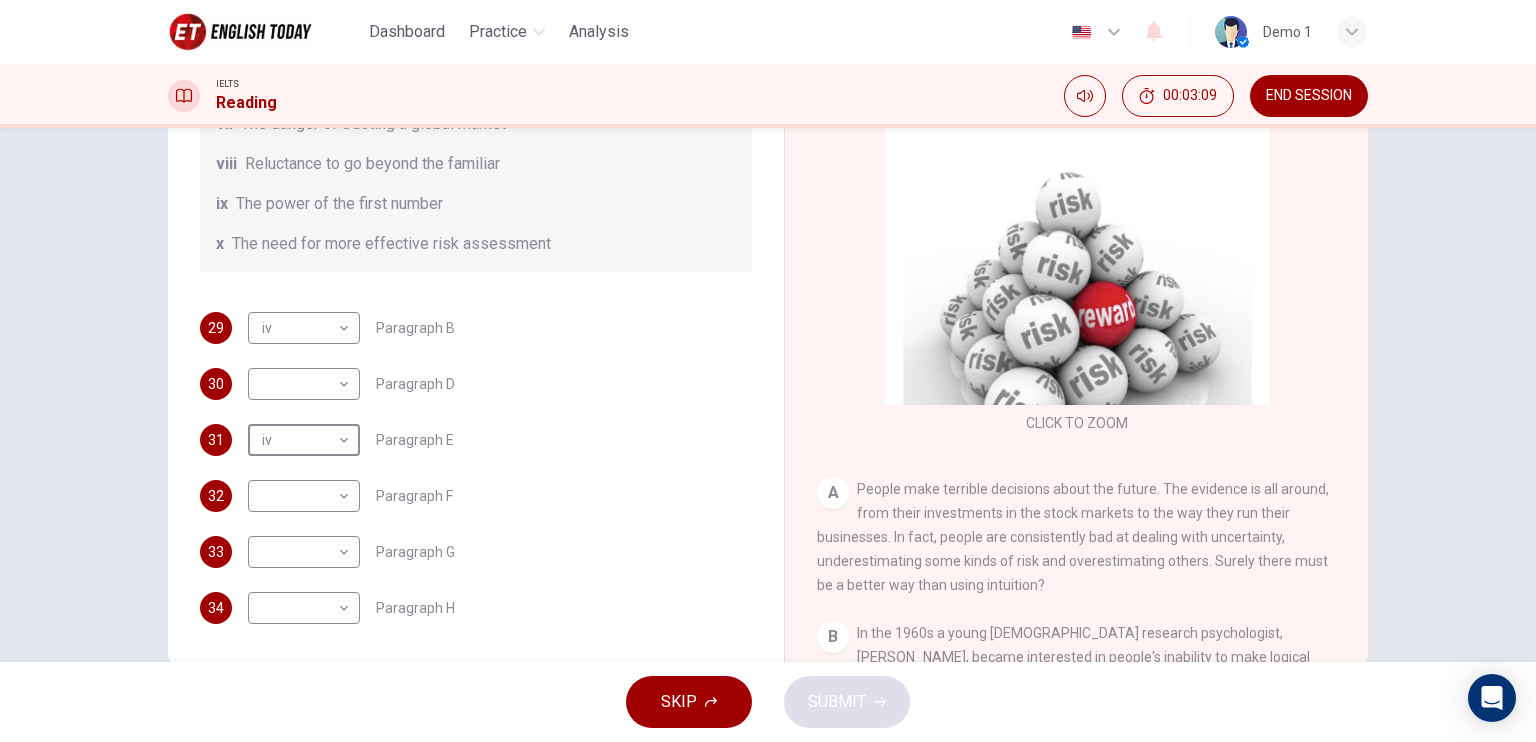 click on "This site uses cookies, as explained in our  Privacy Policy . If you agree to the use of cookies, please click the Accept button and continue to browse our site.   Privacy Policy Accept Dashboard Practice Analysis English en ​ Demo 1 IELTS Reading 00:03:09 END SESSION Questions 29 - 34 Reading Passage 1 has nine paragraphs  A-I
Choose the correct heading for Paragraphs  B  and  D-H  from the list of headings below.
Write the correct number  (i-xi)  in the boxes below. List of Headings i Not identifying the correct priorities ii A solution for the long term iii The difficulty of changing your mind iv Why looking back is unhelpful v Strengthening inner resources vi A successful approach to the study of decision-making vii The danger of trusting a global market viii Reluctance to go beyond the familiar ix The power of the first number x The need for more effective risk assessment 29 iv iv ​ Paragraph B 30 ​ ​ Paragraph D 31 iv iv ​ Paragraph E 32 ​ ​ Paragraph F 33 ​ ​ Paragraph G 34 ​ ​" at bounding box center (768, 371) 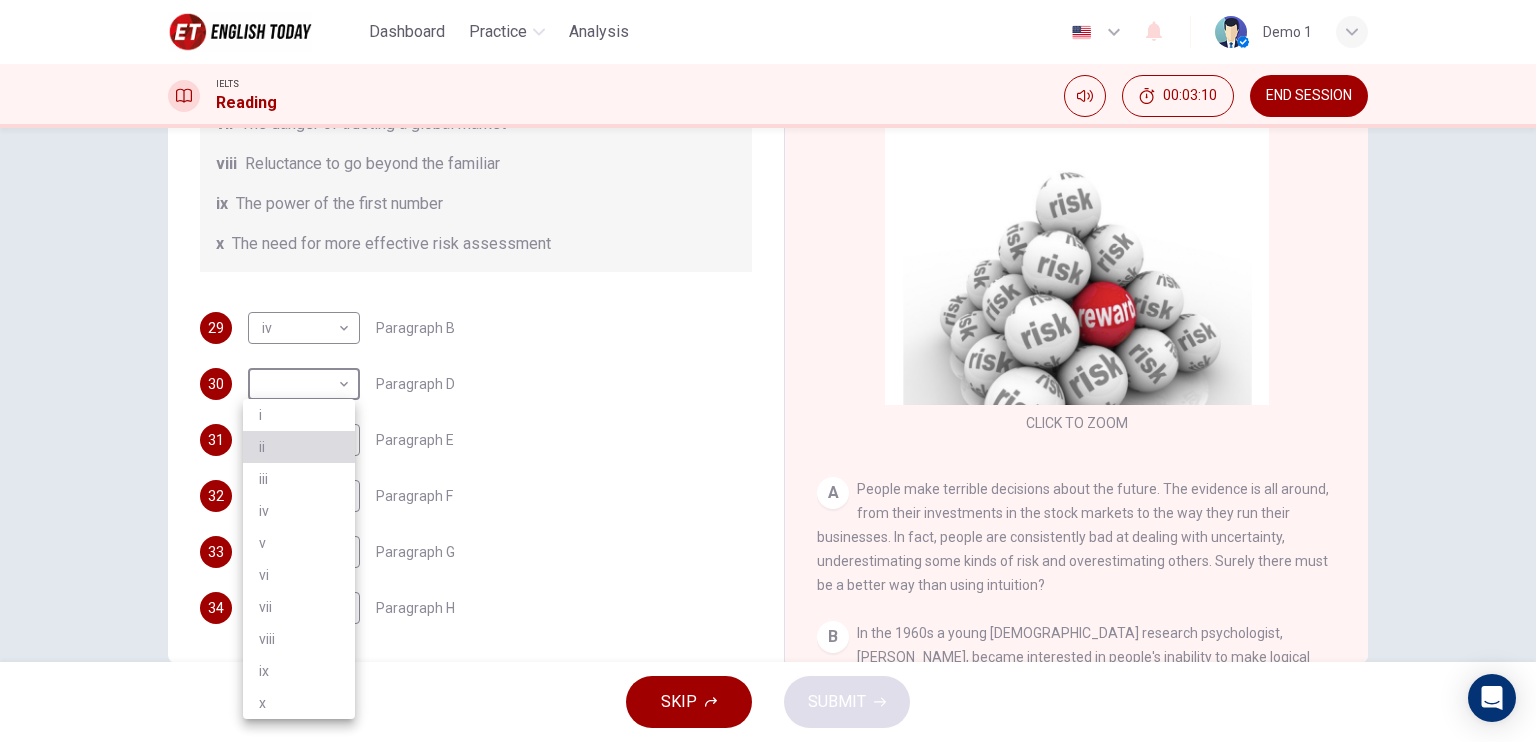 click on "ii" at bounding box center (299, 447) 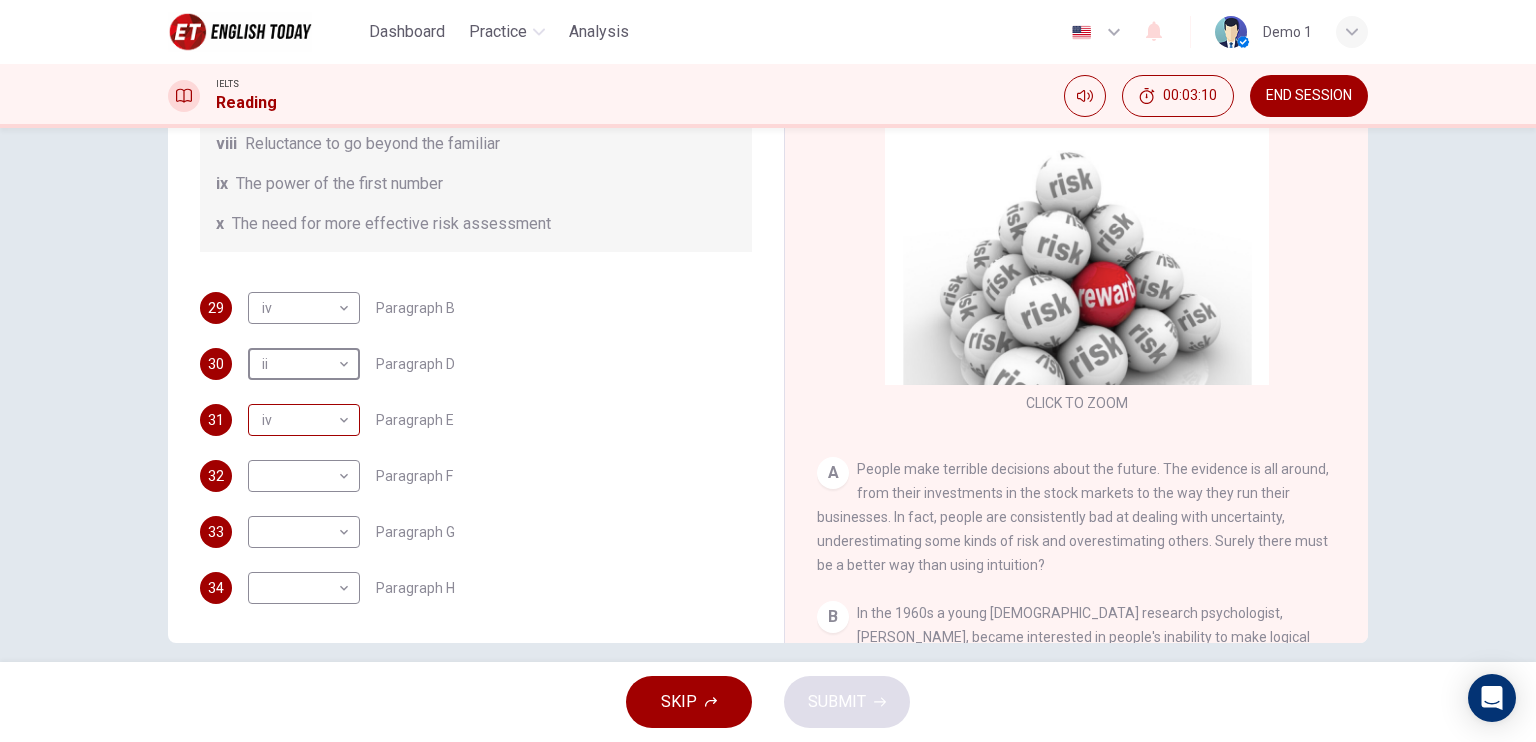 scroll, scrollTop: 240, scrollLeft: 0, axis: vertical 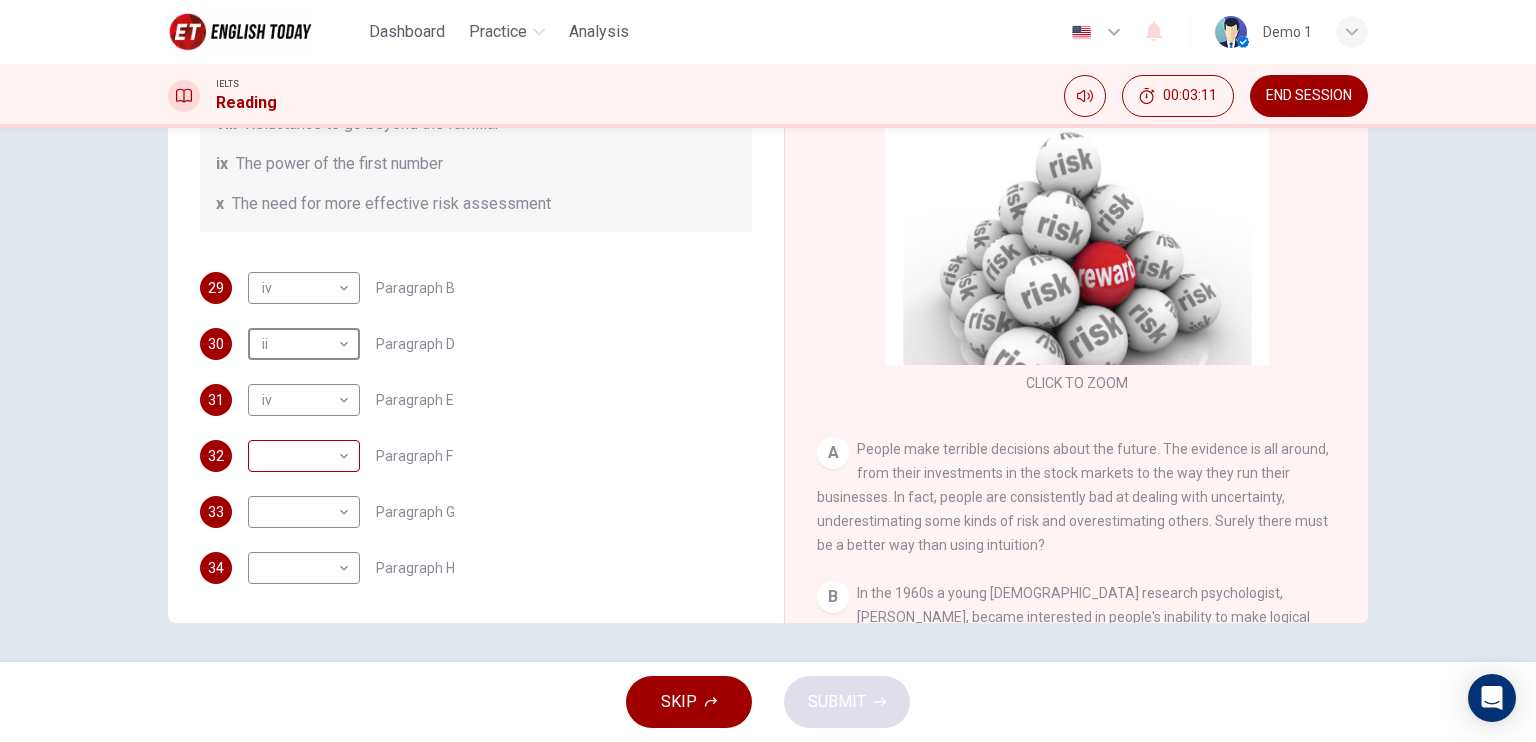 click on "This site uses cookies, as explained in our  Privacy Policy . If you agree to the use of cookies, please click the Accept button and continue to browse our site.   Privacy Policy Accept Dashboard Practice Analysis English en ​ Demo 1 IELTS Reading 00:03:11 END SESSION Questions 29 - 34 Reading Passage 1 has nine paragraphs  A-I
Choose the correct heading for Paragraphs  B  and  D-H  from the list of headings below.
Write the correct number  (i-xi)  in the boxes below. List of Headings i Not identifying the correct priorities ii A solution for the long term iii The difficulty of changing your mind iv Why looking back is unhelpful v Strengthening inner resources vi A successful approach to the study of decision-making vii The danger of trusting a global market viii Reluctance to go beyond the familiar ix The power of the first number x The need for more effective risk assessment 29 iv iv ​ Paragraph B 30 ii ii ​ Paragraph D 31 iv iv ​ Paragraph E 32 ​ ​ Paragraph F 33 ​ ​ Paragraph G 34 ​ A" at bounding box center (768, 371) 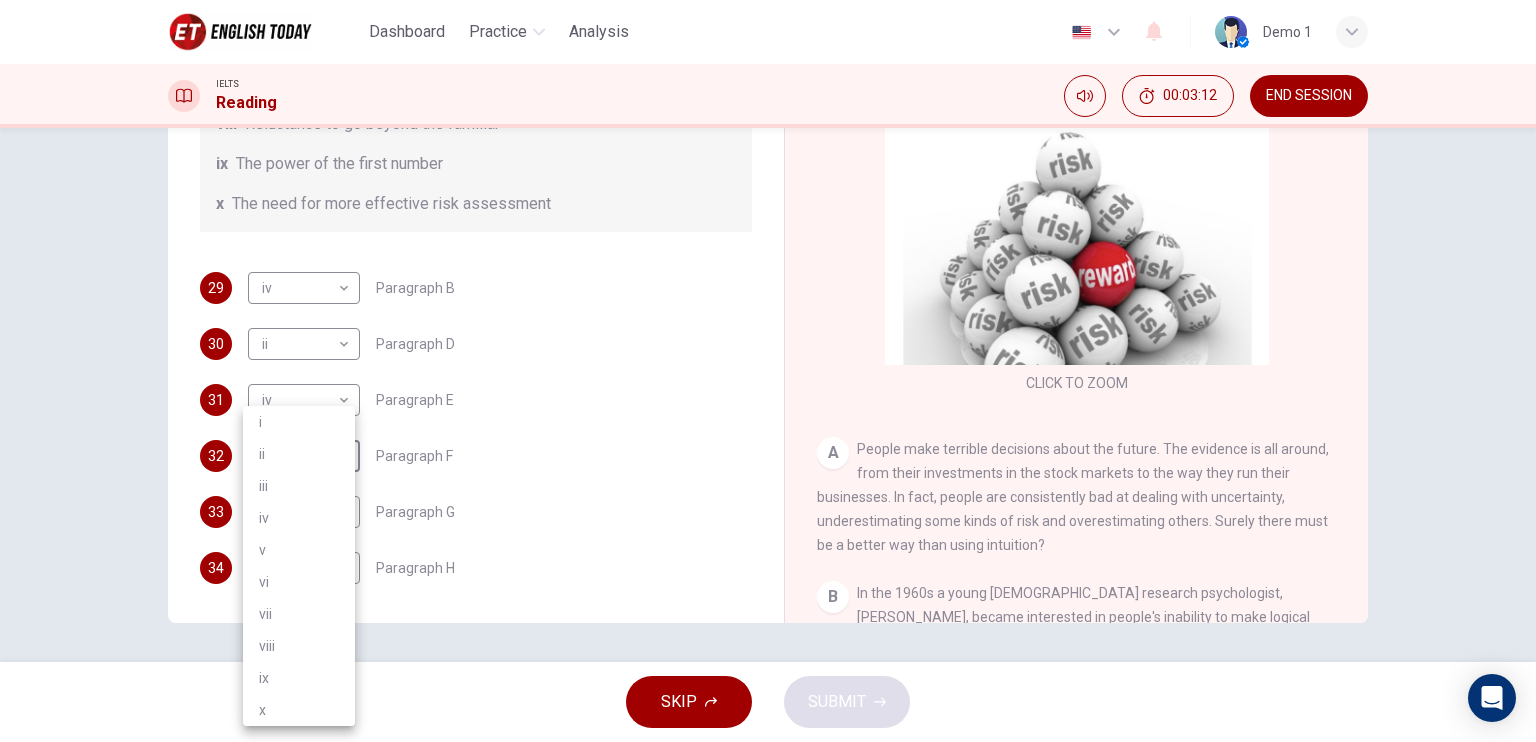 click on "vii" at bounding box center [299, 614] 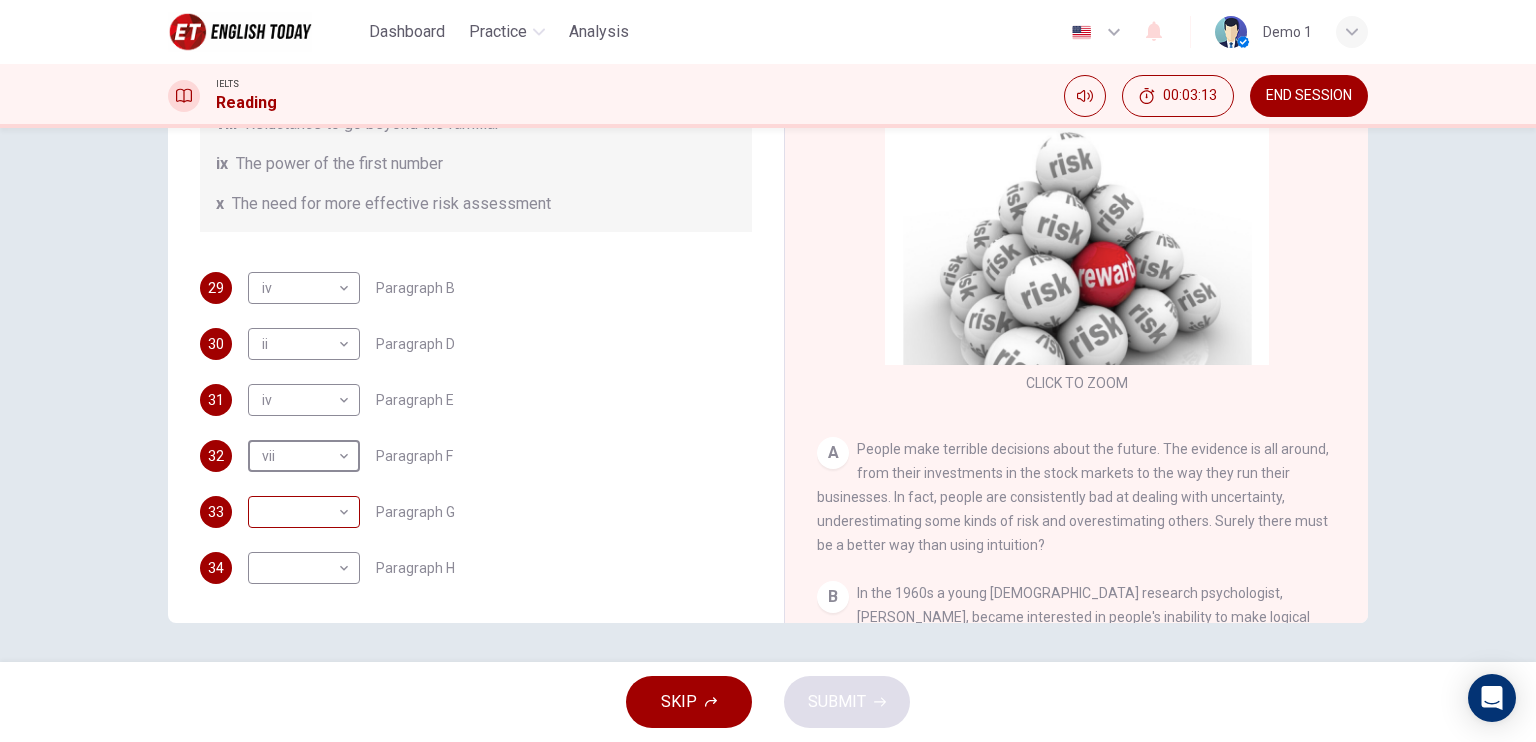 click on "This site uses cookies, as explained in our  Privacy Policy . If you agree to the use of cookies, please click the Accept button and continue to browse our site.   Privacy Policy Accept Dashboard Practice Analysis English en ​ Demo 1 IELTS Reading 00:03:13 END SESSION Questions 29 - 34 Reading Passage 1 has nine paragraphs  A-I
Choose the correct heading for Paragraphs  B  and  D-H  from the list of headings below.
Write the correct number  (i-xi)  in the boxes below. List of Headings i Not identifying the correct priorities ii A solution for the long term iii The difficulty of changing your mind iv Why looking back is unhelpful v Strengthening inner resources vi A successful approach to the study of decision-making vii The danger of trusting a global market viii Reluctance to go beyond the familiar ix The power of the first number x The need for more effective risk assessment 29 iv iv ​ Paragraph B 30 ii ii ​ Paragraph D 31 iv iv ​ Paragraph E 32 vii vii ​ Paragraph F 33 ​ ​ Paragraph G 34 A" at bounding box center [768, 371] 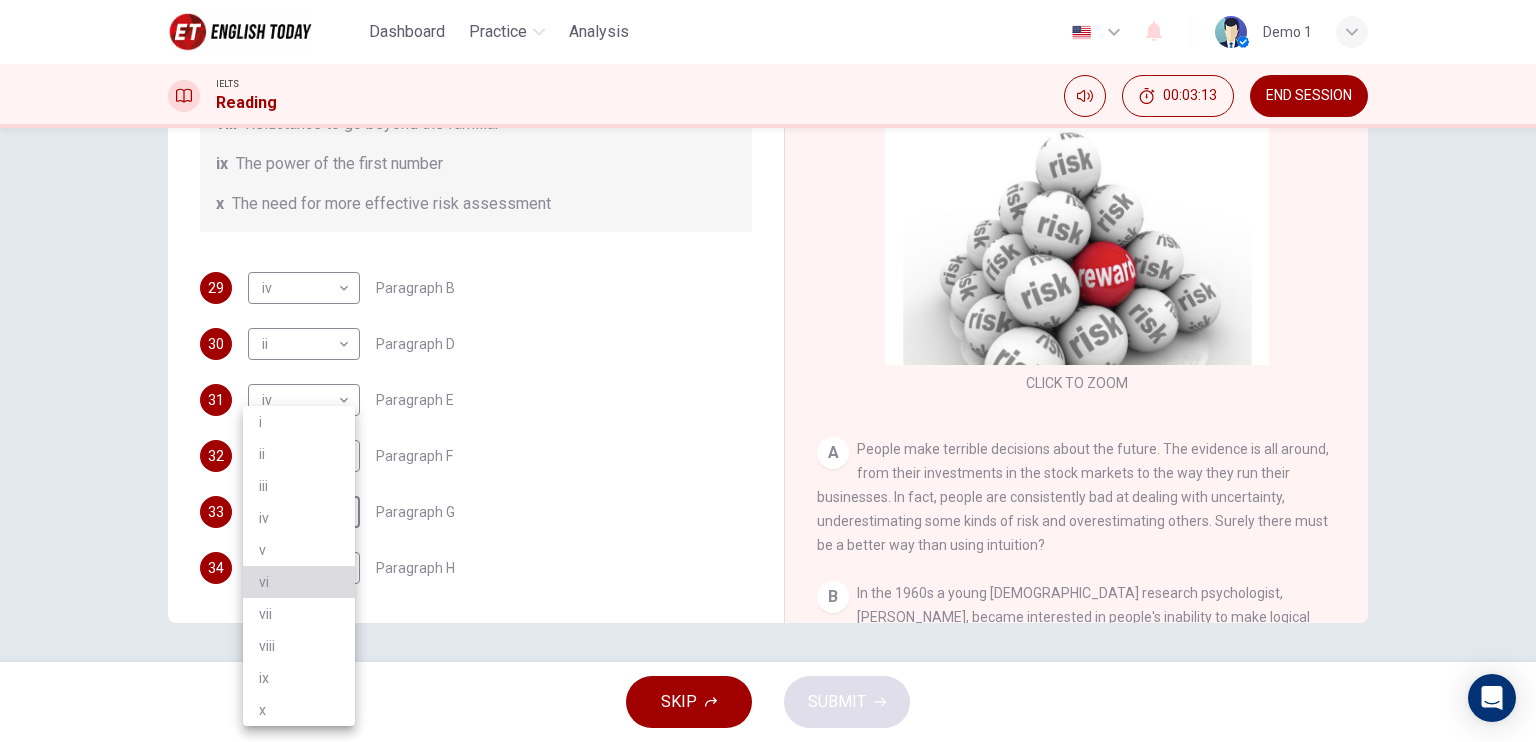 click on "vi" at bounding box center [299, 582] 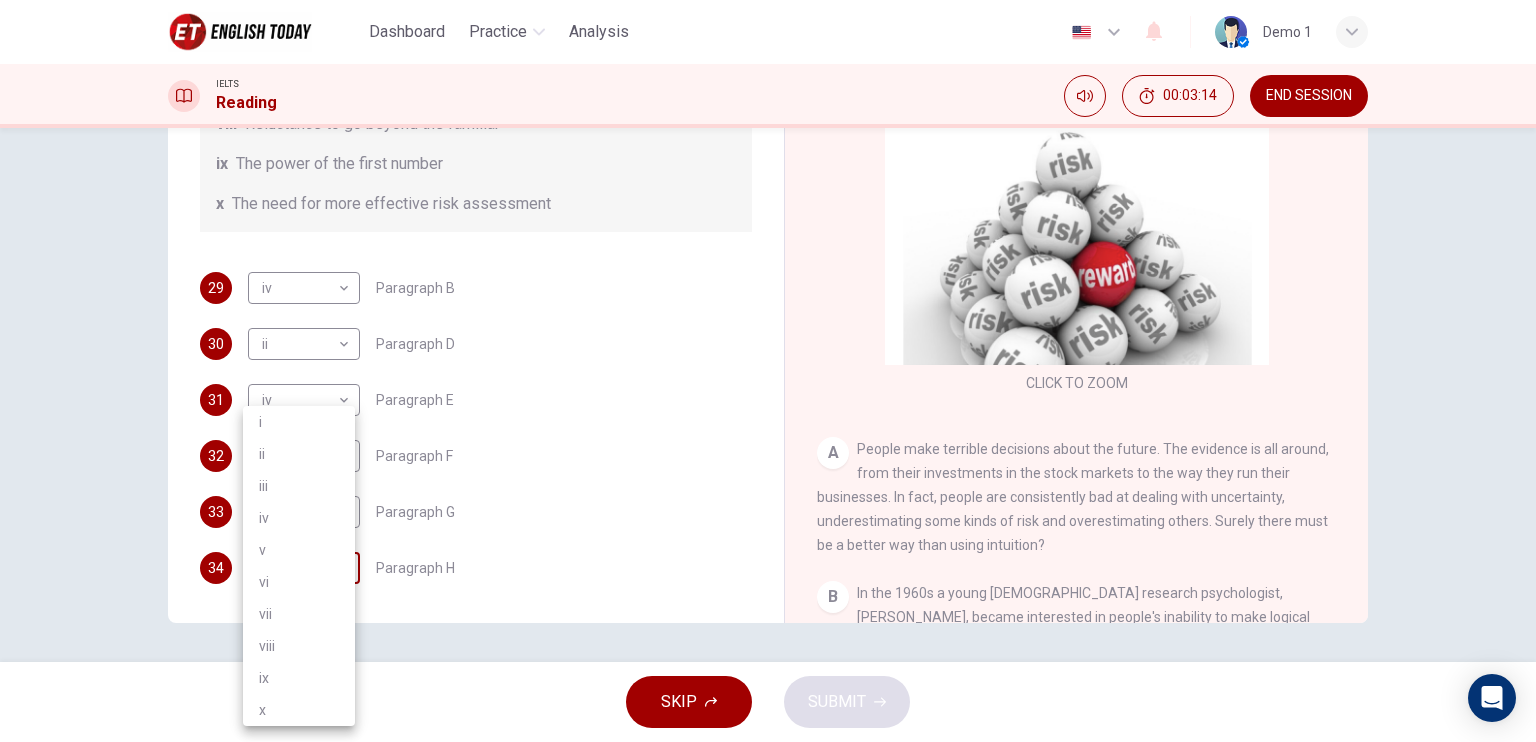 click on "This site uses cookies, as explained in our  Privacy Policy . If you agree to the use of cookies, please click the Accept button and continue to browse our site.   Privacy Policy Accept Dashboard Practice Analysis English en ​ Demo 1 IELTS Reading 00:03:14 END SESSION Questions 29 - 34 Reading Passage 1 has nine paragraphs  A-I
Choose the correct heading for Paragraphs  B  and  D-H  from the list of headings below.
Write the correct number  (i-xi)  in the boxes below. List of Headings i Not identifying the correct priorities ii A solution for the long term iii The difficulty of changing your mind iv Why looking back is unhelpful v Strengthening inner resources vi A successful approach to the study of decision-making vii The danger of trusting a global market viii Reluctance to go beyond the familiar ix The power of the first number x The need for more effective risk assessment 29 iv iv ​ Paragraph B 30 ii ii ​ Paragraph D 31 iv iv ​ Paragraph E 32 vii vii ​ Paragraph F 33 vi vi ​ Paragraph G 34" at bounding box center [768, 371] 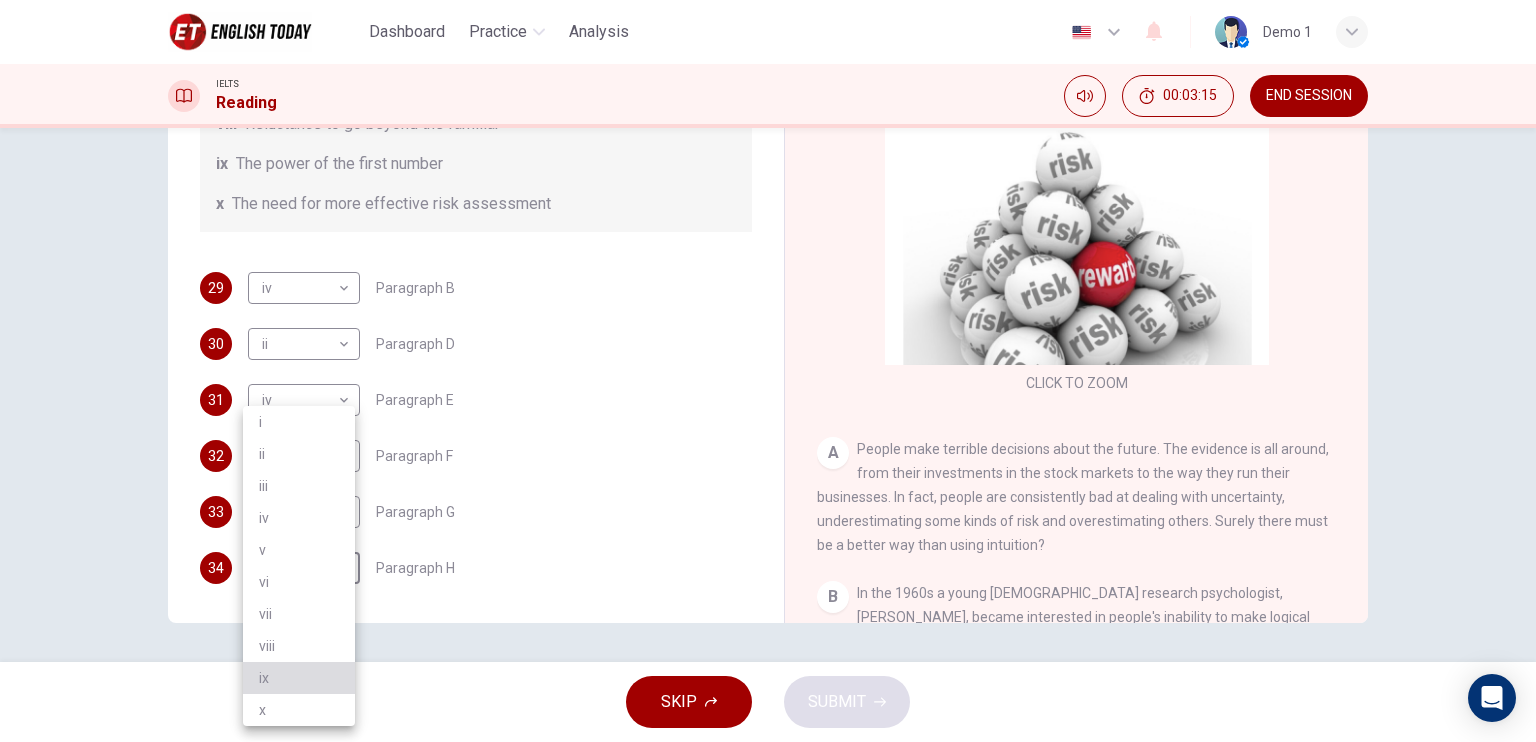 click on "ix" at bounding box center (299, 678) 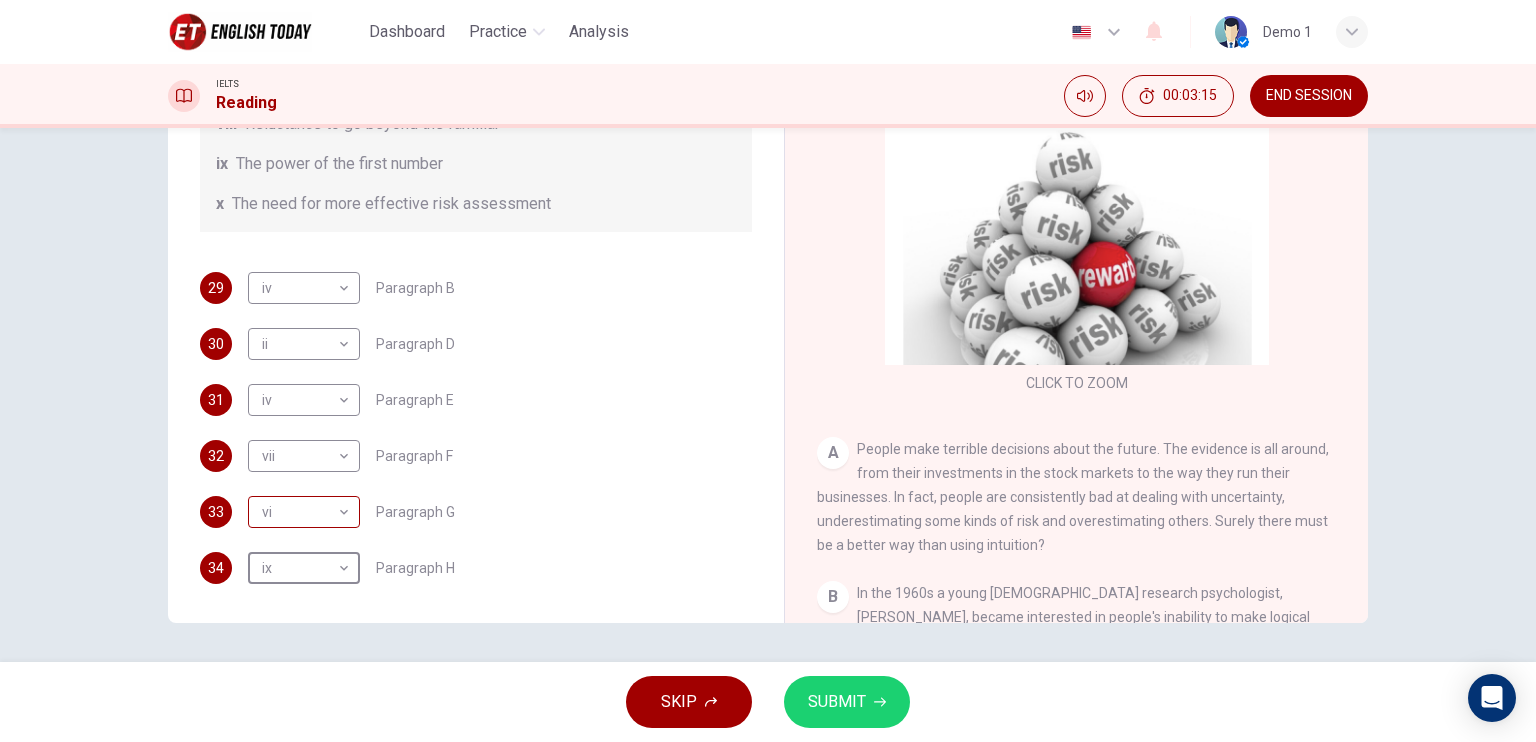 click on "This site uses cookies, as explained in our  Privacy Policy . If you agree to the use of cookies, please click the Accept button and continue to browse our site.   Privacy Policy Accept Dashboard Practice Analysis English en ​ Demo 1 IELTS Reading 00:03:15 END SESSION Questions 29 - 34 Reading Passage 1 has nine paragraphs  A-I
Choose the correct heading for Paragraphs  B  and  D-H  from the list of headings below.
Write the correct number  (i-xi)  in the boxes below. List of Headings i Not identifying the correct priorities ii A solution for the long term iii The difficulty of changing your mind iv Why looking back is unhelpful v Strengthening inner resources vi A successful approach to the study of decision-making vii The danger of trusting a global market viii Reluctance to go beyond the familiar ix The power of the first number x The need for more effective risk assessment 29 iv iv ​ Paragraph B 30 ii ii ​ Paragraph D 31 iv iv ​ Paragraph E 32 vii vii ​ Paragraph F 33 vi vi ​ Paragraph G 34" at bounding box center (768, 371) 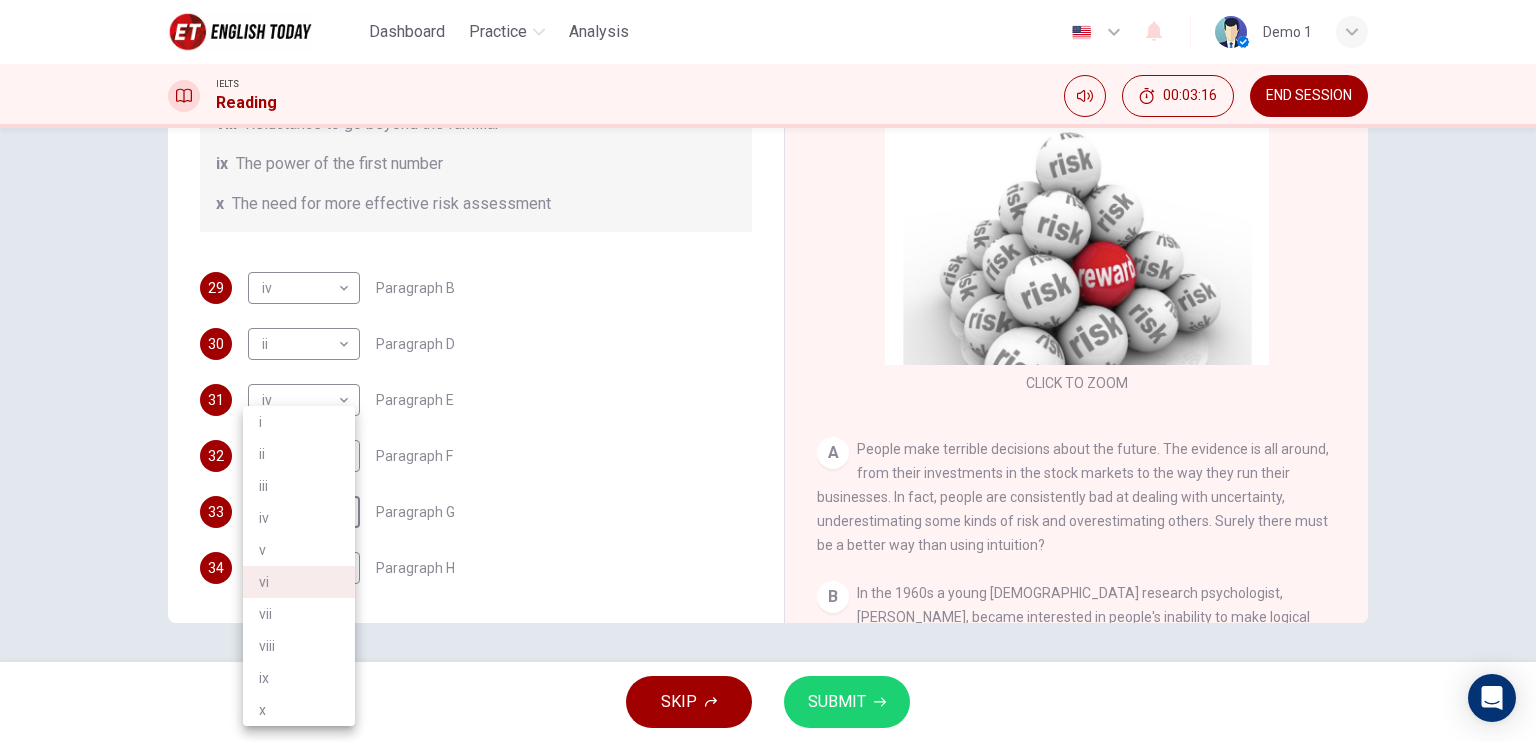 click on "x" at bounding box center [299, 710] 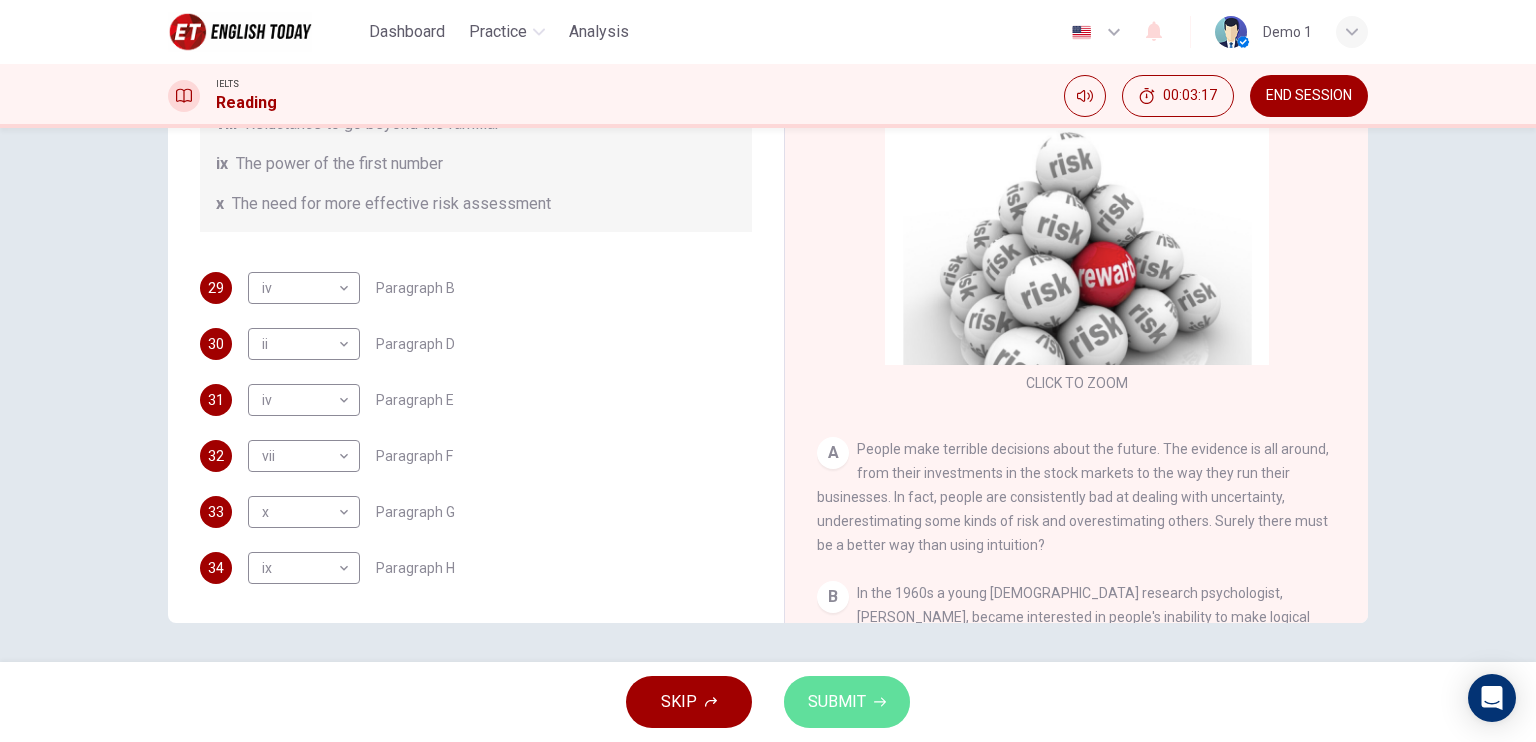 click on "SUBMIT" at bounding box center (847, 702) 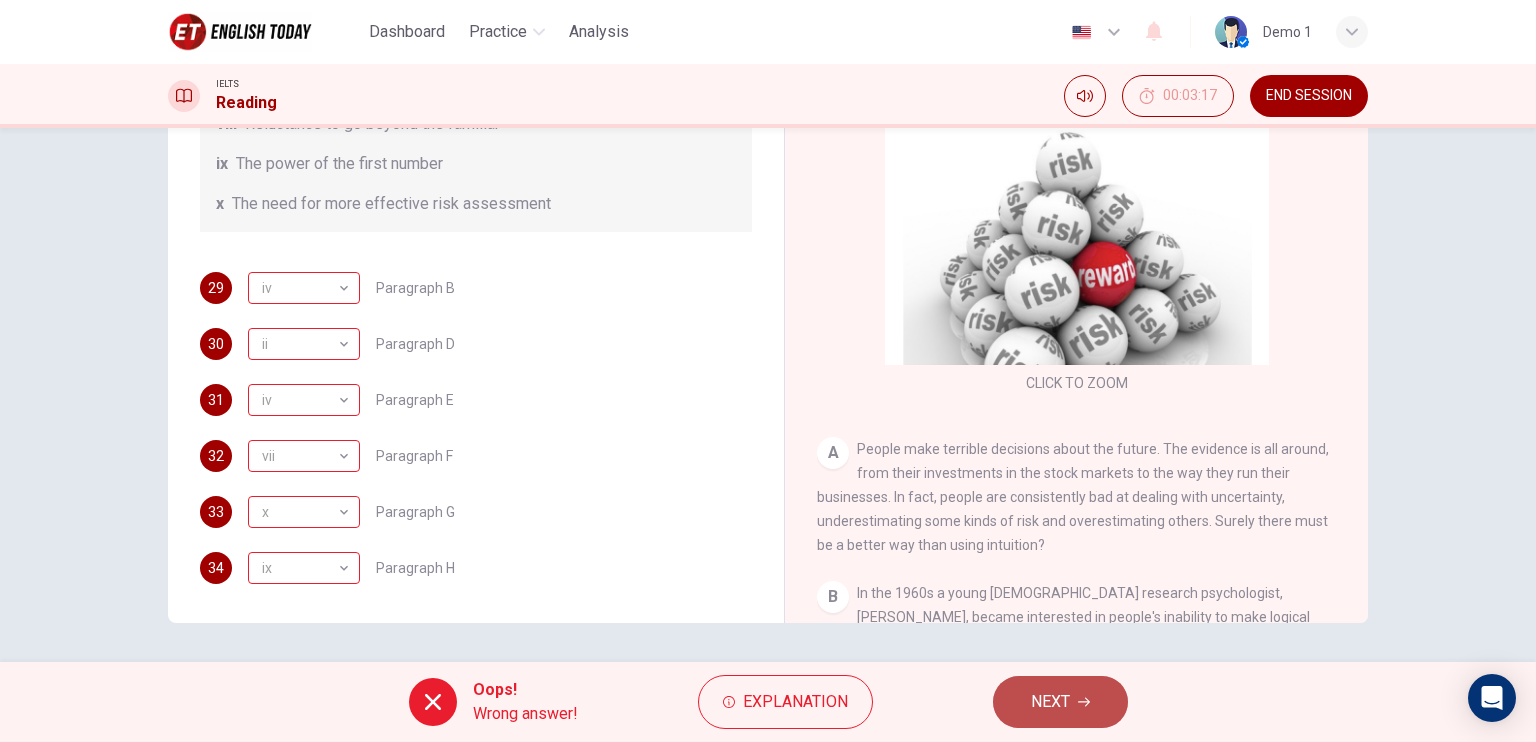 click 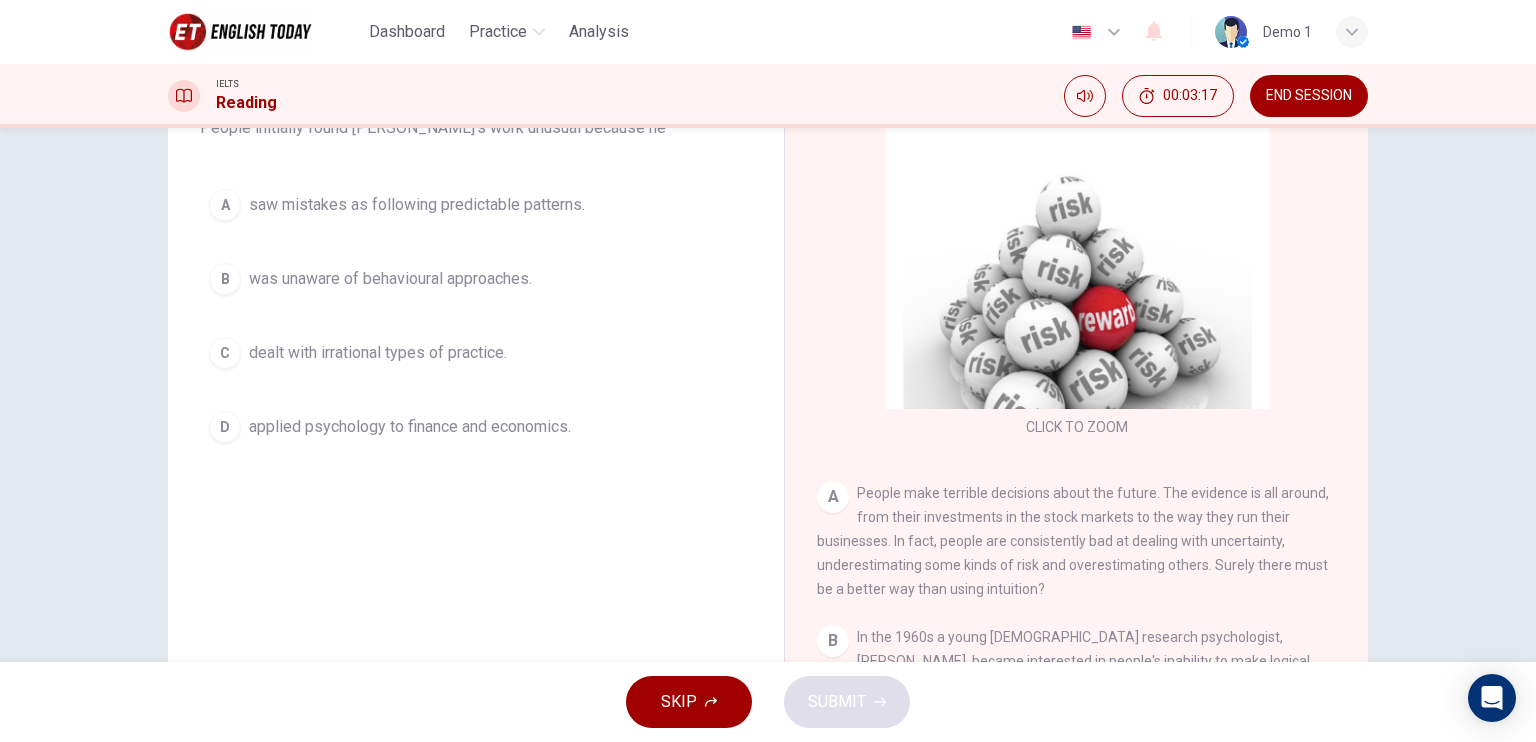 scroll, scrollTop: 40, scrollLeft: 0, axis: vertical 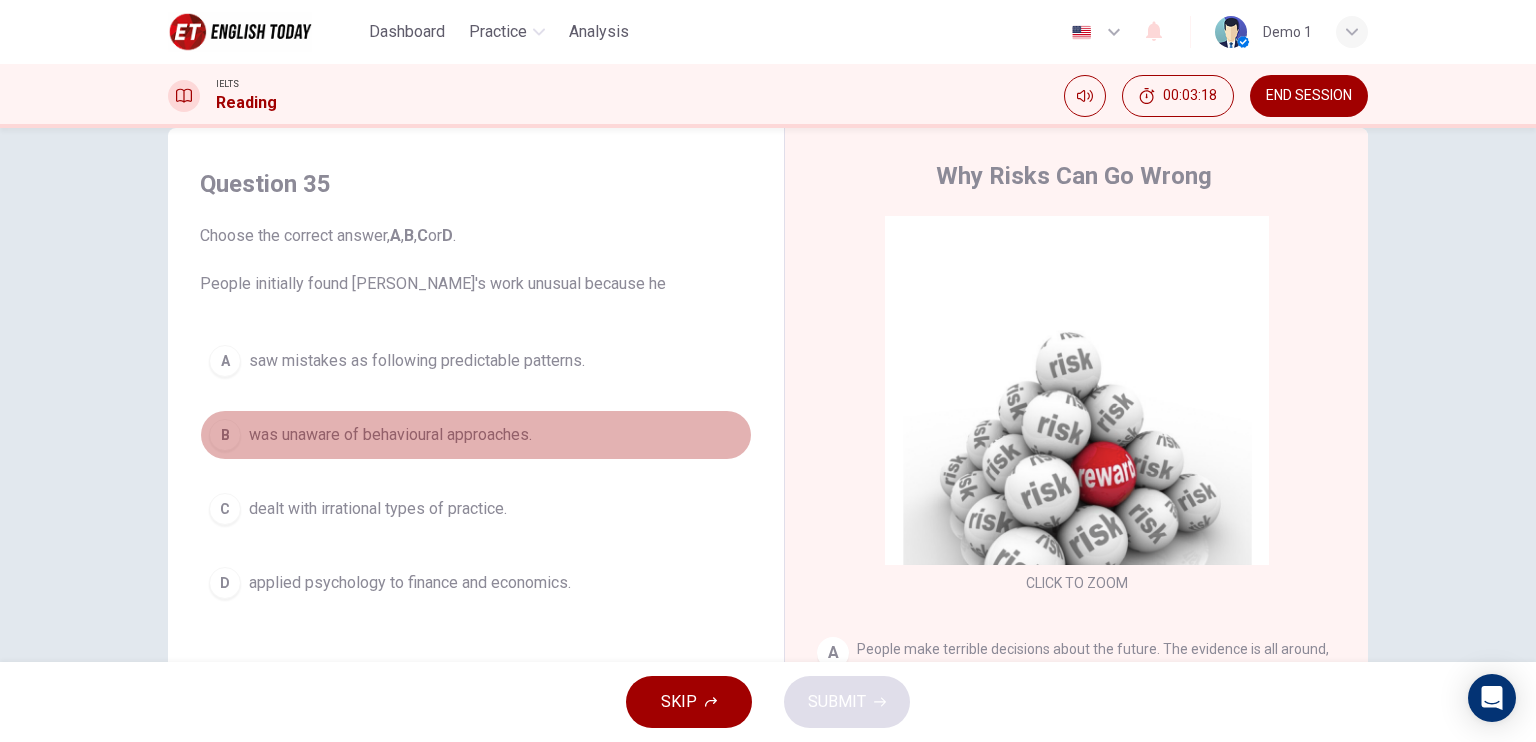 click on "was unaware of behavioural approaches." at bounding box center [390, 435] 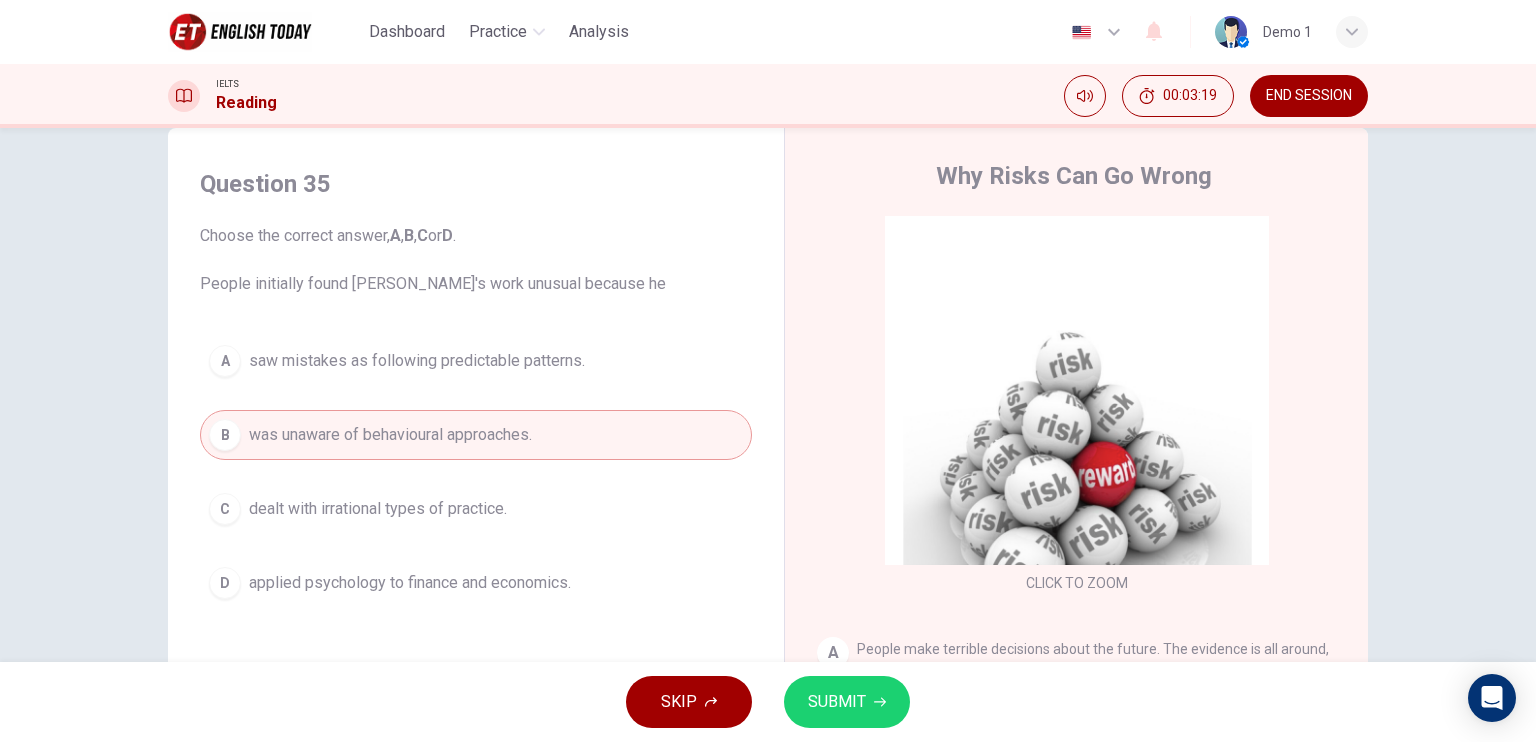 click on "SUBMIT" at bounding box center [847, 702] 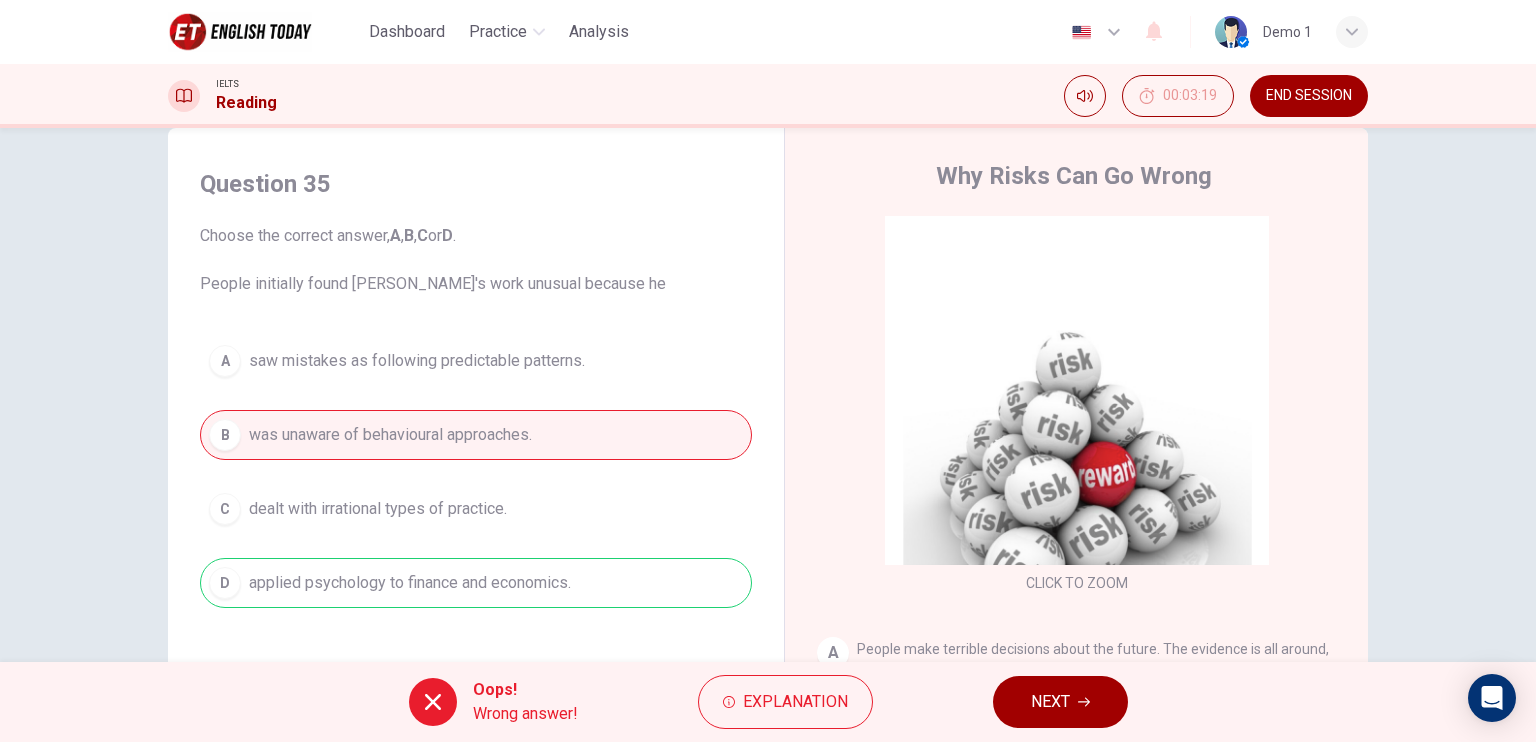 click on "NEXT" at bounding box center [1060, 702] 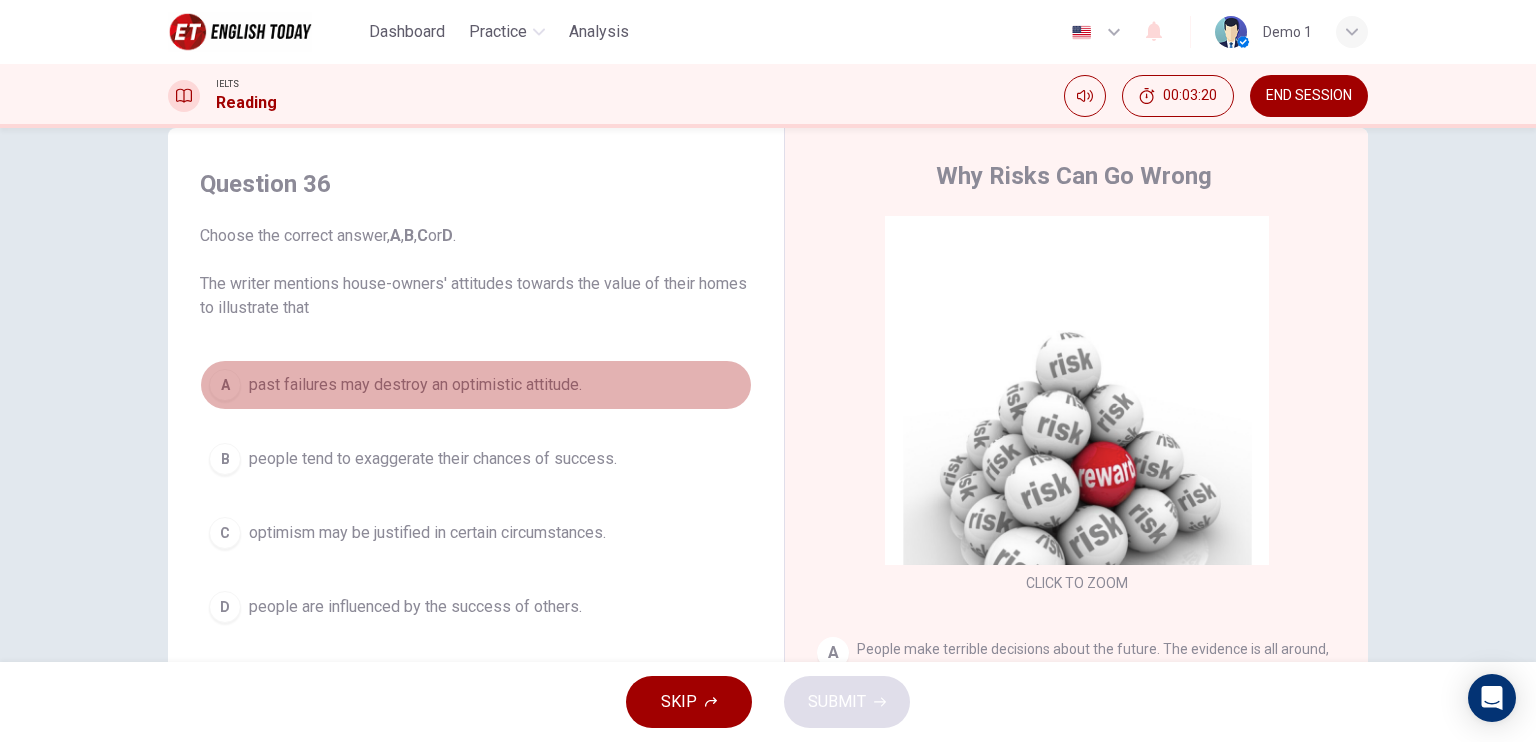 click on "A past failures may destroy an optimistic attitude." at bounding box center [476, 385] 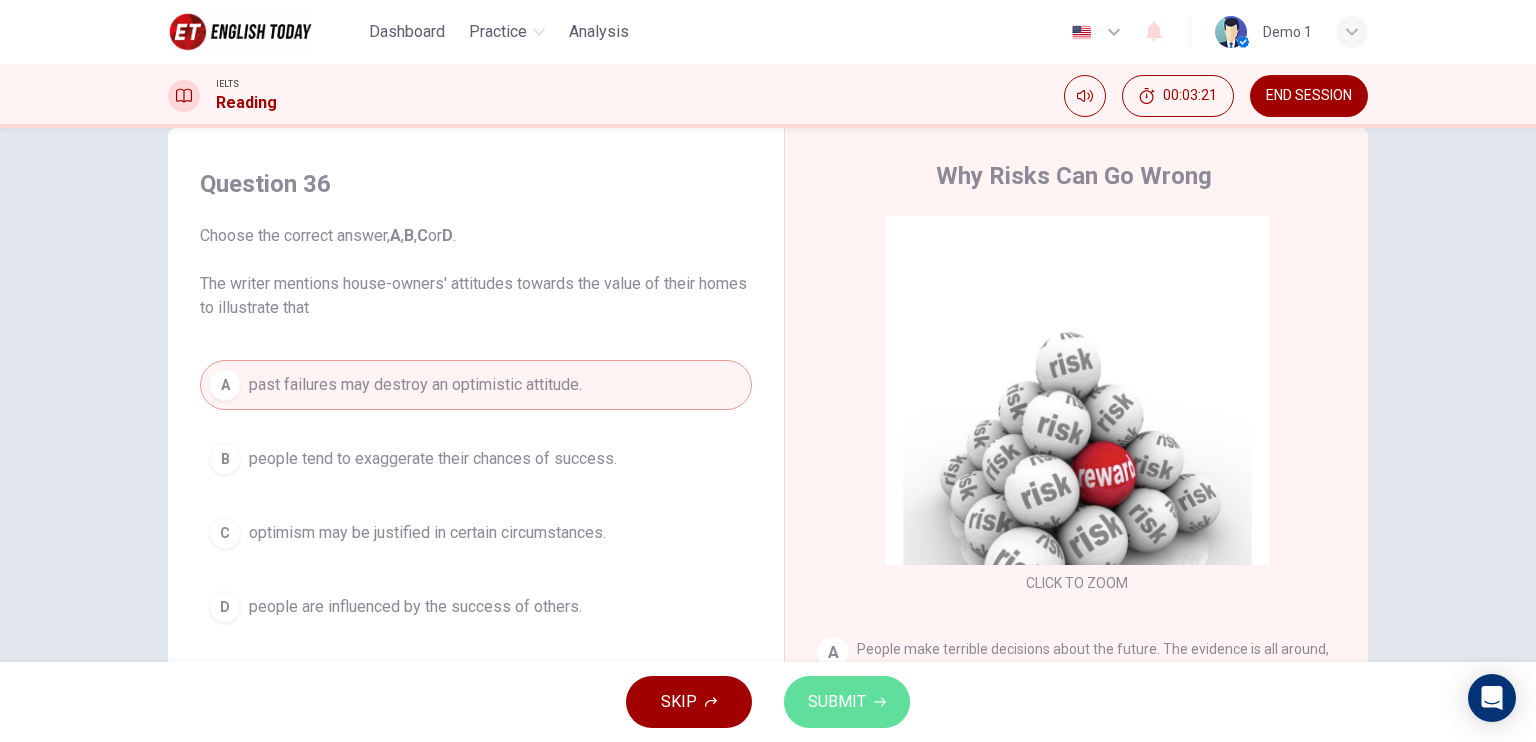 click on "SUBMIT" at bounding box center (837, 702) 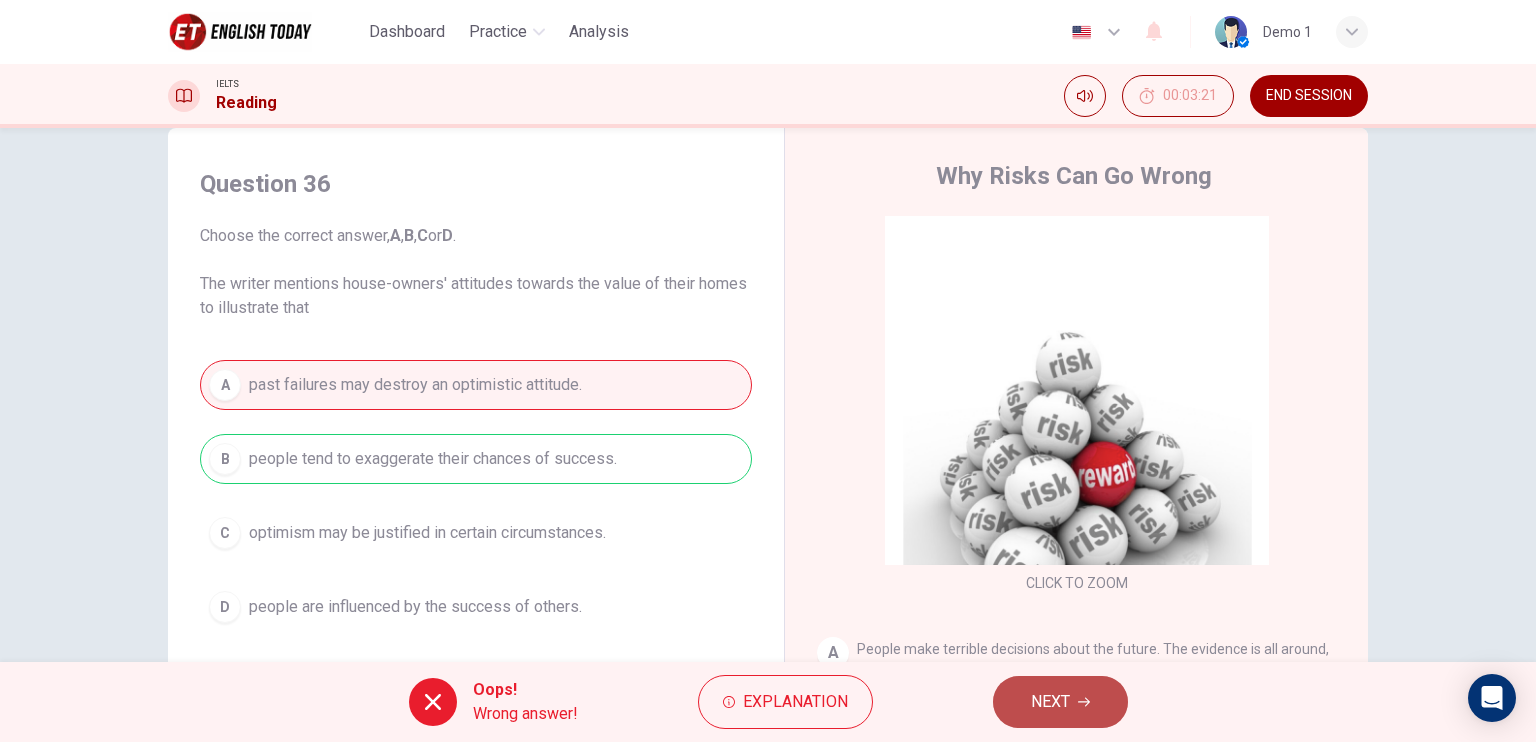 click on "NEXT" at bounding box center (1050, 702) 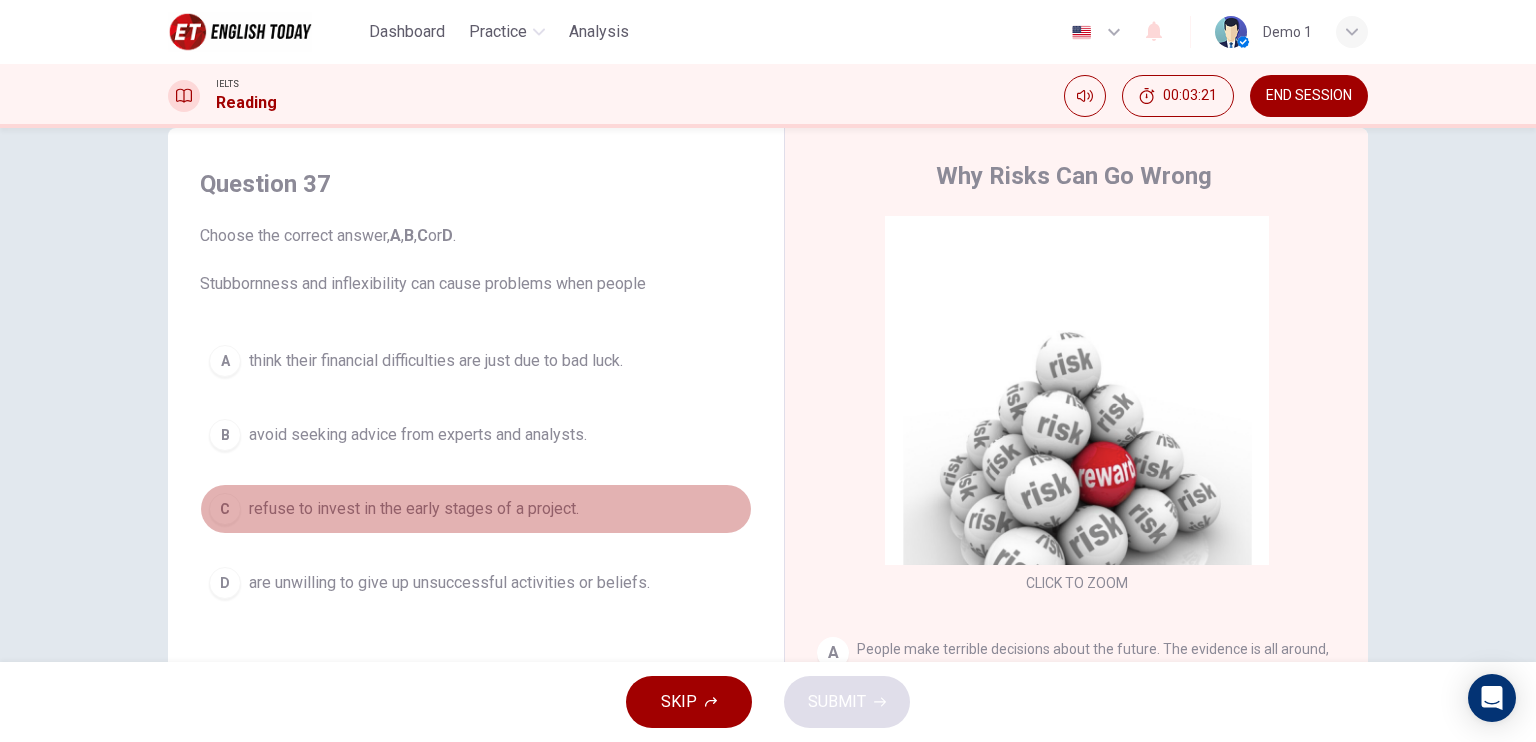 click on "C refuse to invest in the early stages of a project." at bounding box center (476, 509) 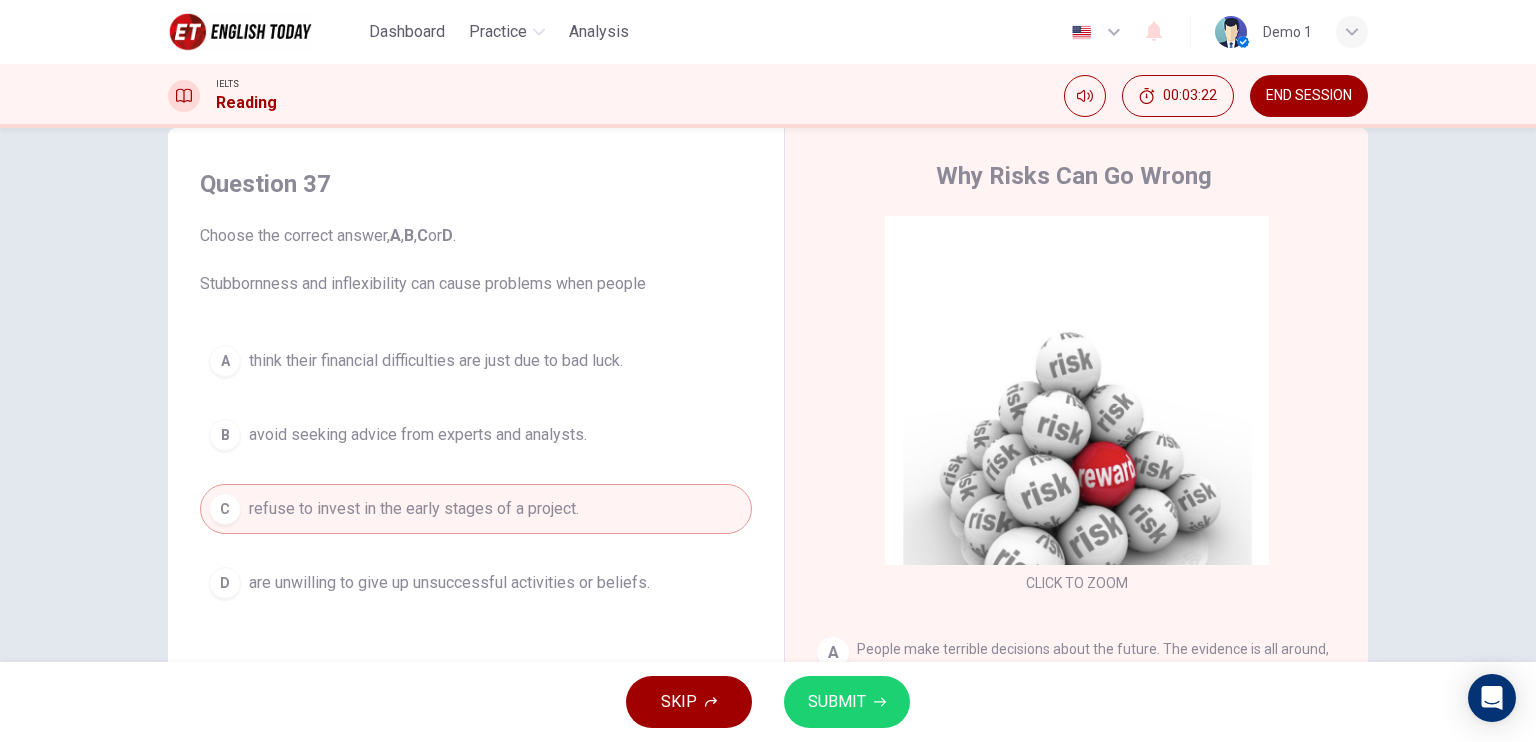 click on "SUBMIT" at bounding box center (847, 702) 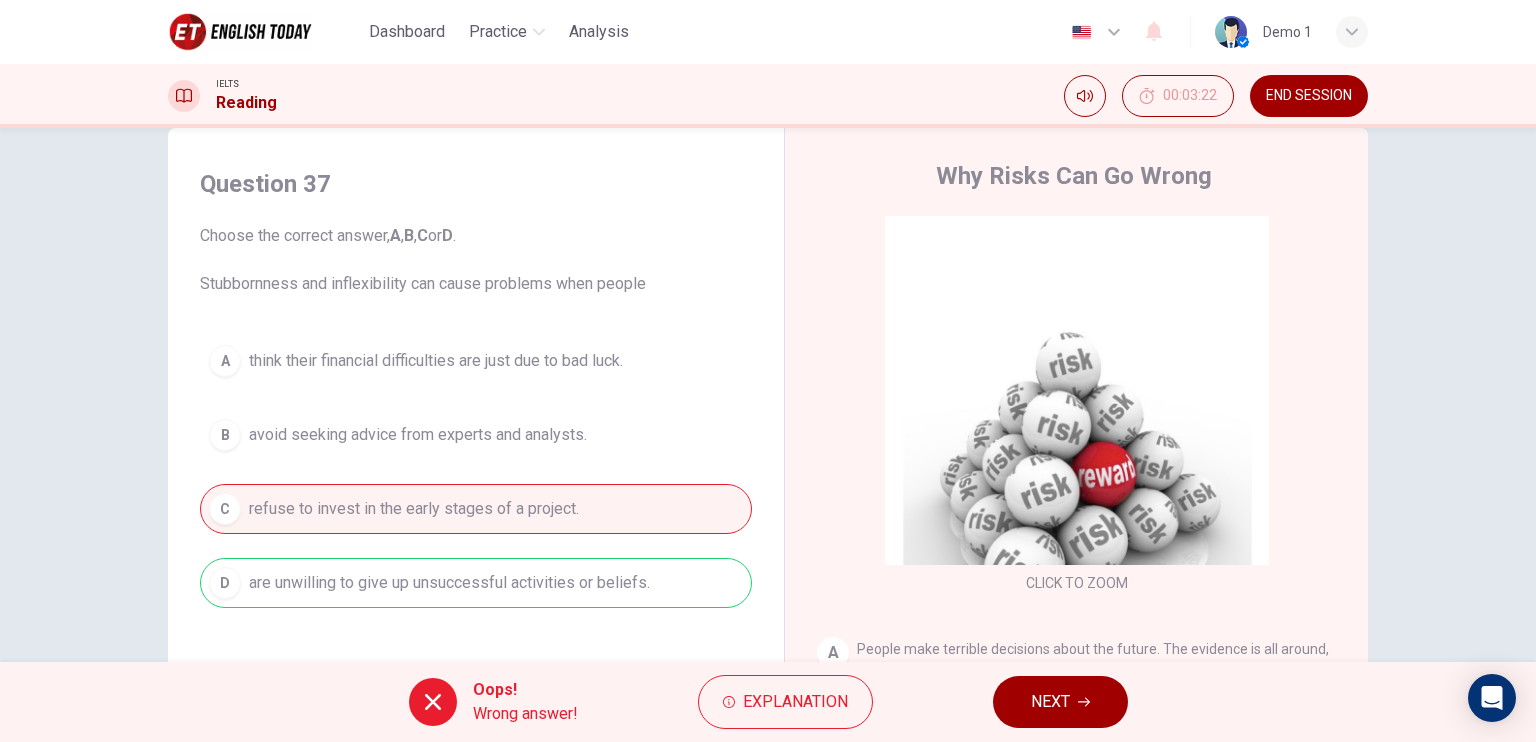 click on "Oops! Wrong answer! Explanation NEXT" at bounding box center [768, 702] 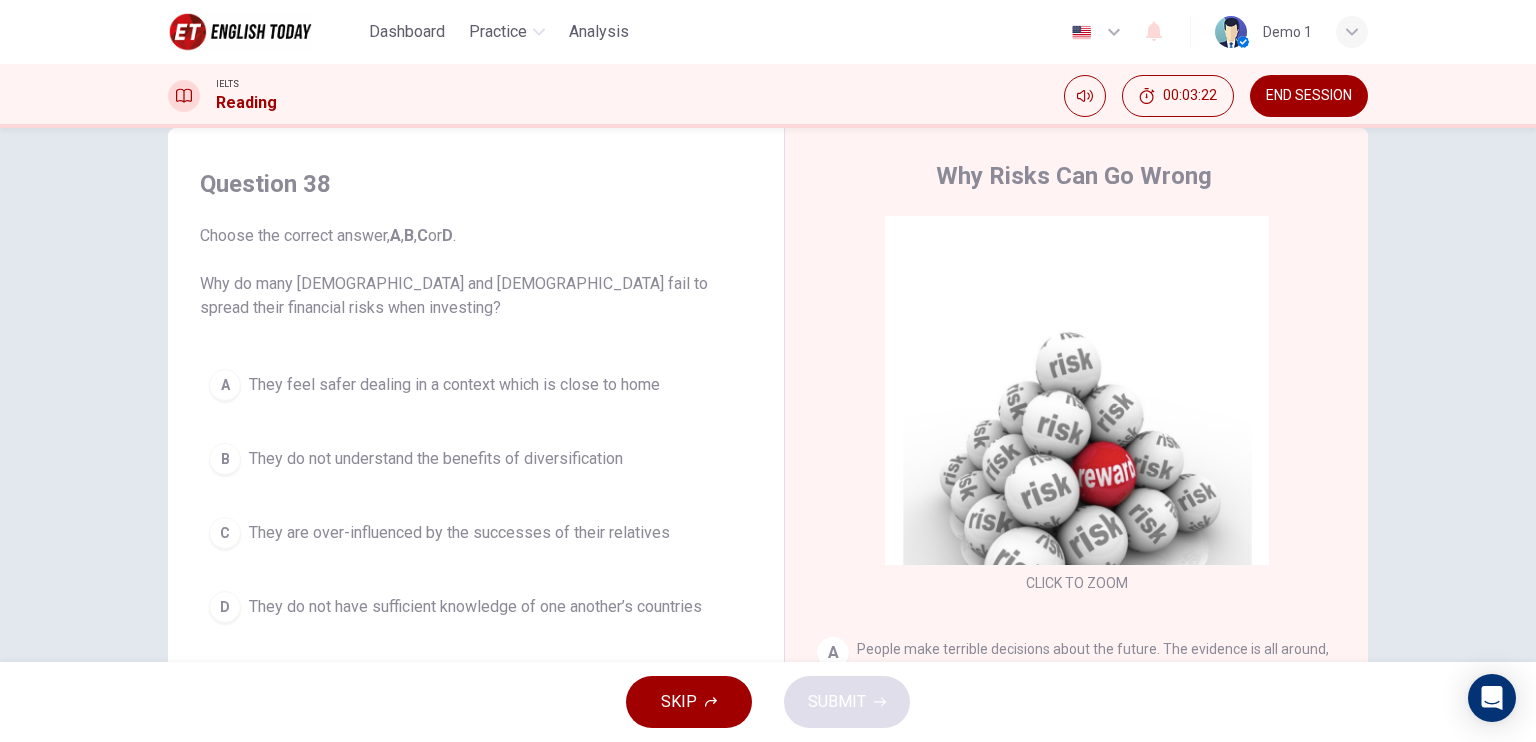 click on "They feel safer dealing in a context which is close to home" at bounding box center [454, 385] 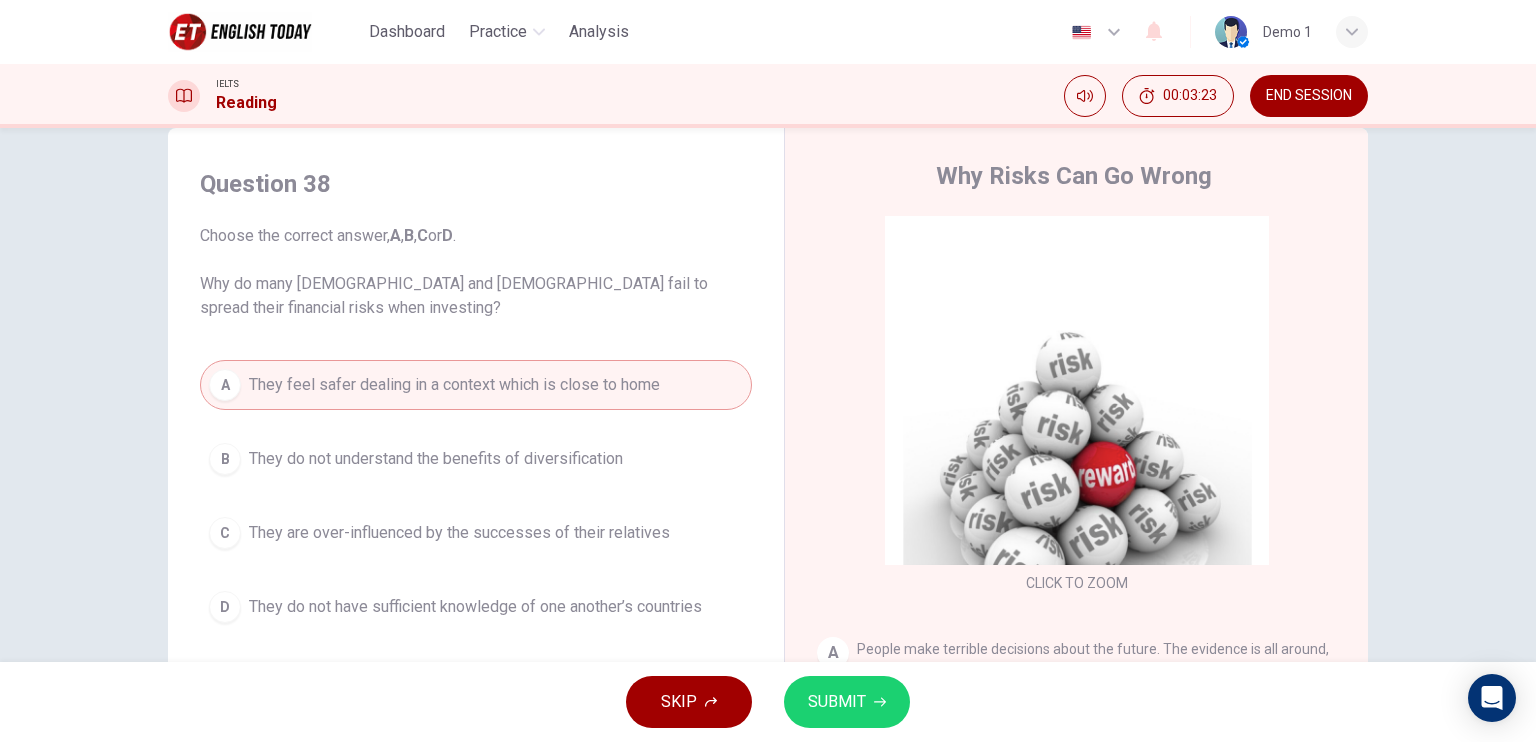click 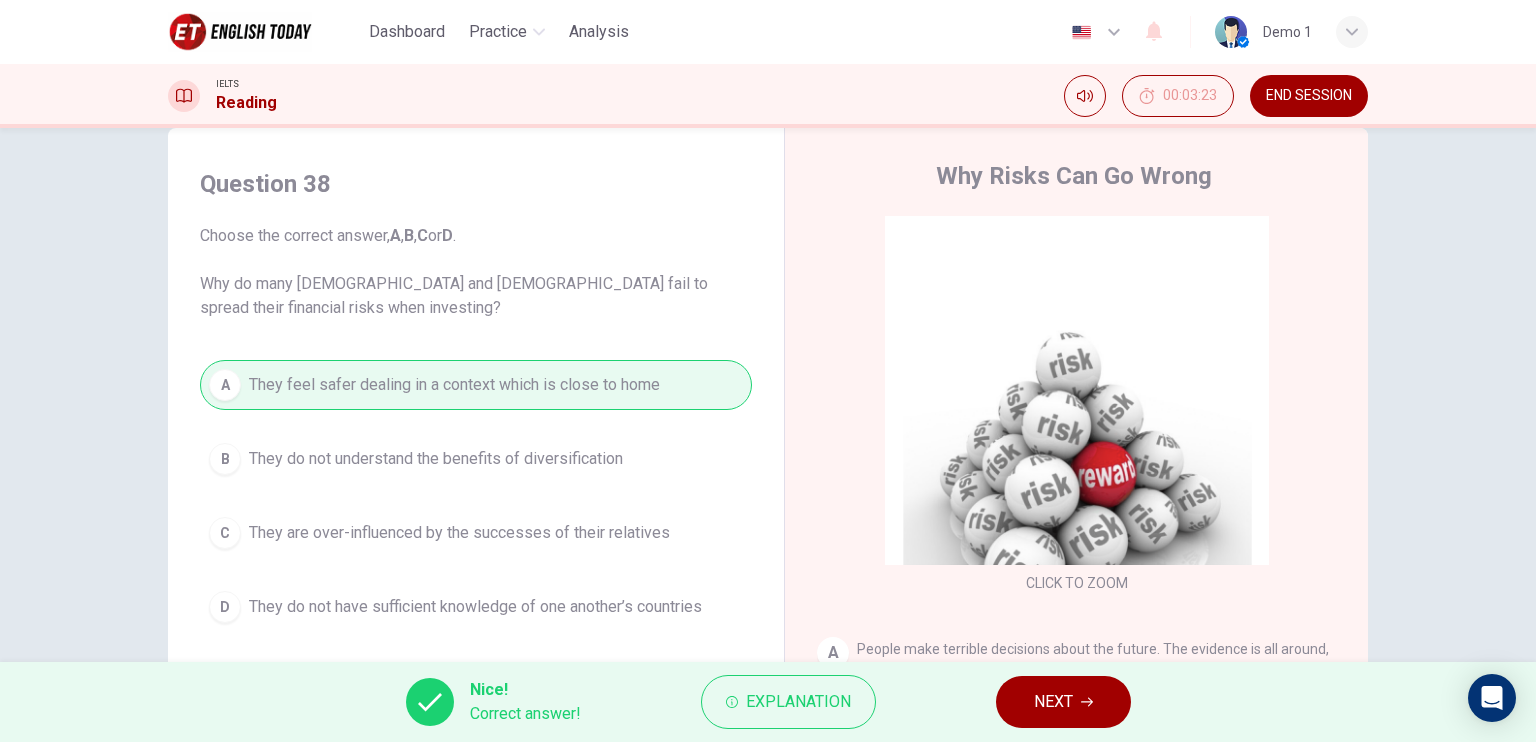 click on "NEXT" at bounding box center (1053, 702) 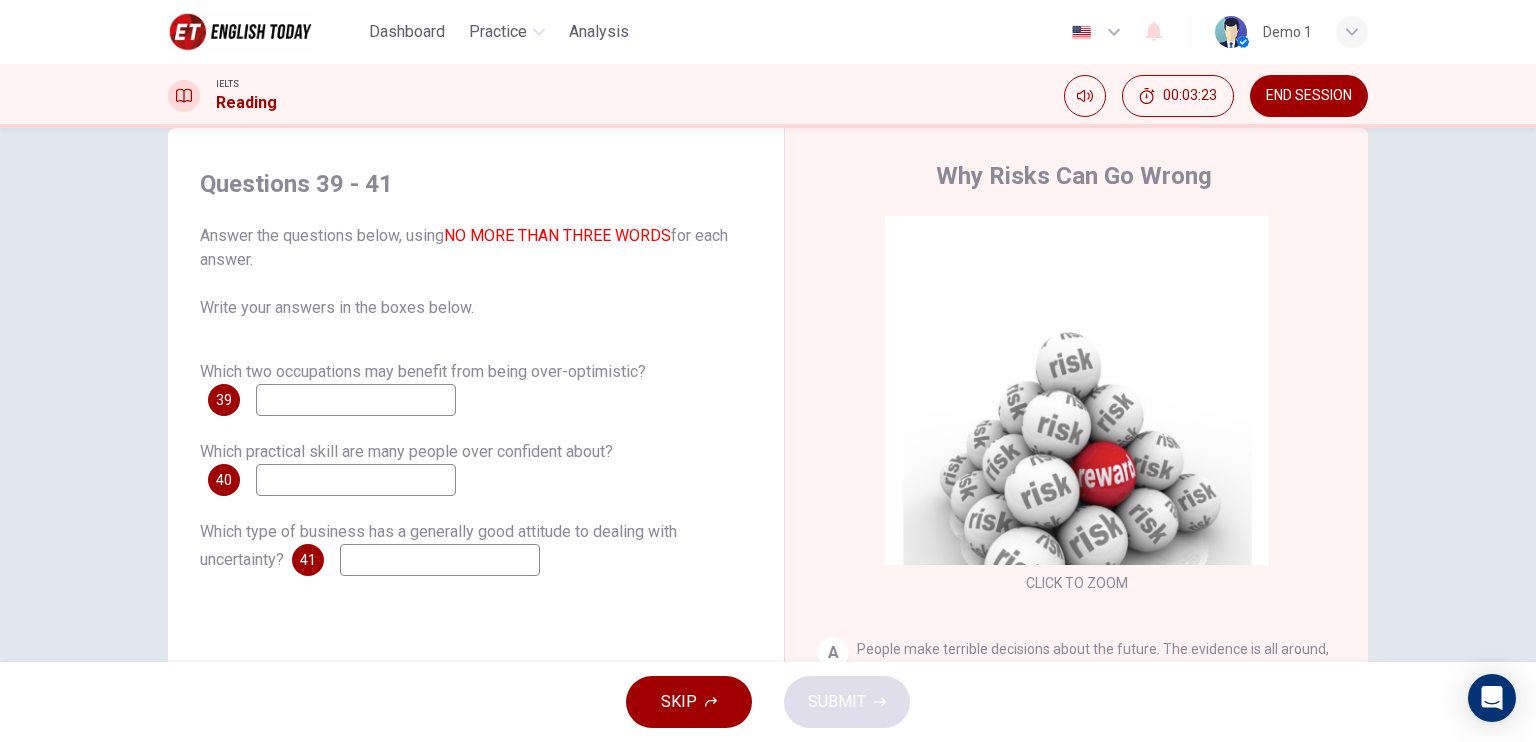 click on "Which practical skill are many people over confident about?" at bounding box center [406, 451] 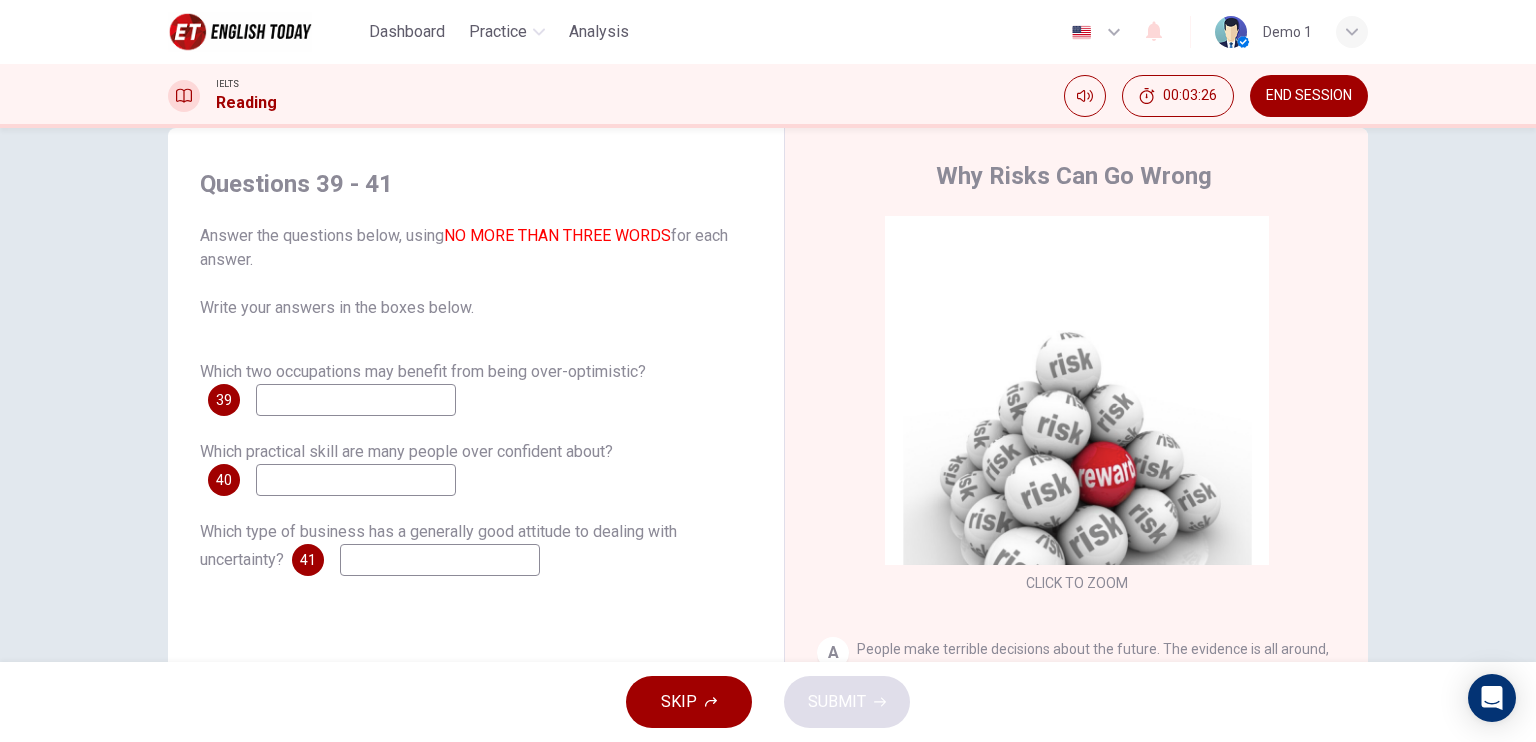 click on "SKIP" at bounding box center [689, 702] 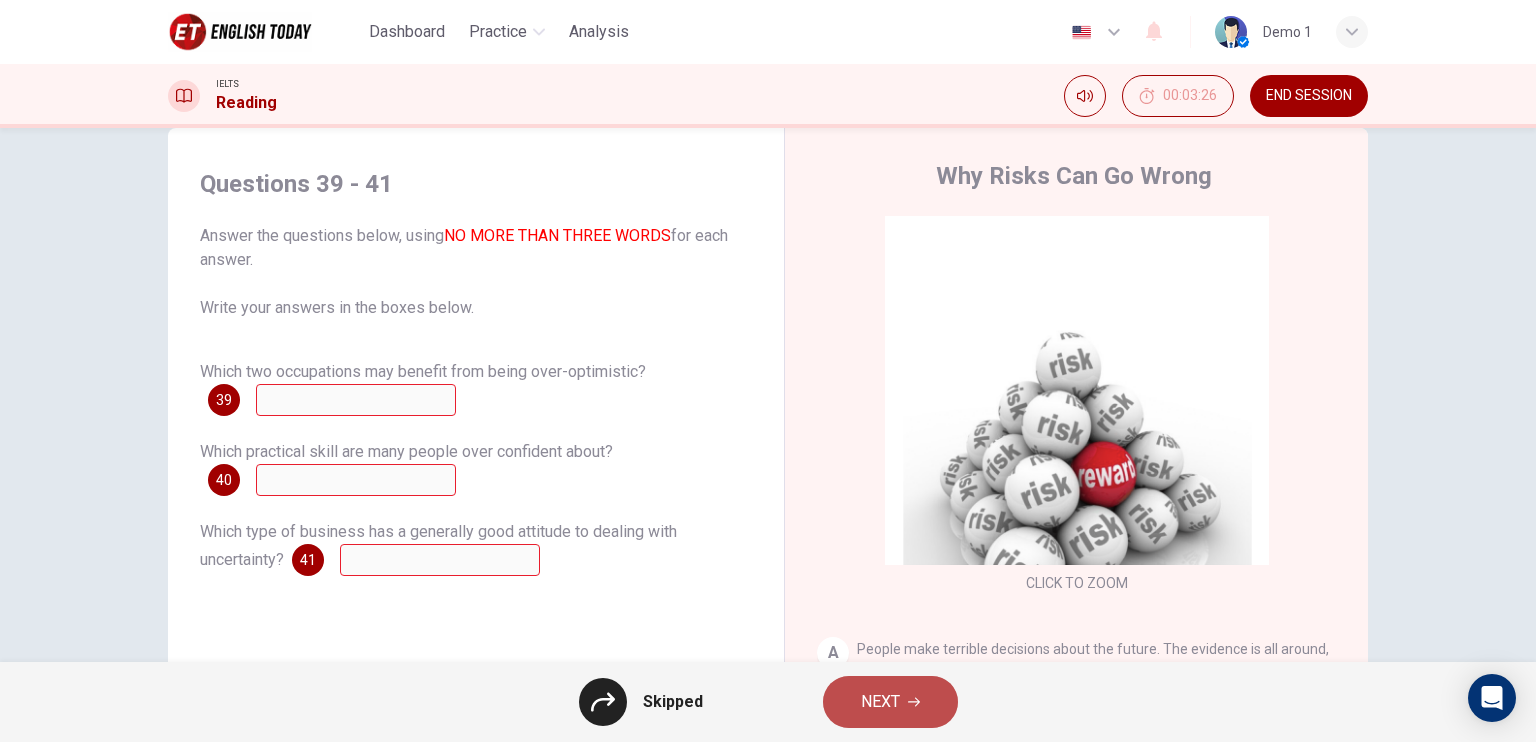 click on "NEXT" at bounding box center [890, 702] 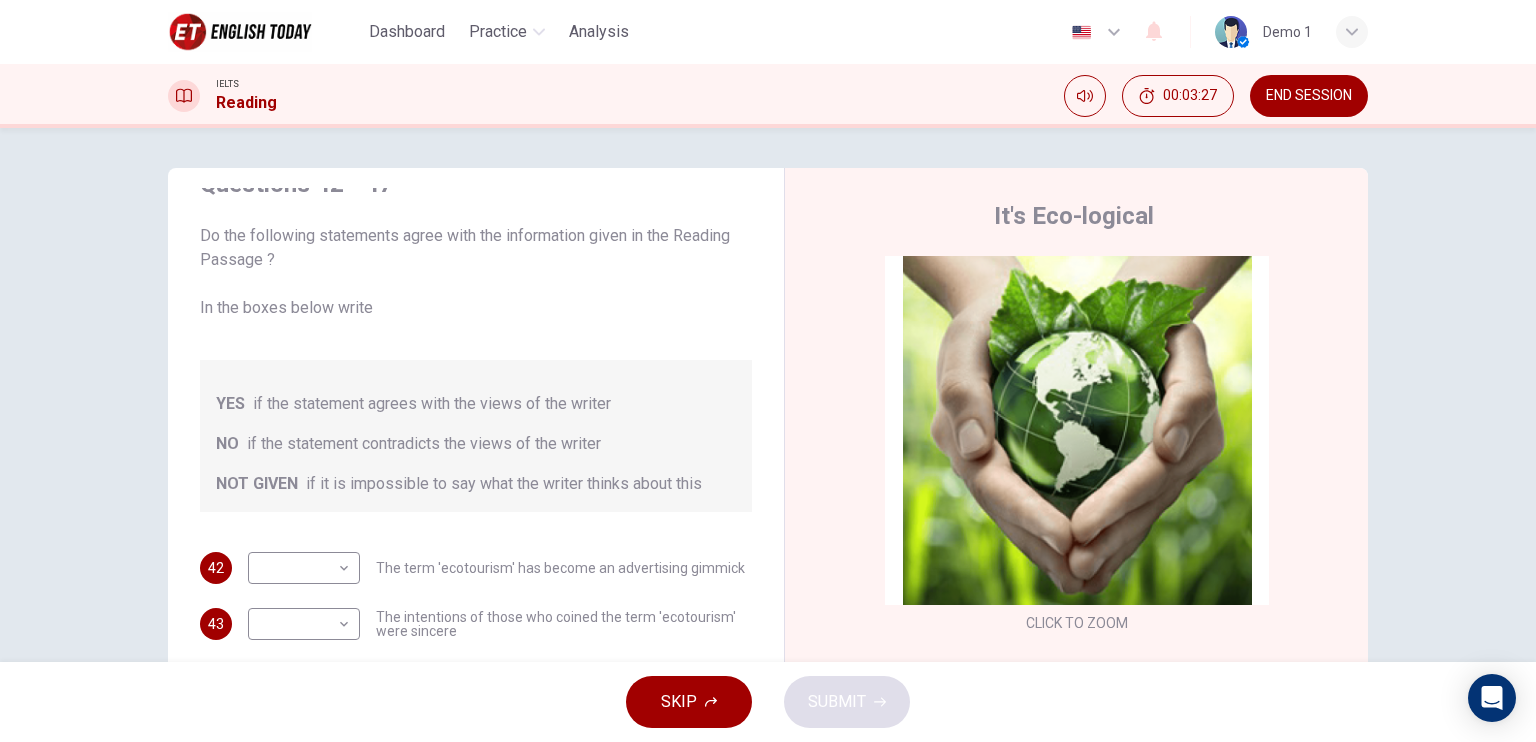 scroll, scrollTop: 80, scrollLeft: 0, axis: vertical 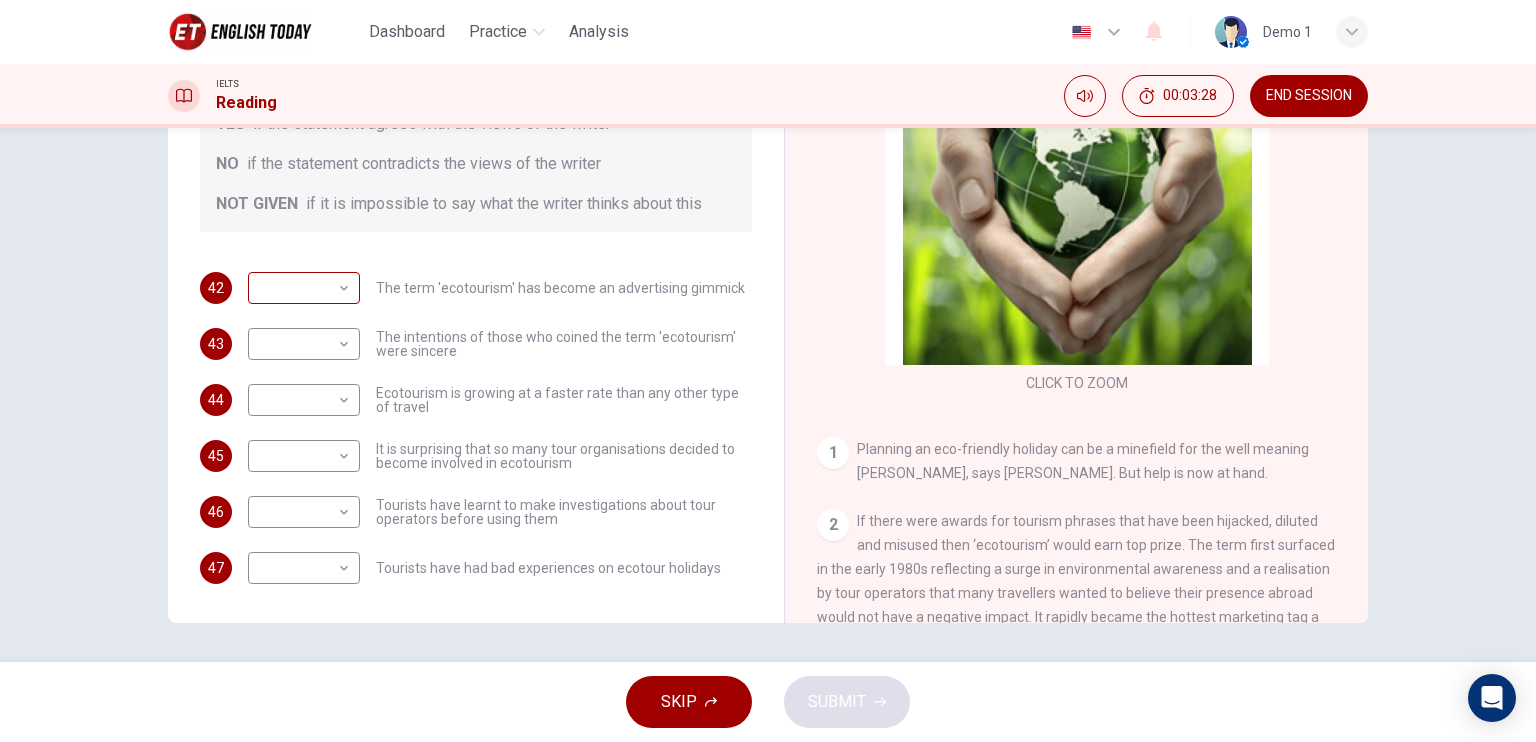 click on "This site uses cookies, as explained in our  Privacy Policy . If you agree to the use of cookies, please click the Accept button and continue to browse our site.   Privacy Policy Accept Dashboard Practice Analysis English en ​ Demo 1 IELTS Reading 00:03:28 END SESSION Questions 42 - 47 Do the following statements agree with the information given in the Reading Passage ?
In the boxes below write YES if the statement agrees with the views of the writer NO if the statement contradicts the views of the writer NOT GIVEN if it is impossible to say what the writer thinks about this 42 ​ ​ The term 'ecotourism' has become an advertising gimmick 43 ​ ​ The intentions of those who coined the term 'ecotourism' were sincere 44 ​ ​ Ecotourism is growing at a faster rate than any other type of travel 45 ​ ​ It is surprising that so many tour organisations decided to become involved in ecotourism 46 ​ ​ Tourists have learnt to make investigations about tour operators before using them 47 ​ ​ 1 2" at bounding box center (768, 371) 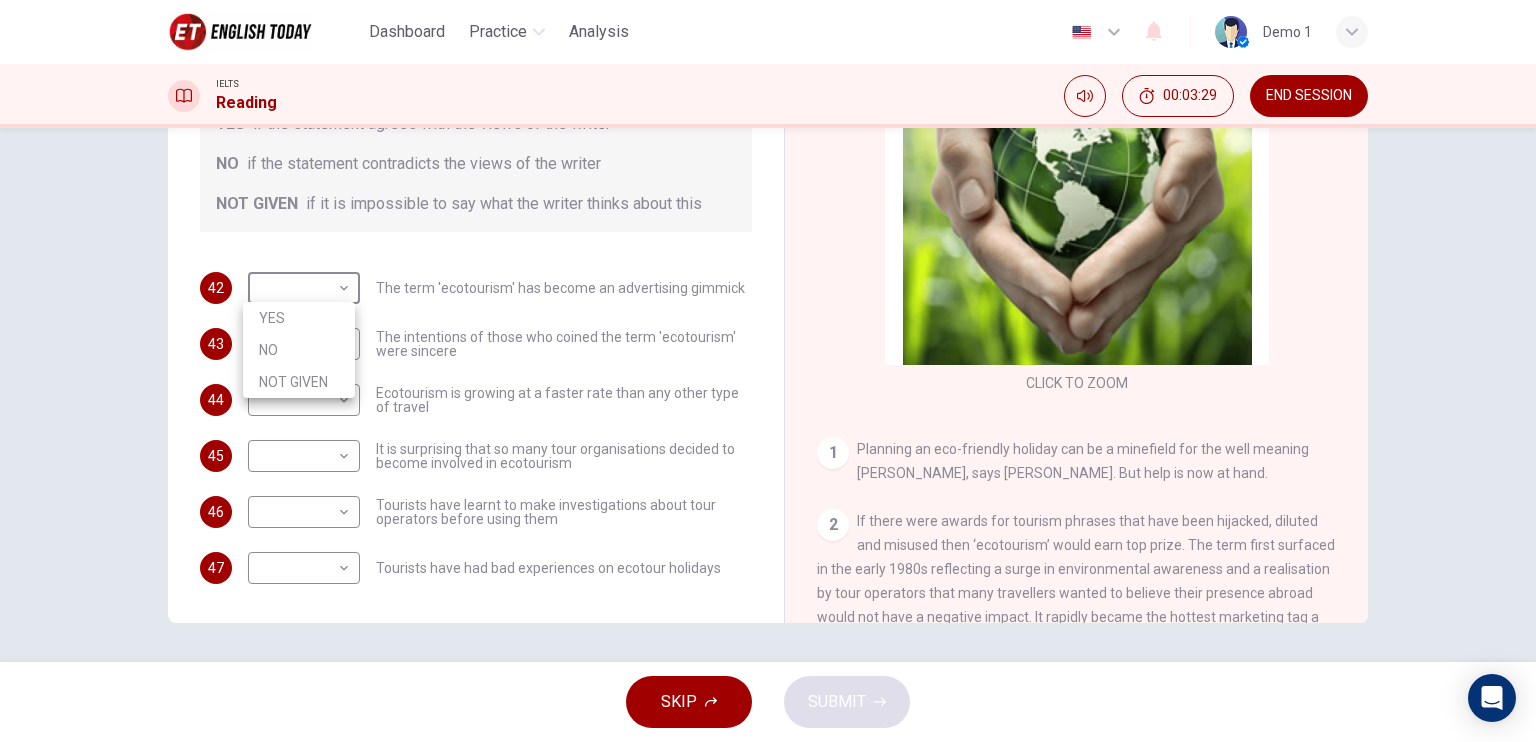 click at bounding box center (768, 371) 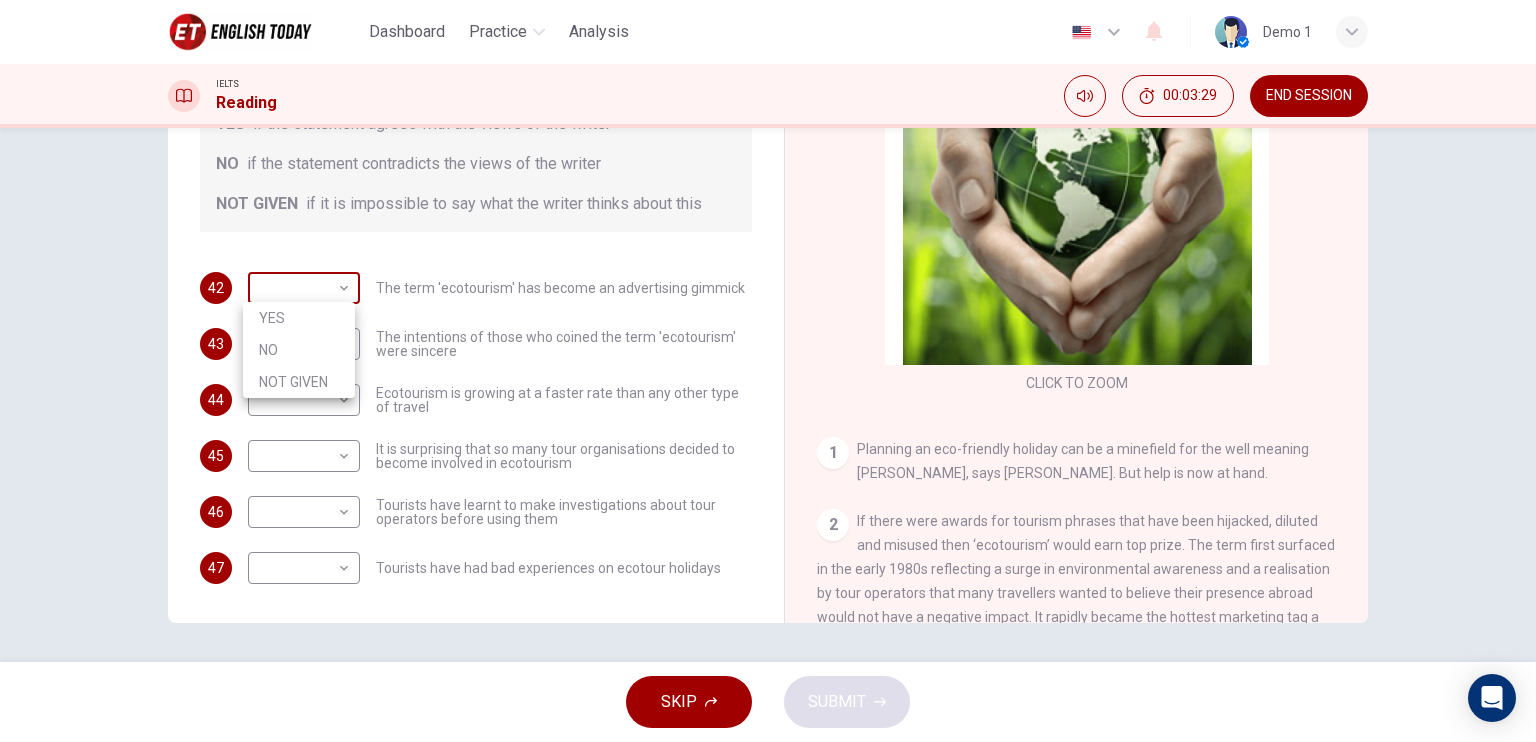 click on "This site uses cookies, as explained in our  Privacy Policy . If you agree to the use of cookies, please click the Accept button and continue to browse our site.   Privacy Policy Accept Dashboard Practice Analysis English en ​ Demo 1 IELTS Reading 00:03:29 END SESSION Questions 42 - 47 Do the following statements agree with the information given in the Reading Passage ?
In the boxes below write YES if the statement agrees with the views of the writer NO if the statement contradicts the views of the writer NOT GIVEN if it is impossible to say what the writer thinks about this 42 ​ ​ The term 'ecotourism' has become an advertising gimmick 43 ​ ​ The intentions of those who coined the term 'ecotourism' were sincere 44 ​ ​ Ecotourism is growing at a faster rate than any other type of travel 45 ​ ​ It is surprising that so many tour organisations decided to become involved in ecotourism 46 ​ ​ Tourists have learnt to make investigations about tour operators before using them 47 ​ ​ 1 2" at bounding box center (768, 371) 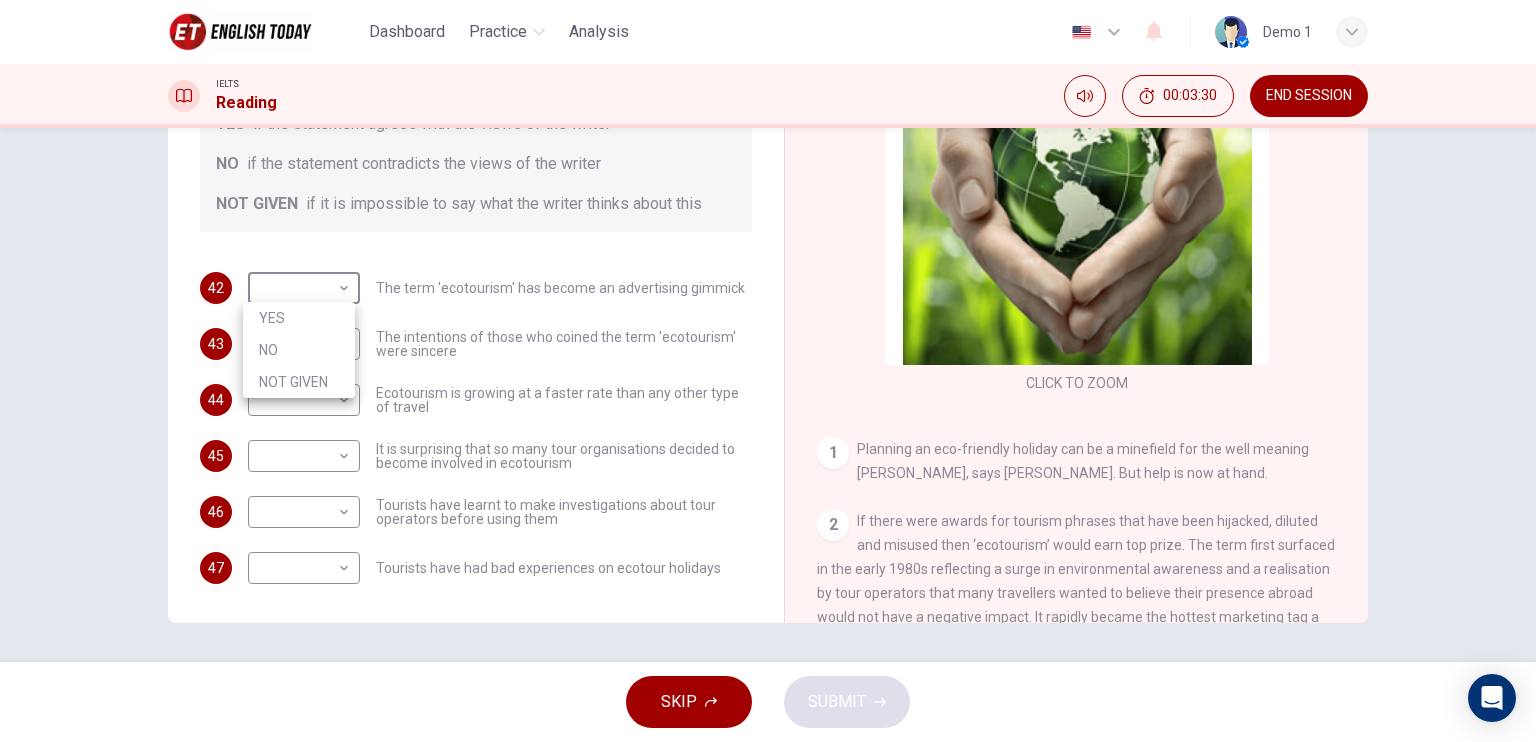 click on "NO" at bounding box center [299, 350] 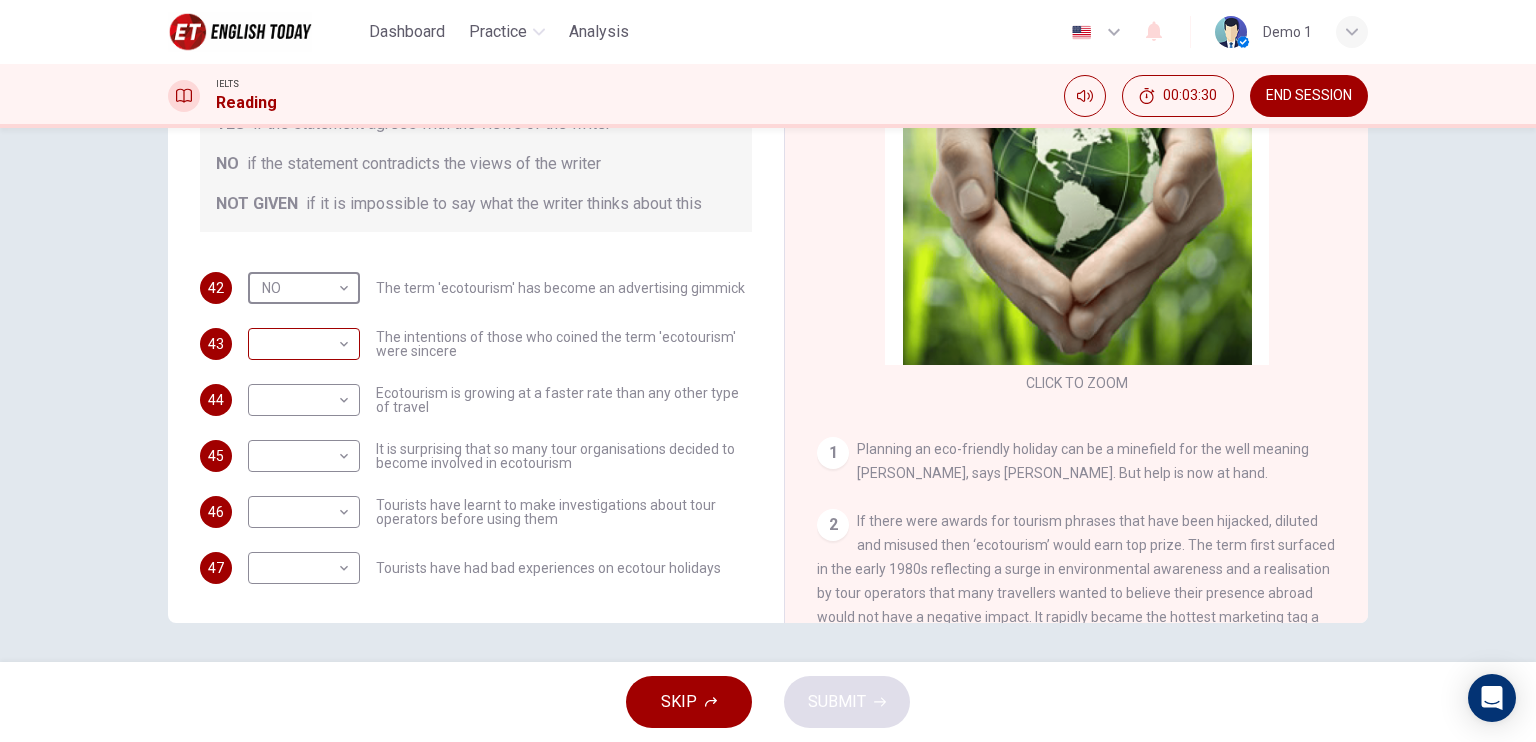 click on "This site uses cookies, as explained in our  Privacy Policy . If you agree to the use of cookies, please click the Accept button and continue to browse our site.   Privacy Policy Accept Dashboard Practice Analysis English en ​ Demo 1 IELTS Reading 00:03:30 END SESSION Questions 42 - 47 Do the following statements agree with the information given in the Reading Passage ?
In the boxes below write YES if the statement agrees with the views of the writer NO if the statement contradicts the views of the writer NOT GIVEN if it is impossible to say what the writer thinks about this 42 NO NO ​ The term 'ecotourism' has become an advertising gimmick 43 ​ ​ The intentions of those who coined the term 'ecotourism' were sincere 44 ​ ​ Ecotourism is growing at a faster rate than any other type of travel 45 ​ ​ It is surprising that so many tour organisations decided to become involved in ecotourism 46 ​ ​ Tourists have learnt to make investigations about tour operators before using them 47 ​ ​ 1" at bounding box center (768, 371) 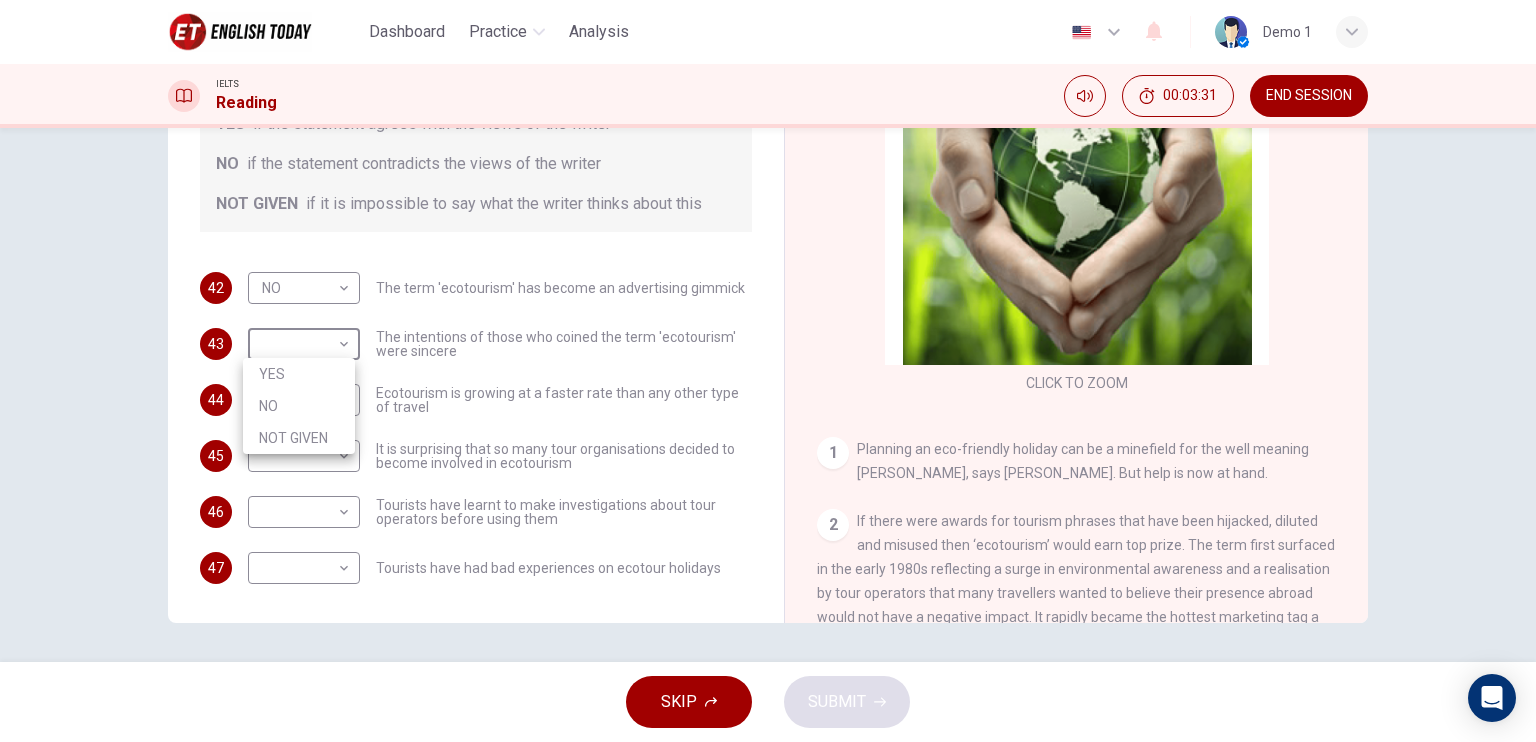 click on "NOT GIVEN" at bounding box center (299, 438) 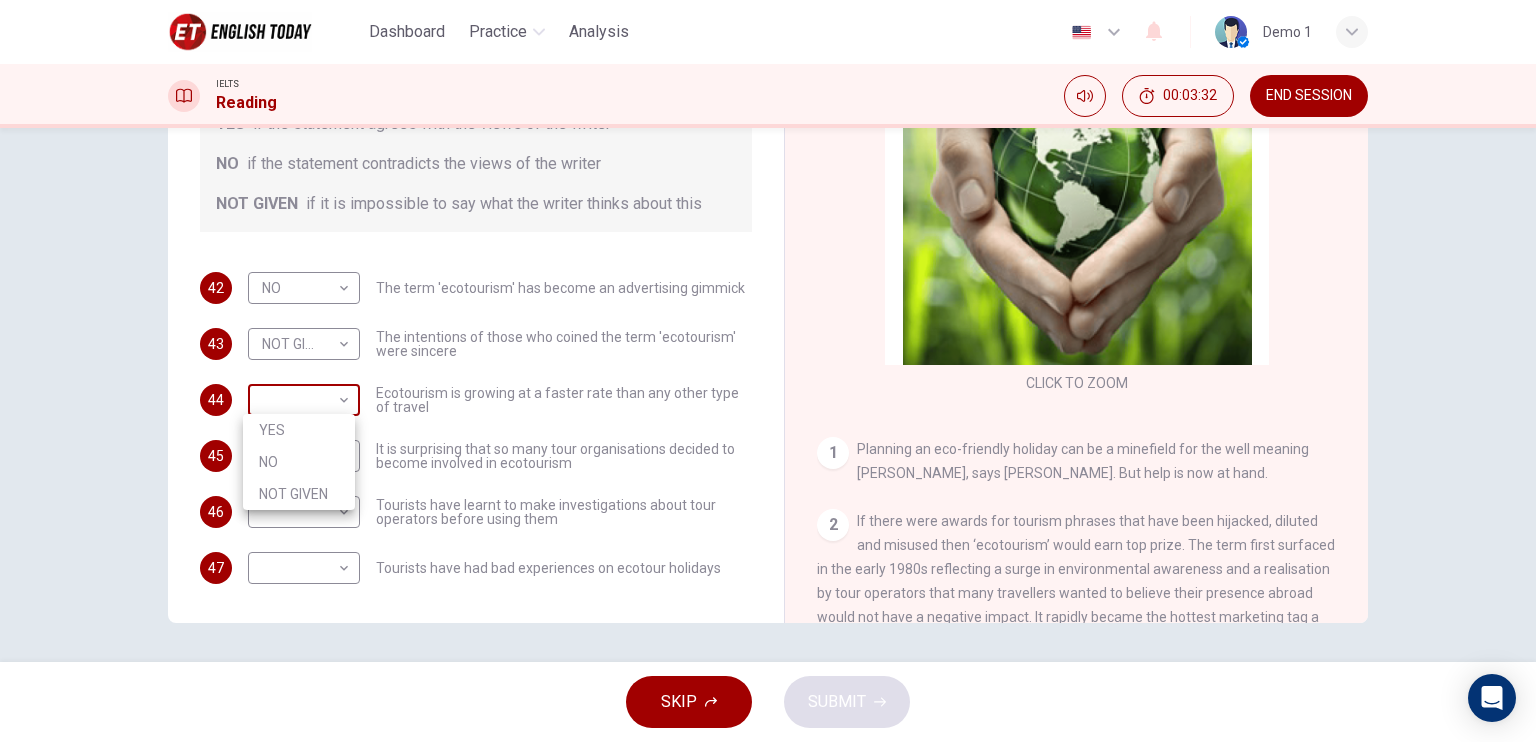 click on "This site uses cookies, as explained in our  Privacy Policy . If you agree to the use of cookies, please click the Accept button and continue to browse our site.   Privacy Policy Accept Dashboard Practice Analysis English en ​ Demo 1 IELTS Reading 00:03:32 END SESSION Questions 42 - 47 Do the following statements agree with the information given in the Reading Passage ?
In the boxes below write YES if the statement agrees with the views of the writer NO if the statement contradicts the views of the writer NOT GIVEN if it is impossible to say what the writer thinks about this 42 NO NO ​ The term 'ecotourism' has become an advertising gimmick 43 NOT GIVEN NOT GIVEN ​ The intentions of those who coined the term 'ecotourism' were sincere 44 ​ ​ Ecotourism is growing at a faster rate than any other type of travel 45 ​ ​ It is surprising that so many tour organisations decided to become involved in ecotourism 46 ​ ​ 47 ​ ​ Tourists have had bad experiences on ecotour holidays CLICK TO ZOOM 1" at bounding box center [768, 371] 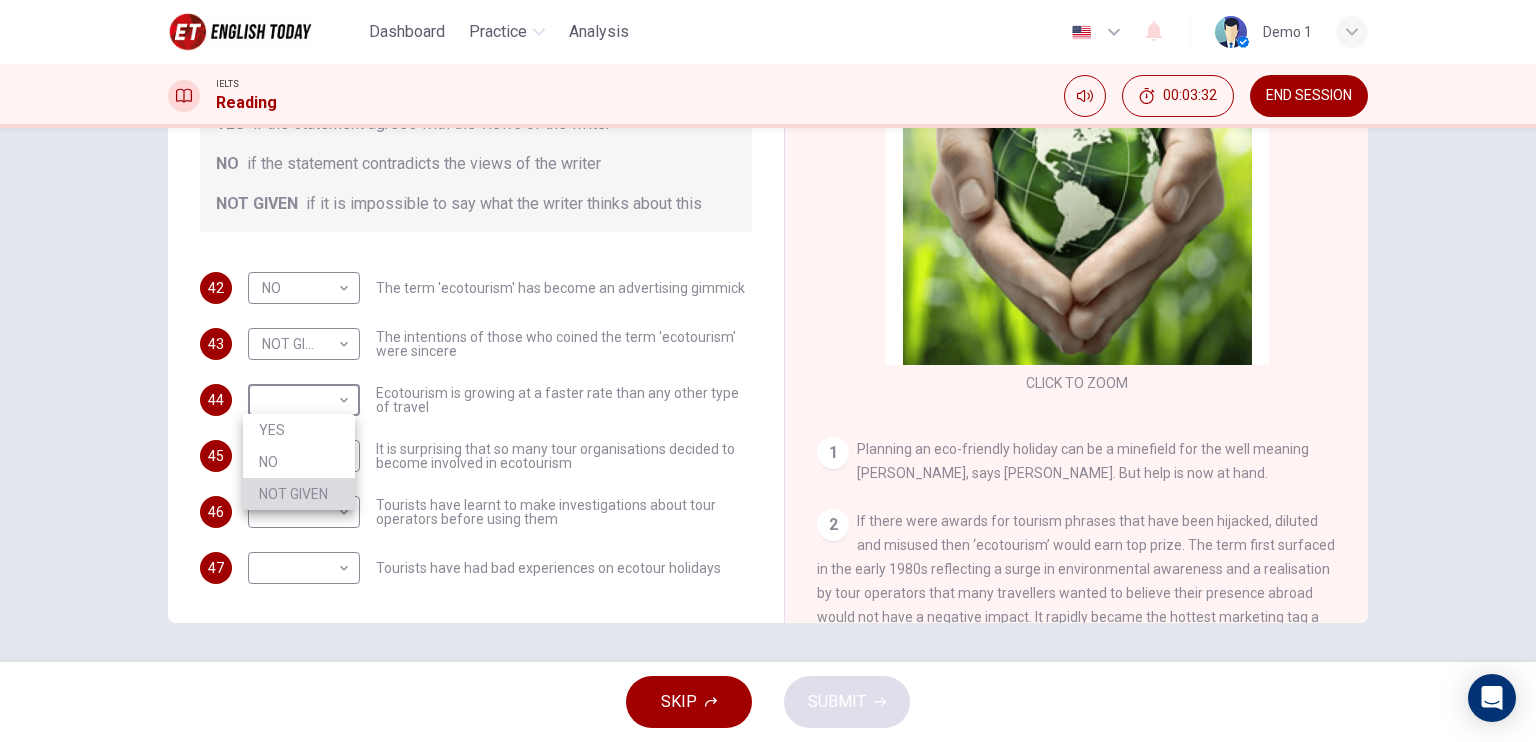 click on "NOT GIVEN" at bounding box center (299, 494) 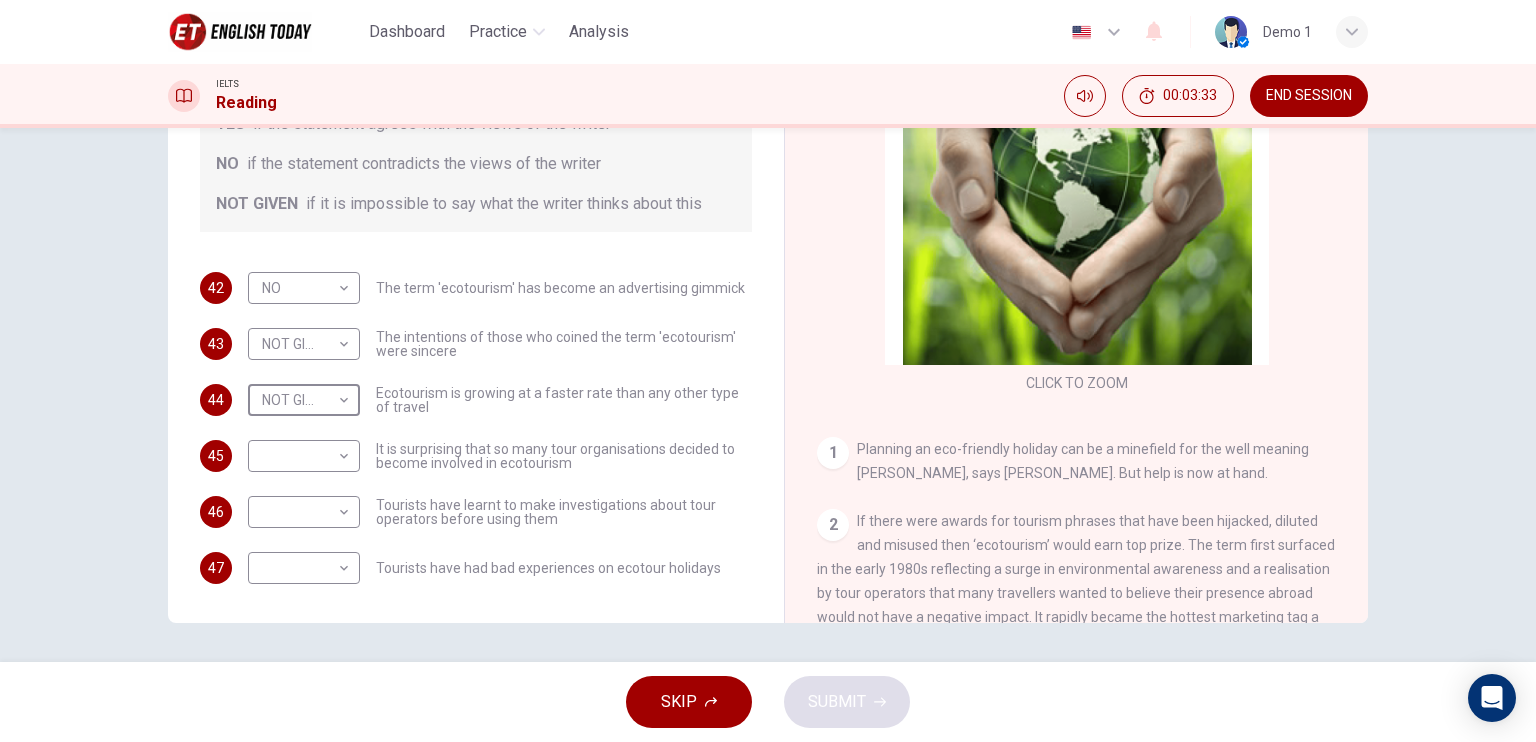 click on "This site uses cookies, as explained in our  Privacy Policy . If you agree to the use of cookies, please click the Accept button and continue to browse our site.   Privacy Policy Accept Dashboard Practice Analysis English en ​ Demo 1 IELTS Reading 00:03:33 END SESSION Questions 42 - 47 Do the following statements agree with the information given in the Reading Passage ?
In the boxes below write YES if the statement agrees with the views of the writer NO if the statement contradicts the views of the writer NOT GIVEN if it is impossible to say what the writer thinks about this 42 NO NO ​ The term 'ecotourism' has become an advertising gimmick 43 NOT GIVEN NOT GIVEN ​ The intentions of those who coined the term 'ecotourism' were sincere 44 NOT GIVEN NOT GIVEN ​ Ecotourism is growing at a faster rate than any other type of travel 45 ​ ​ It is surprising that so many tour organisations decided to become involved in ecotourism 46 ​ ​ 47 ​ ​ Tourists have had bad experiences on ecotour holidays" at bounding box center [768, 371] 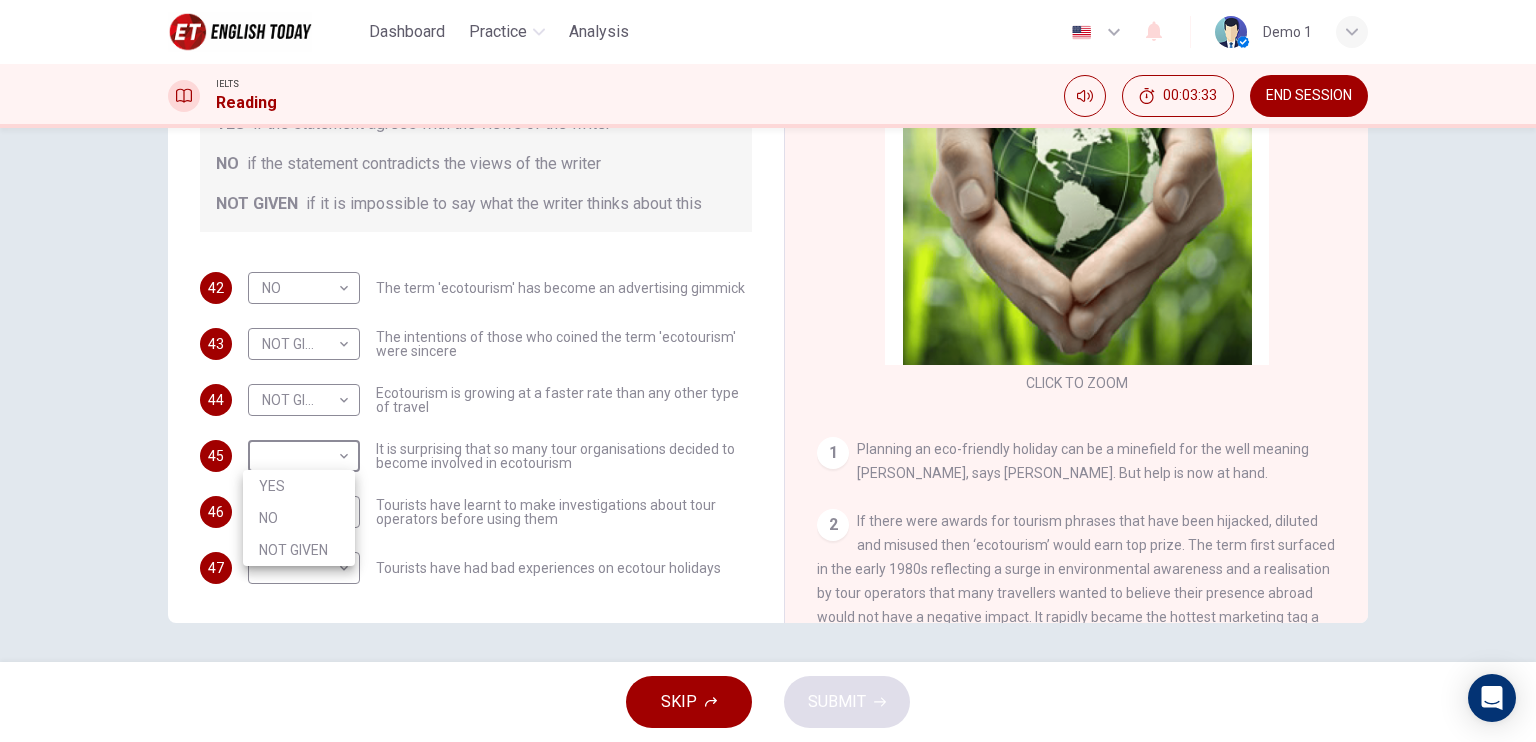 click on "YES" at bounding box center (299, 486) 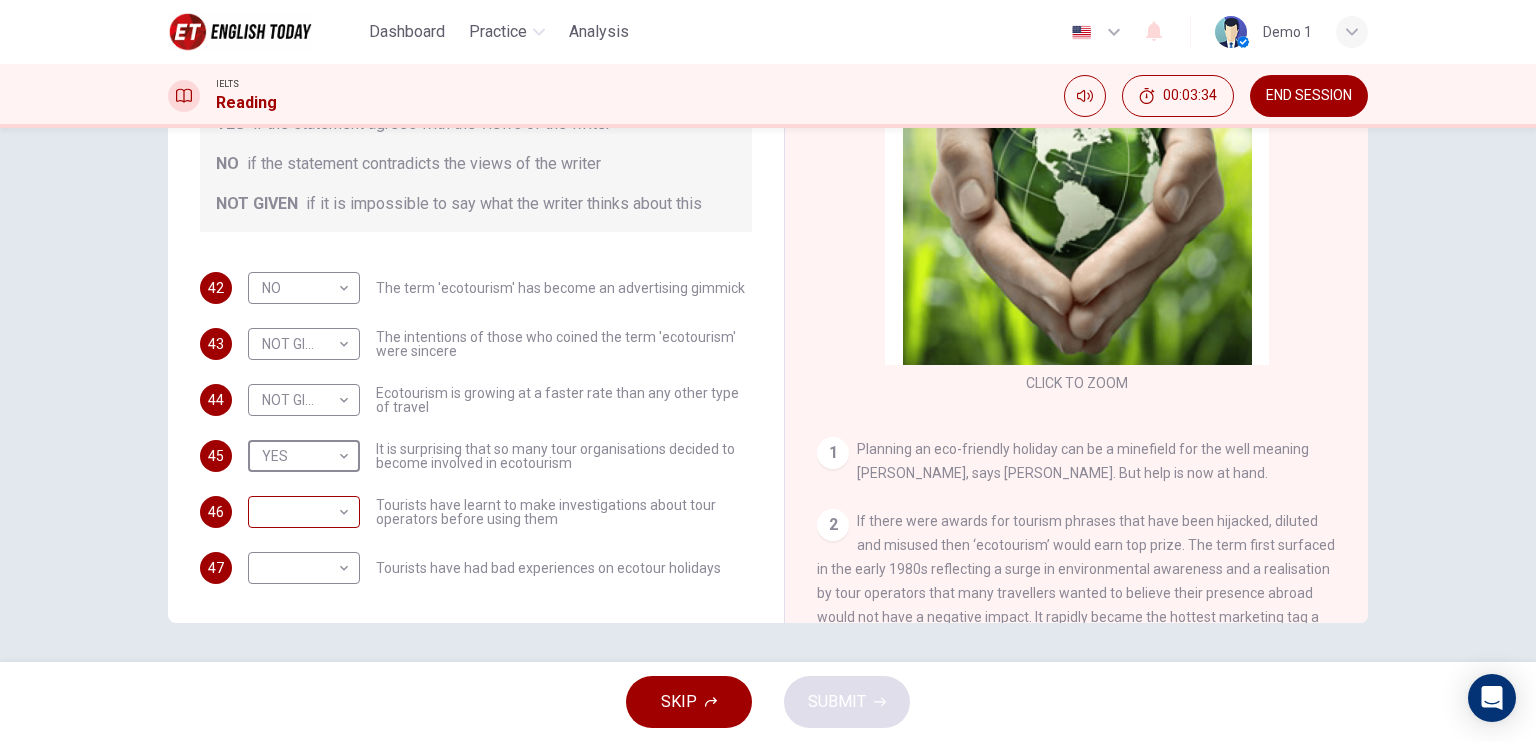 click on "This site uses cookies, as explained in our  Privacy Policy . If you agree to the use of cookies, please click the Accept button and continue to browse our site.   Privacy Policy Accept Dashboard Practice Analysis English en ​ Demo 1 IELTS Reading 00:03:34 END SESSION Questions 42 - 47 Do the following statements agree with the information given in the Reading Passage ?
In the boxes below write YES if the statement agrees with the views of the writer NO if the statement contradicts the views of the writer NOT GIVEN if it is impossible to say what the writer thinks about this 42 NO NO ​ The term 'ecotourism' has become an advertising gimmick 43 NOT GIVEN NOT GIVEN ​ The intentions of those who coined the term 'ecotourism' were sincere 44 NOT GIVEN NOT GIVEN ​ Ecotourism is growing at a faster rate than any other type of travel 45 YES YES ​ It is surprising that so many tour organisations decided to become involved in ecotourism 46 ​ ​ 47 ​ ​ It's Eco-logical CLICK TO ZOOM Click to Zoom 1 2" at bounding box center [768, 371] 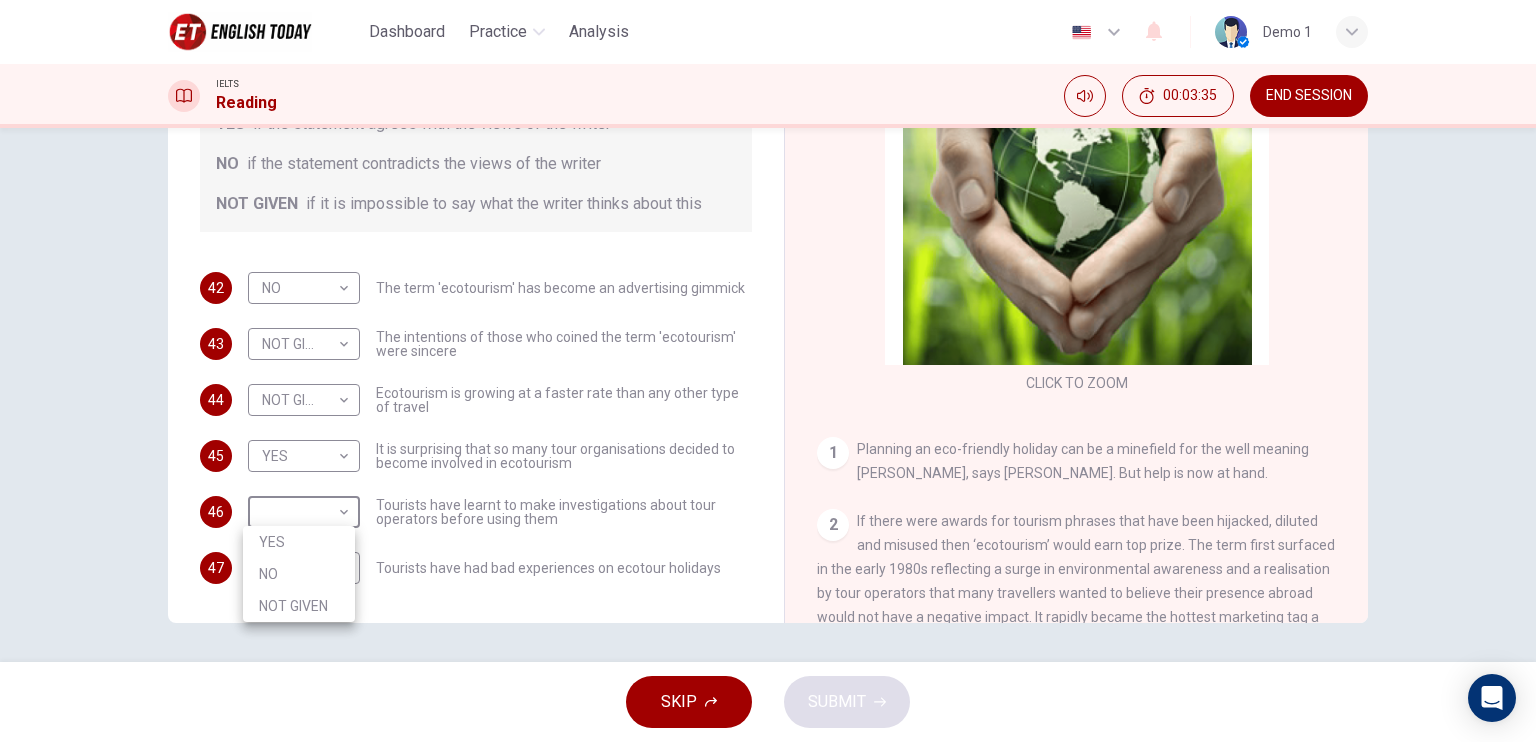 click on "YES" at bounding box center [299, 542] 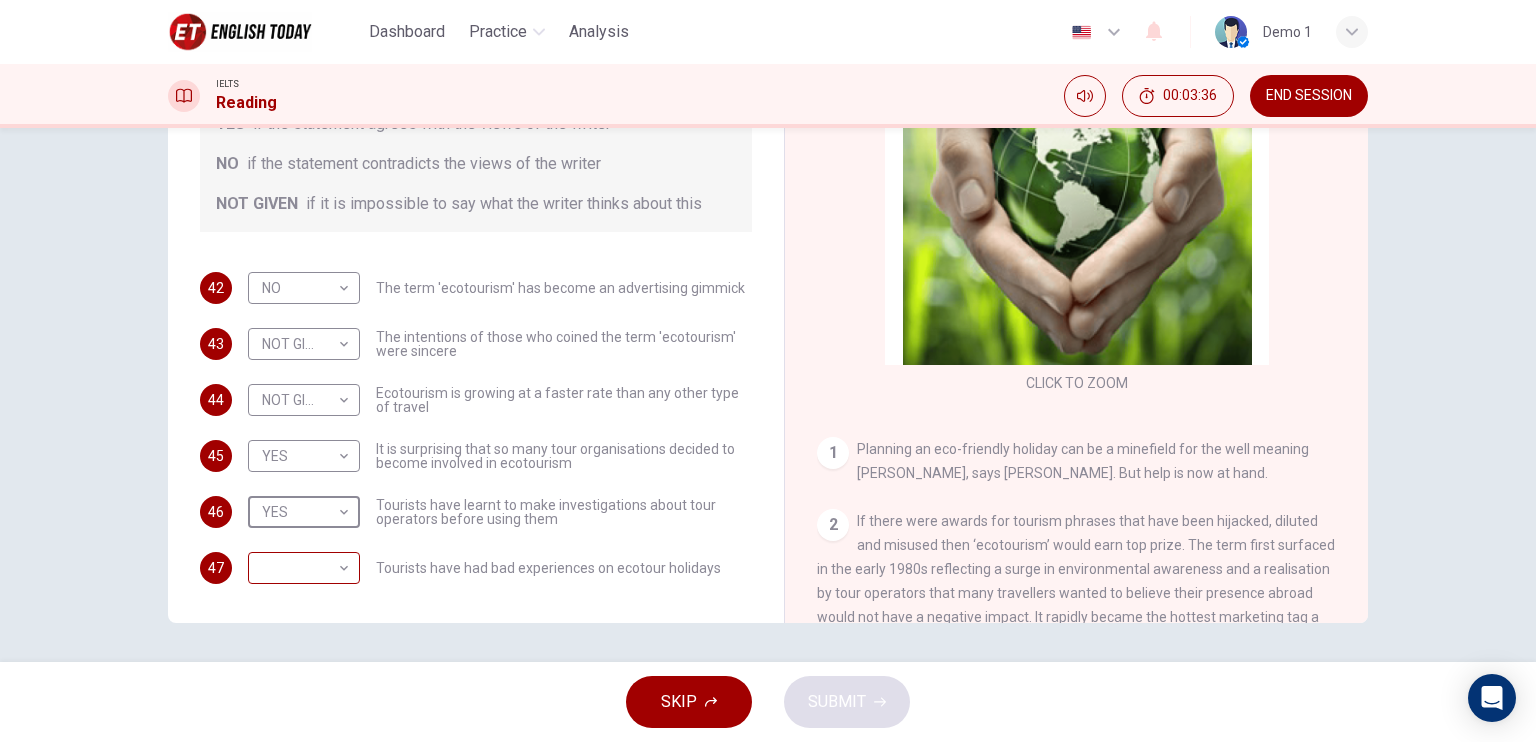 click on "This site uses cookies, as explained in our  Privacy Policy . If you agree to the use of cookies, please click the Accept button and continue to browse our site.   Privacy Policy Accept Dashboard Practice Analysis English en ​ Demo 1 IELTS Reading 00:03:36 END SESSION Questions 42 - 47 Do the following statements agree with the information given in the Reading Passage ?
In the boxes below write YES if the statement agrees with the views of the writer NO if the statement contradicts the views of the writer NOT GIVEN if it is impossible to say what the writer thinks about this 42 NO NO ​ The term 'ecotourism' has become an advertising gimmick 43 NOT GIVEN NOT GIVEN ​ The intentions of those who coined the term 'ecotourism' were sincere 44 NOT GIVEN NOT GIVEN ​ Ecotourism is growing at a faster rate than any other type of travel 45 YES YES ​ It is surprising that so many tour organisations decided to become involved in ecotourism 46 YES YES ​ 47 ​ ​ It's Eco-logical CLICK TO ZOOM Click to Zoom" at bounding box center [768, 371] 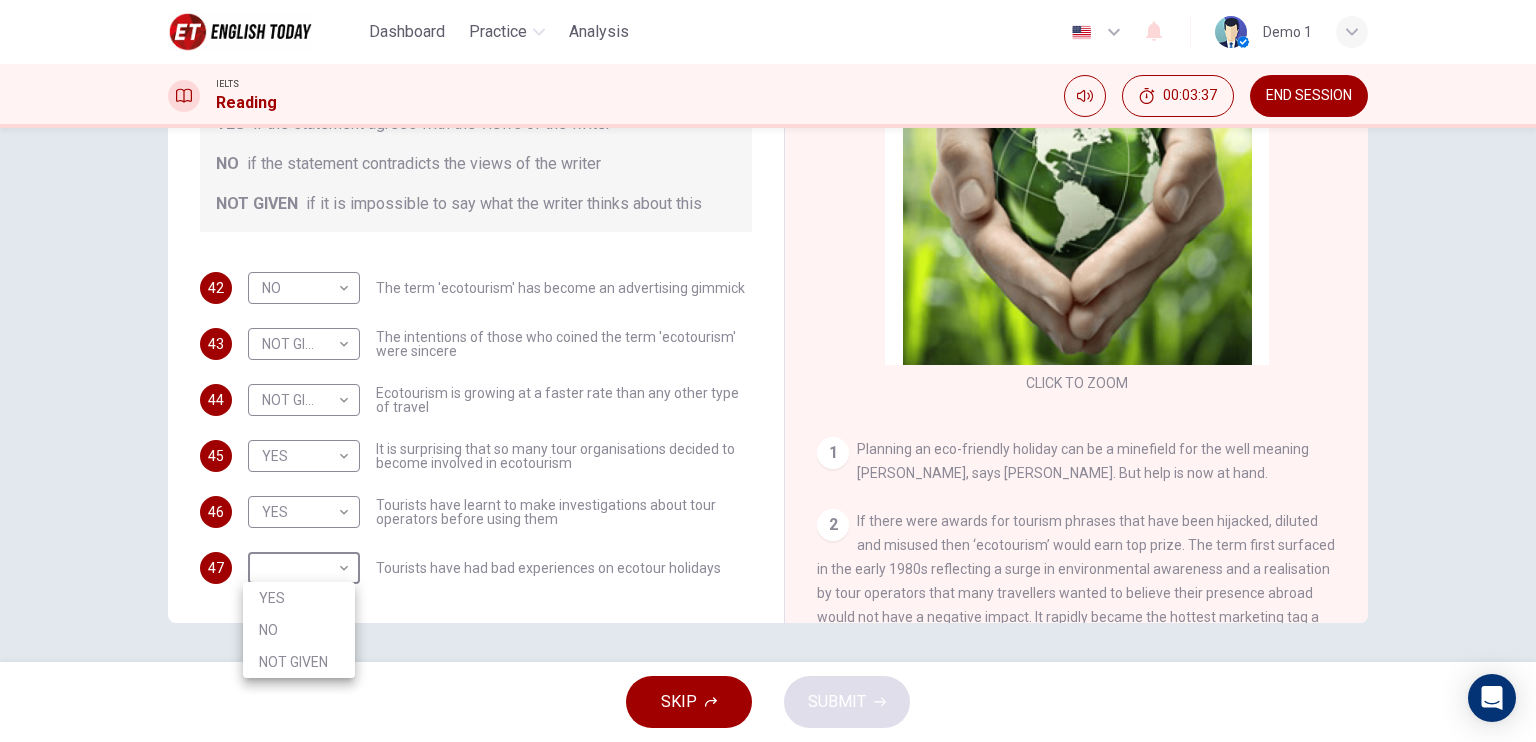 drag, startPoint x: 310, startPoint y: 611, endPoint x: 310, endPoint y: 623, distance: 12 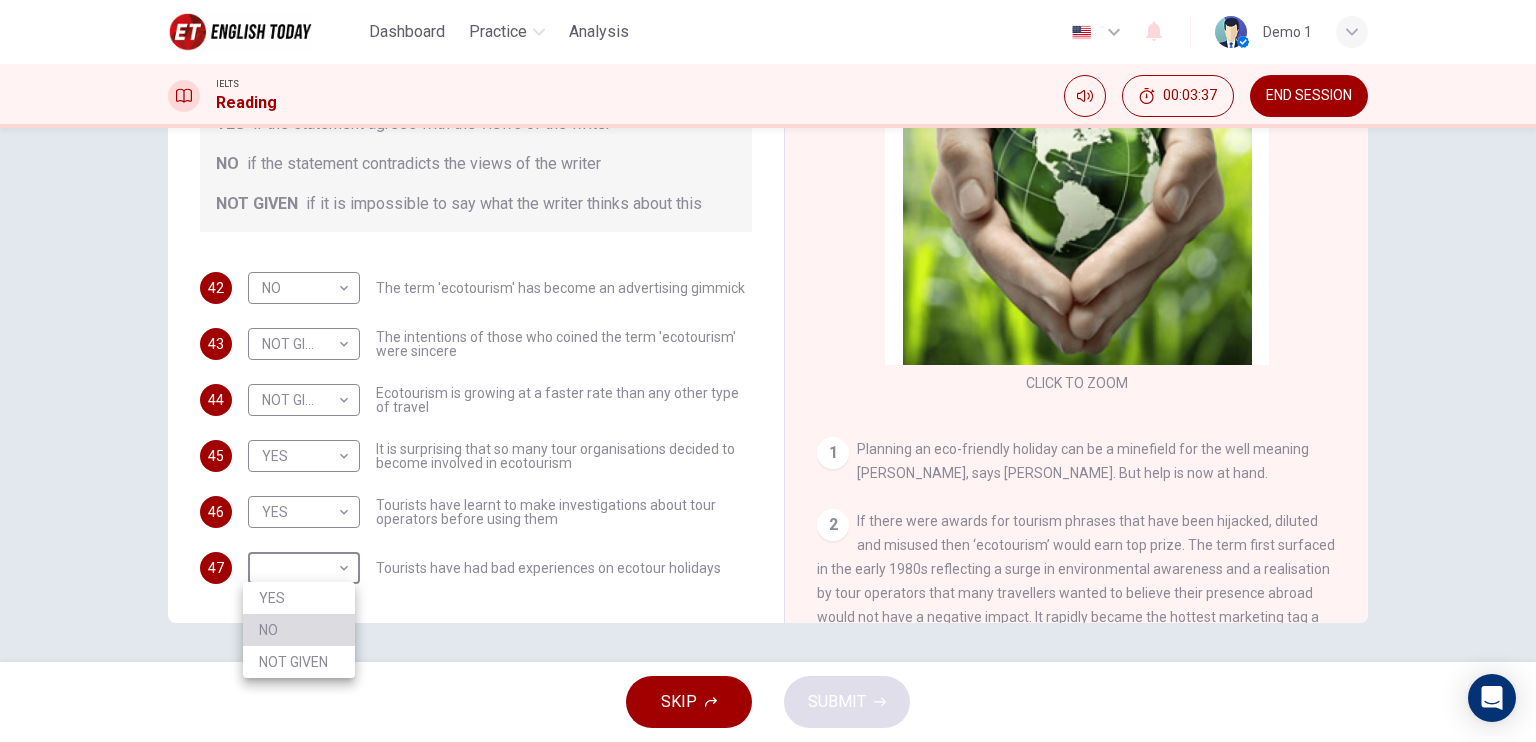 click on "NO" at bounding box center (299, 630) 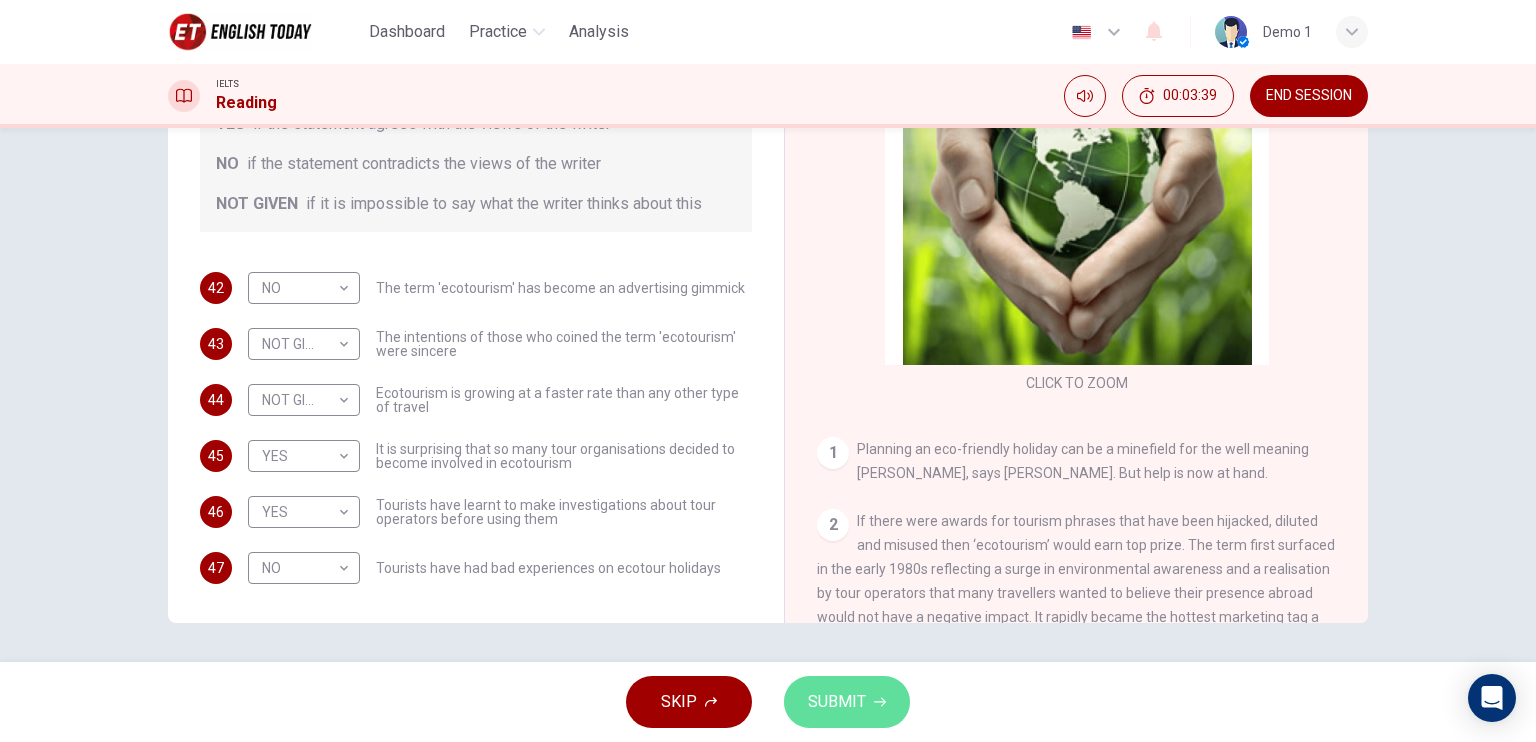 click on "SUBMIT" at bounding box center (847, 702) 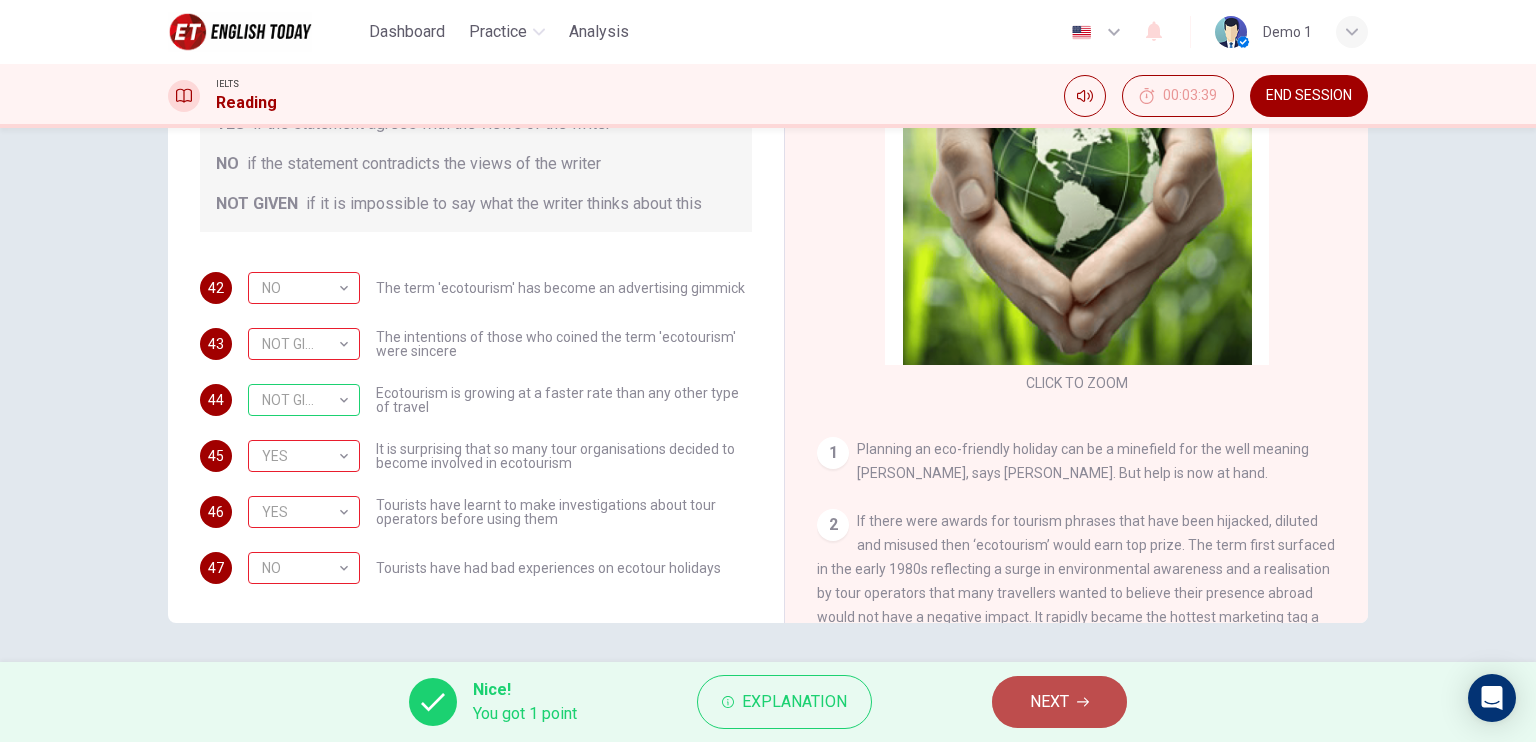 click on "NEXT" at bounding box center [1059, 702] 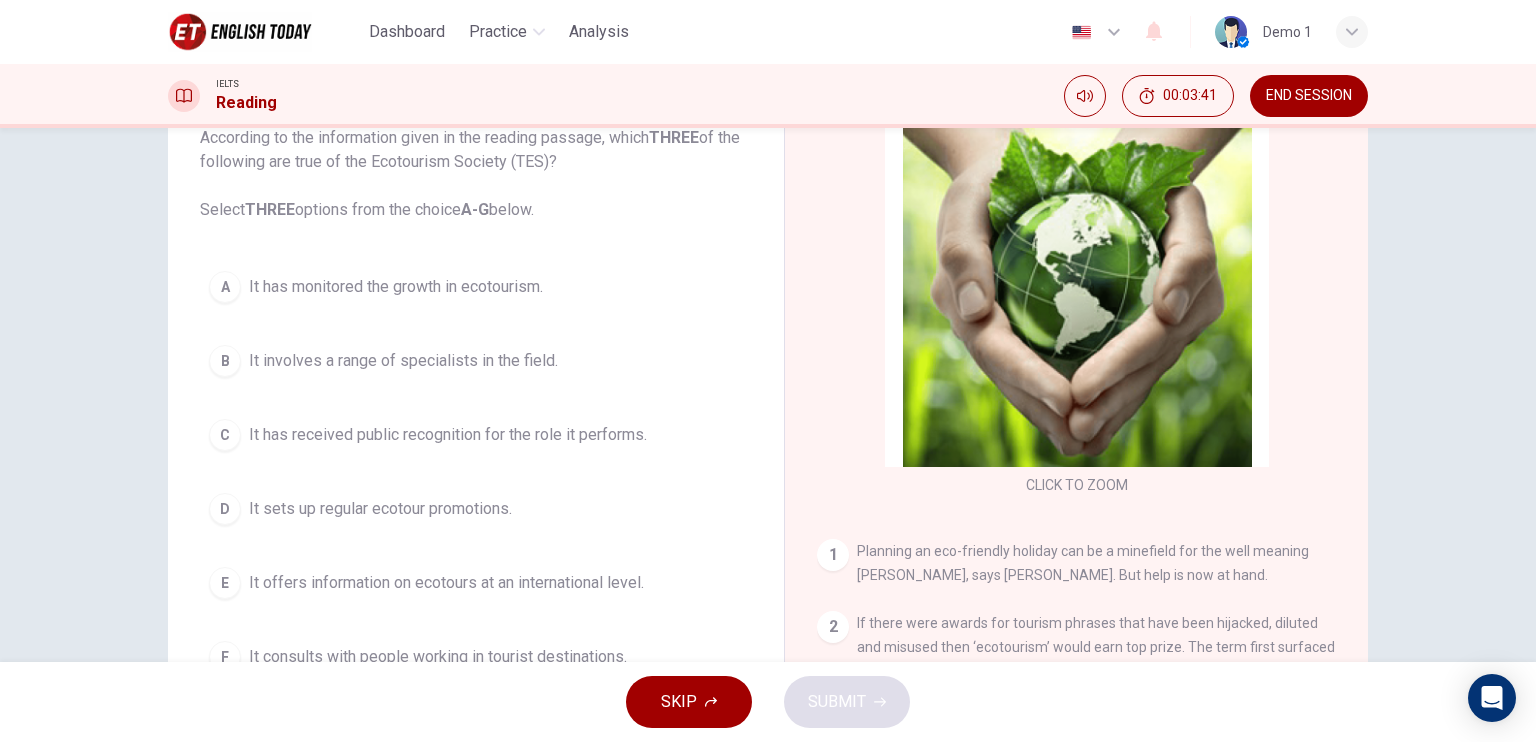 scroll, scrollTop: 200, scrollLeft: 0, axis: vertical 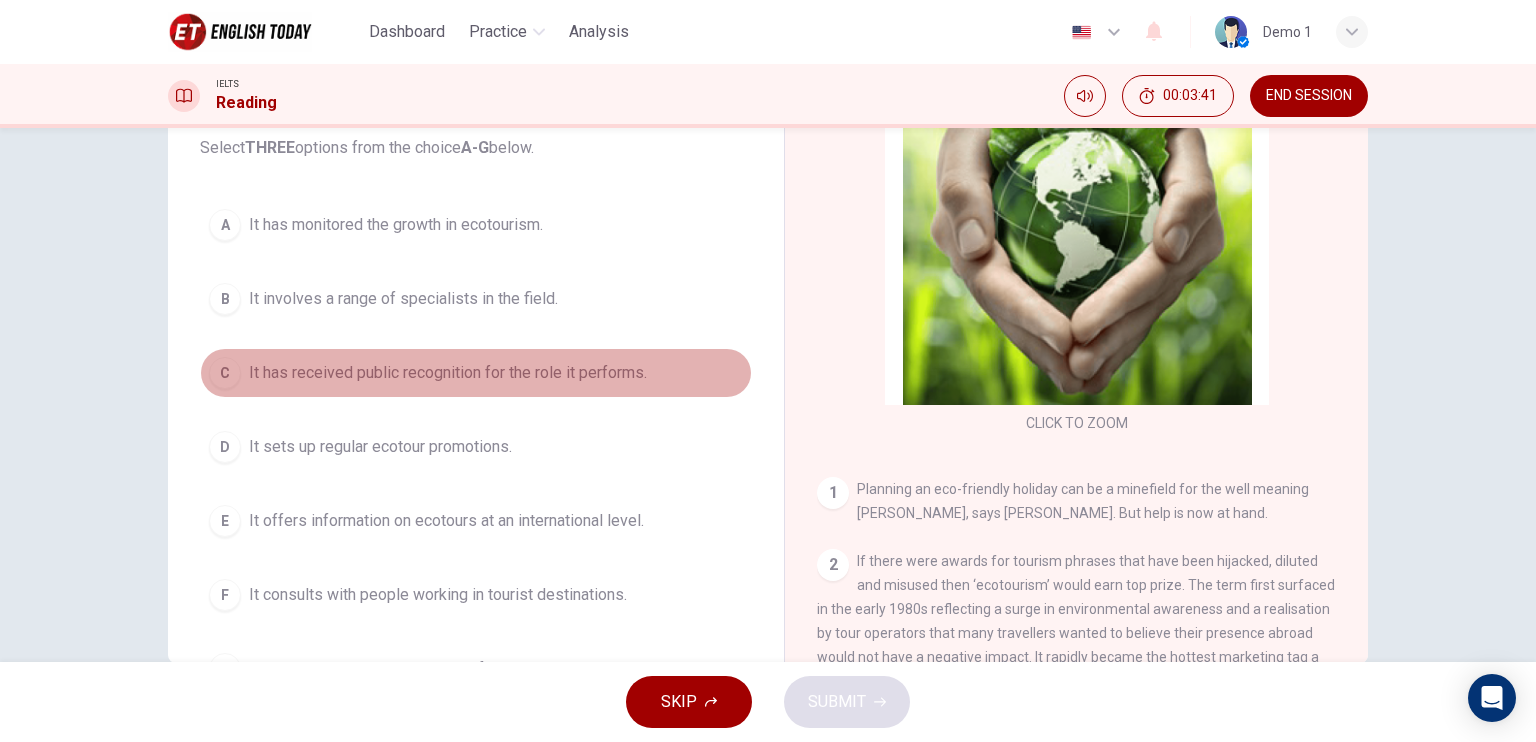 click on "C It has received public recognition for the role it performs." at bounding box center [476, 373] 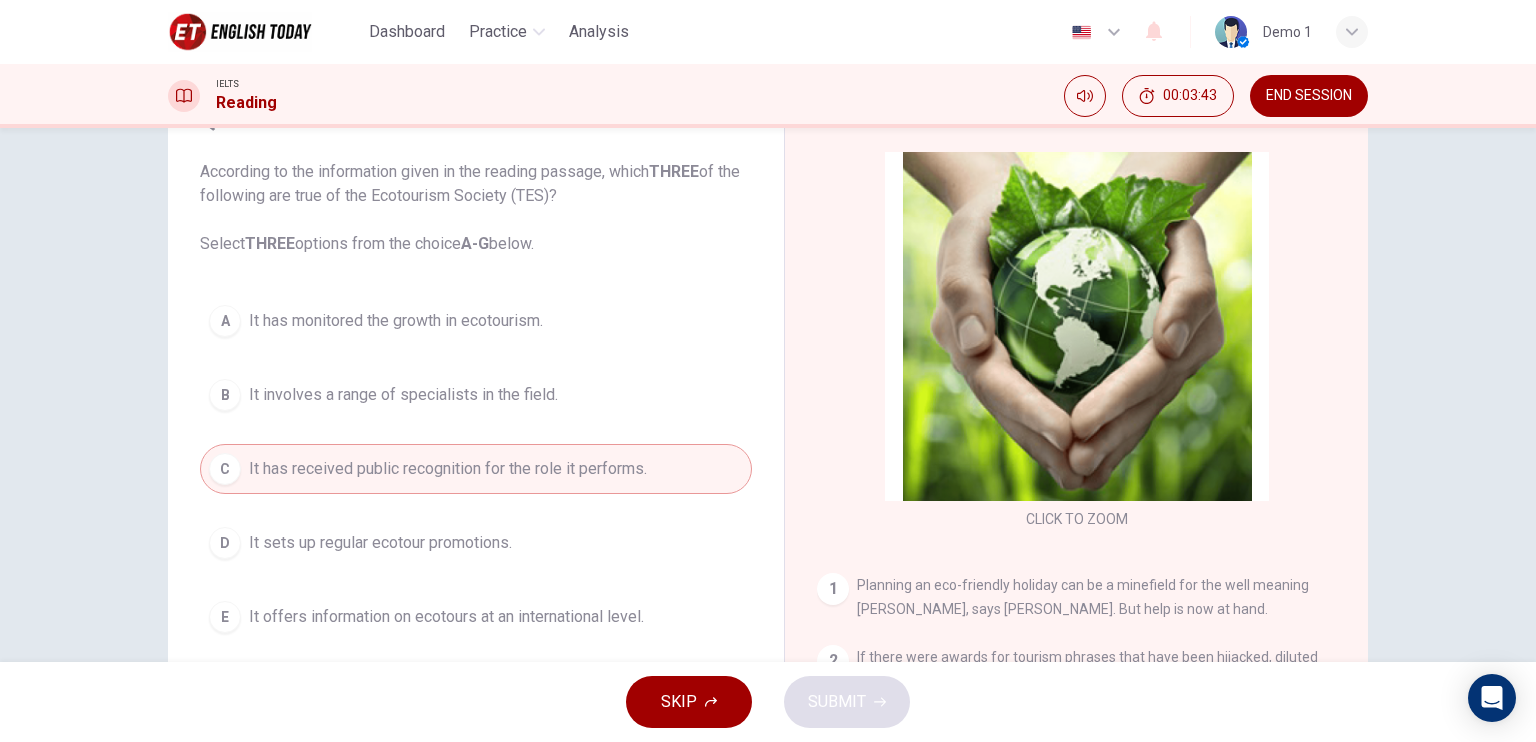 scroll, scrollTop: 100, scrollLeft: 0, axis: vertical 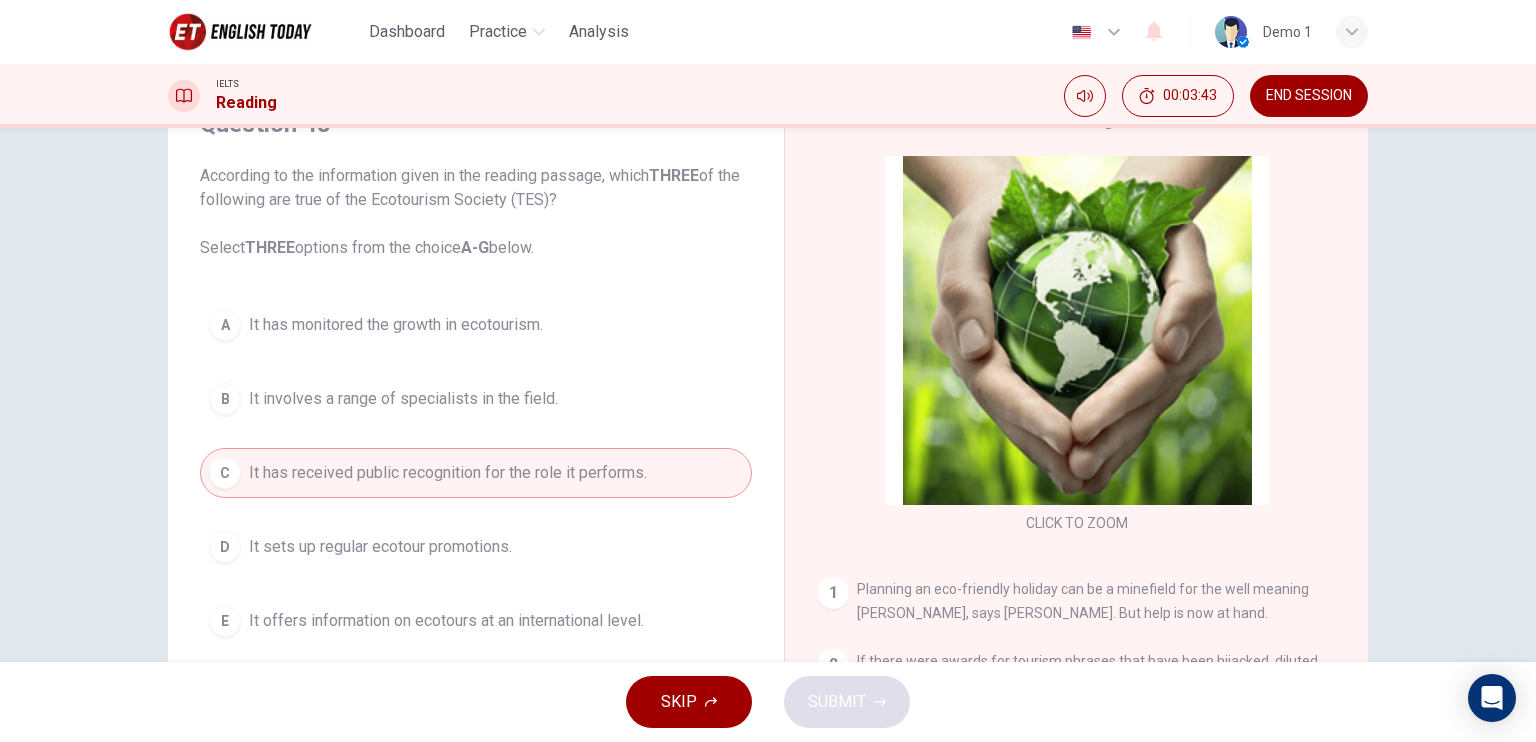 click on "It has monitored the growth in ecotourism." at bounding box center [396, 325] 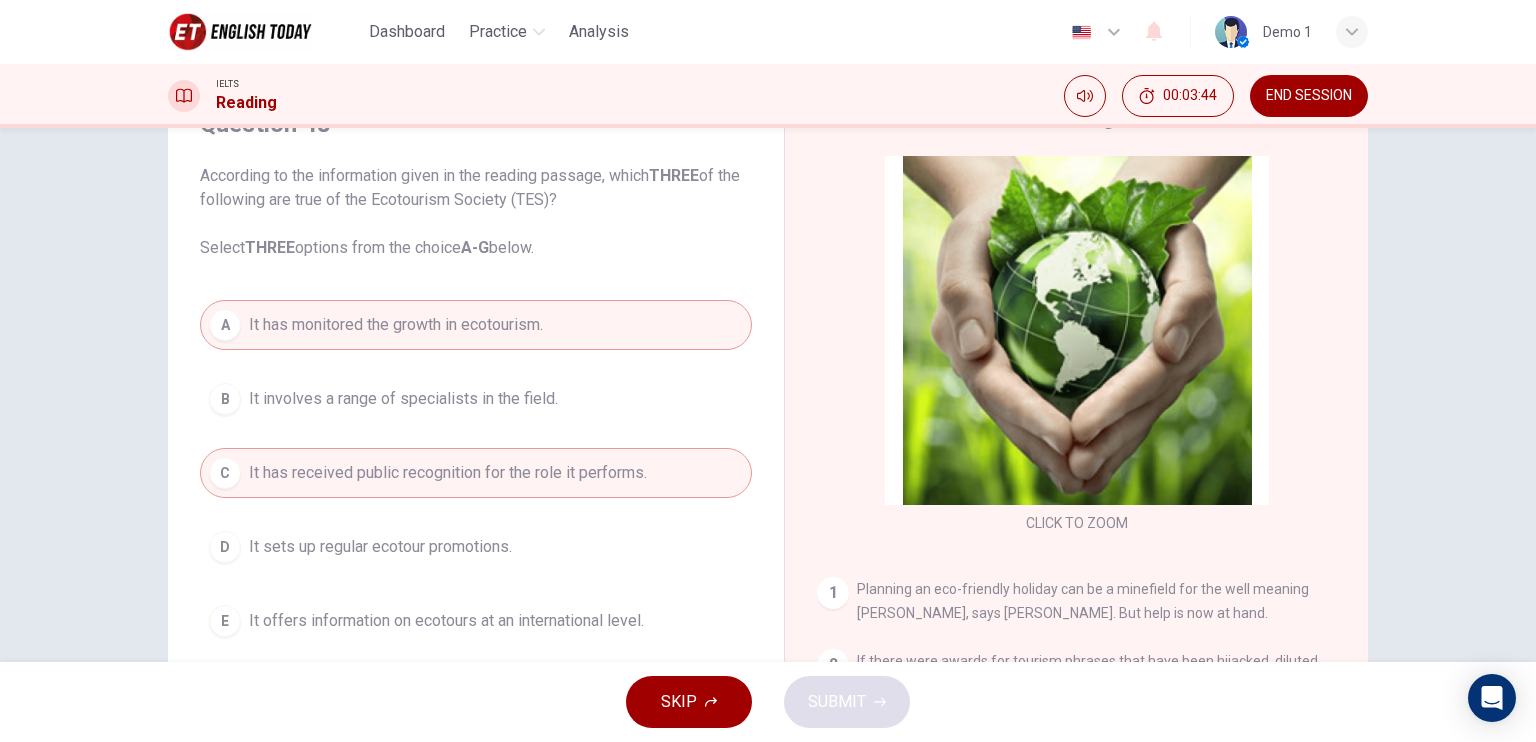 click on "A It has monitored the growth in ecotourism. B It involves a range of specialists in the field. C It has received public recognition for the role it performs. D It sets up regular ecotour promotions. E It offers information on ecotours at an international level. F It consults with people working in tourist destinations. G It is singlehandedly responsible for organising trips." at bounding box center [476, 547] 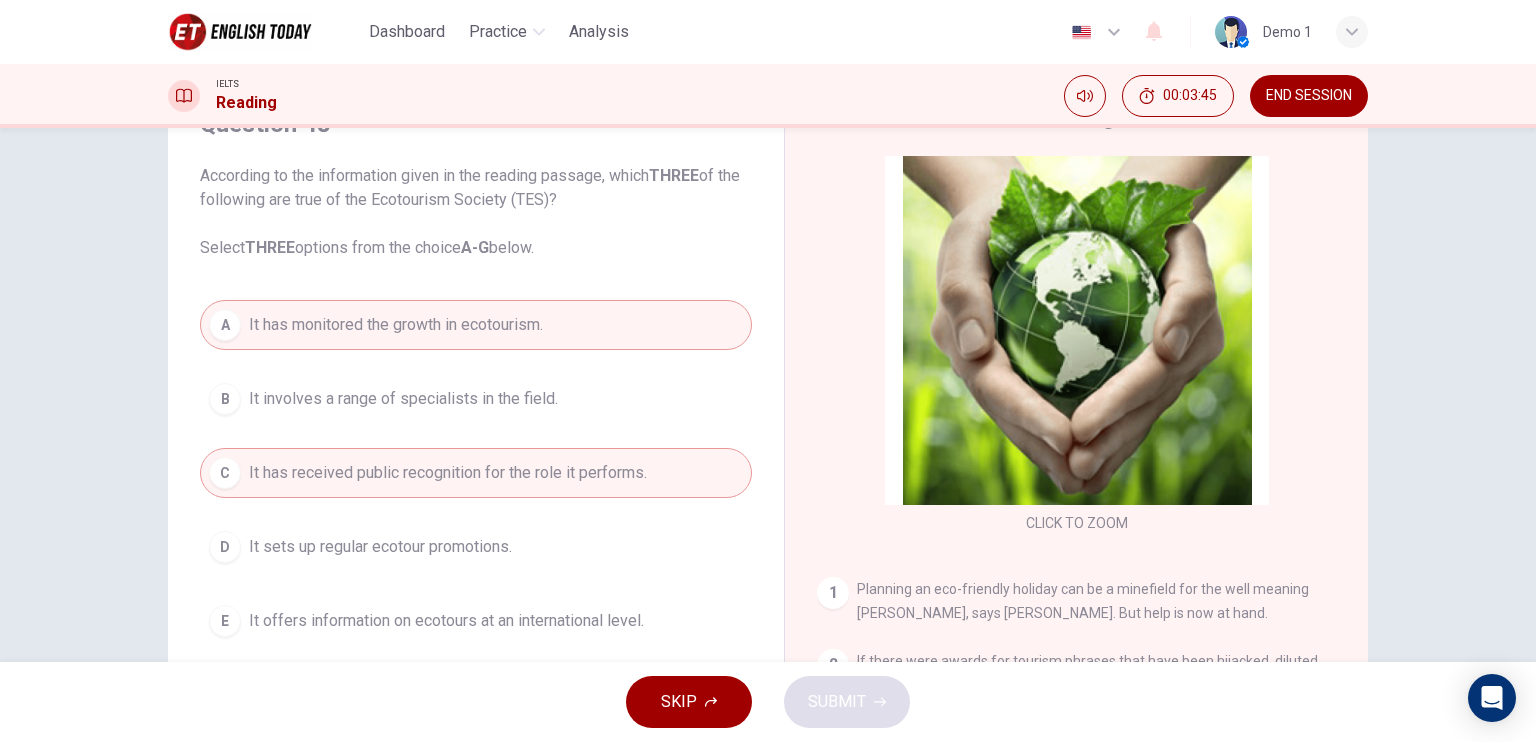 click on "It sets up regular ecotour promotions." at bounding box center (380, 547) 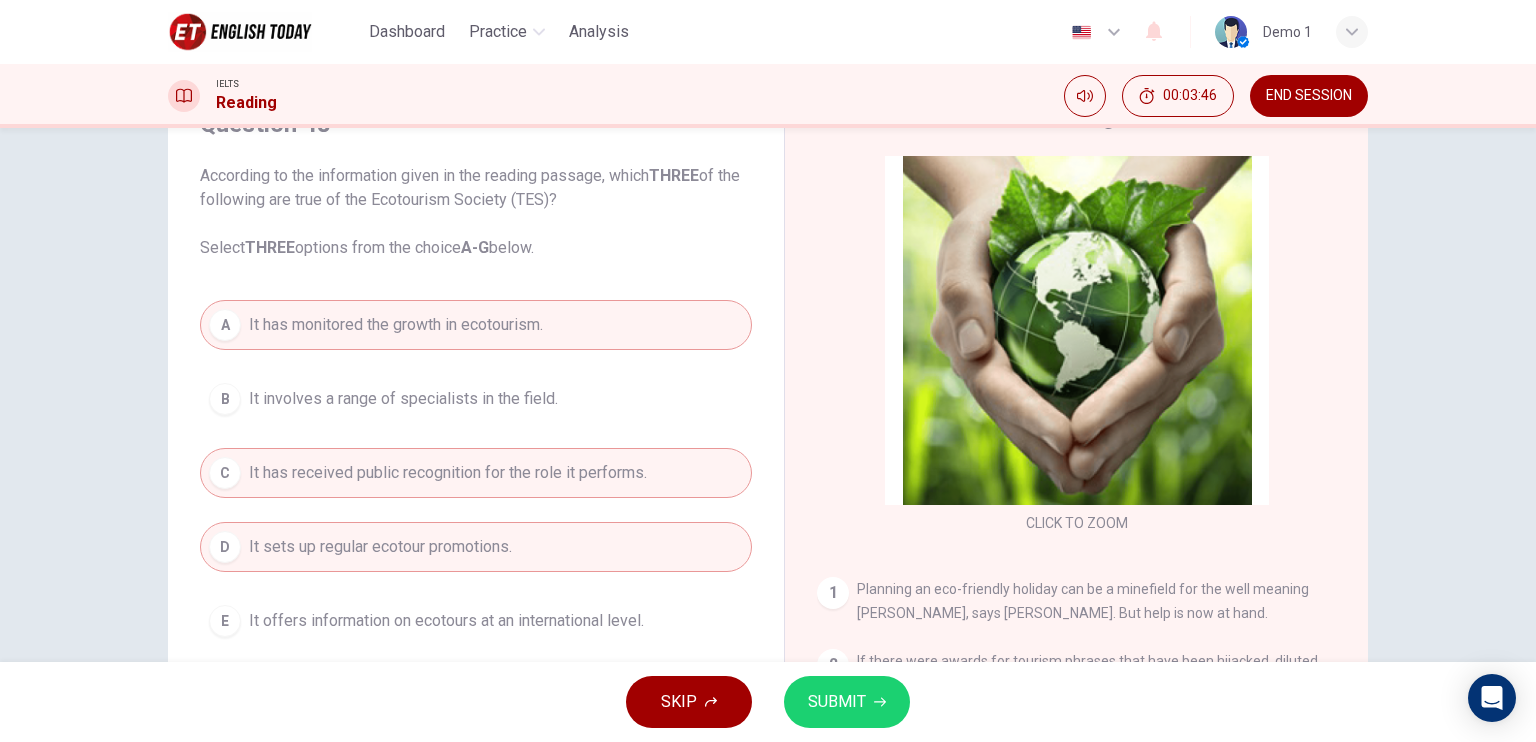click on "SUBMIT" at bounding box center [837, 702] 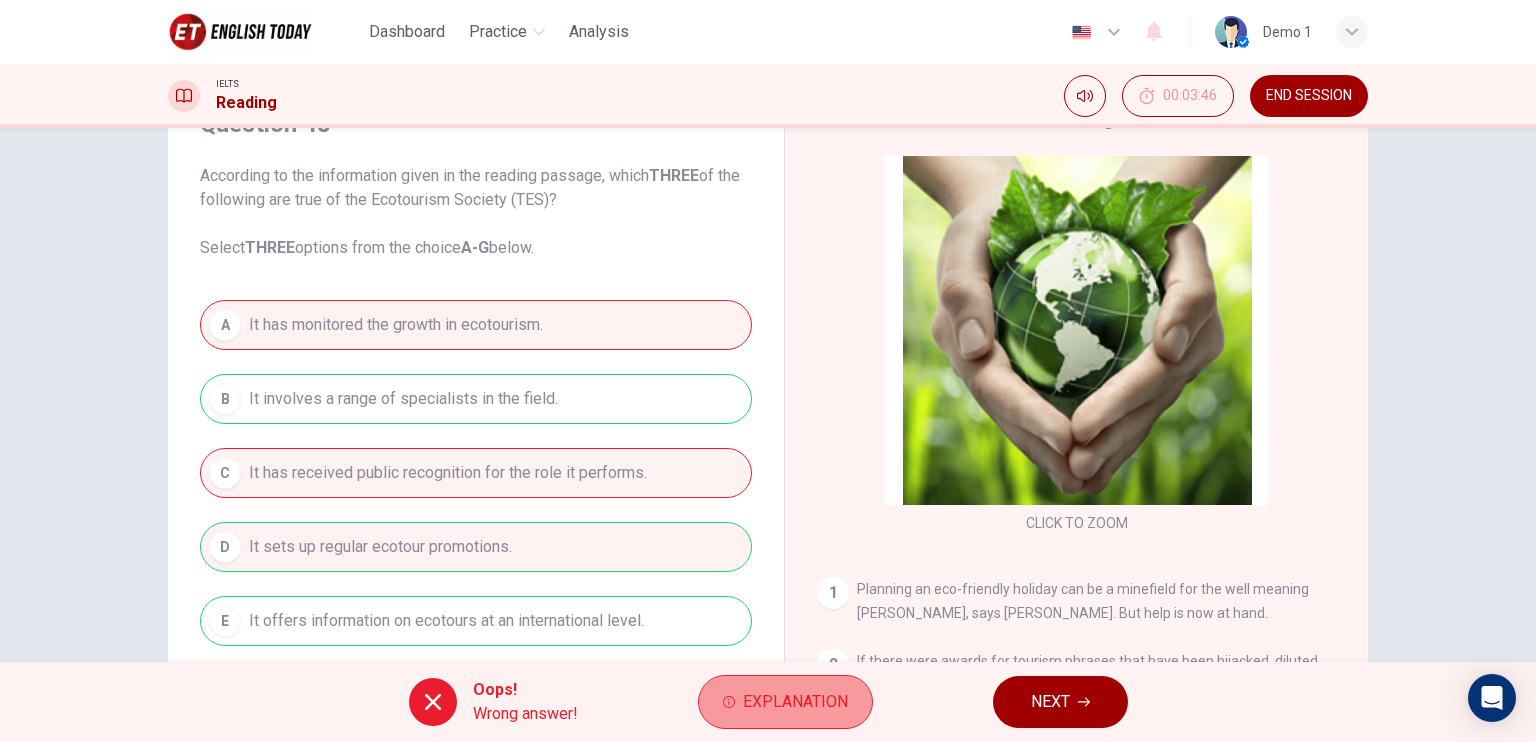 click on "Explanation" at bounding box center (795, 702) 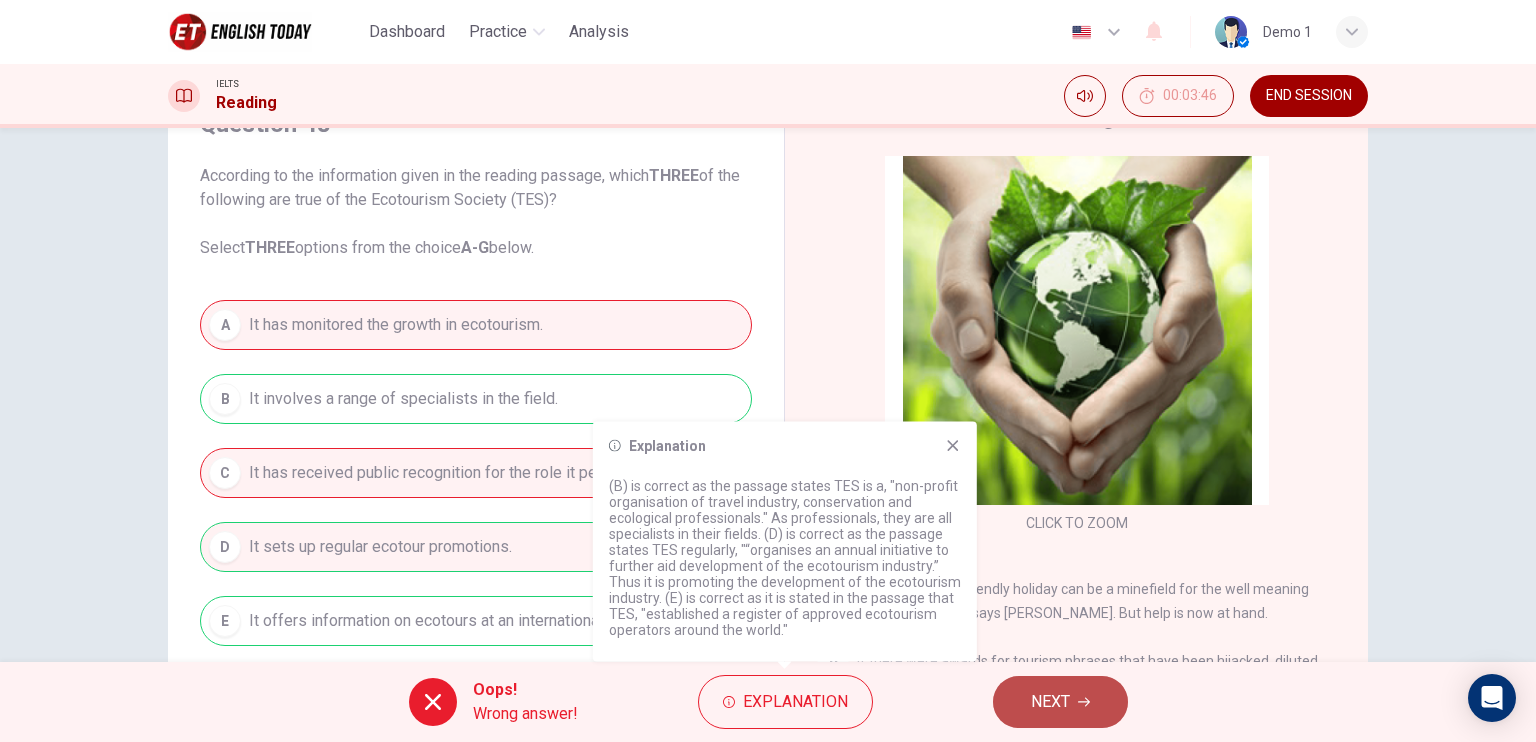 click on "NEXT" at bounding box center (1050, 702) 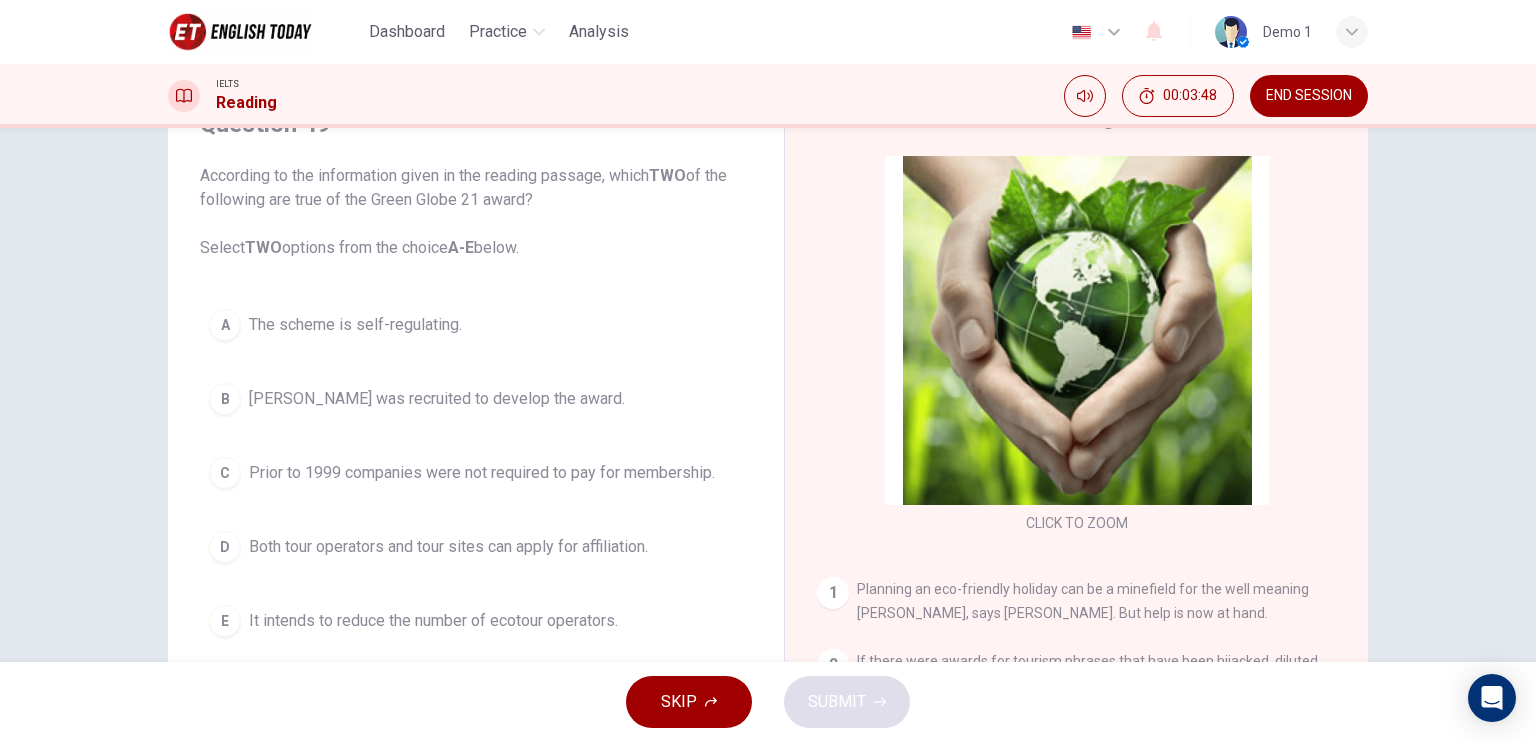 click on "A The scheme is self-regulating." at bounding box center [476, 325] 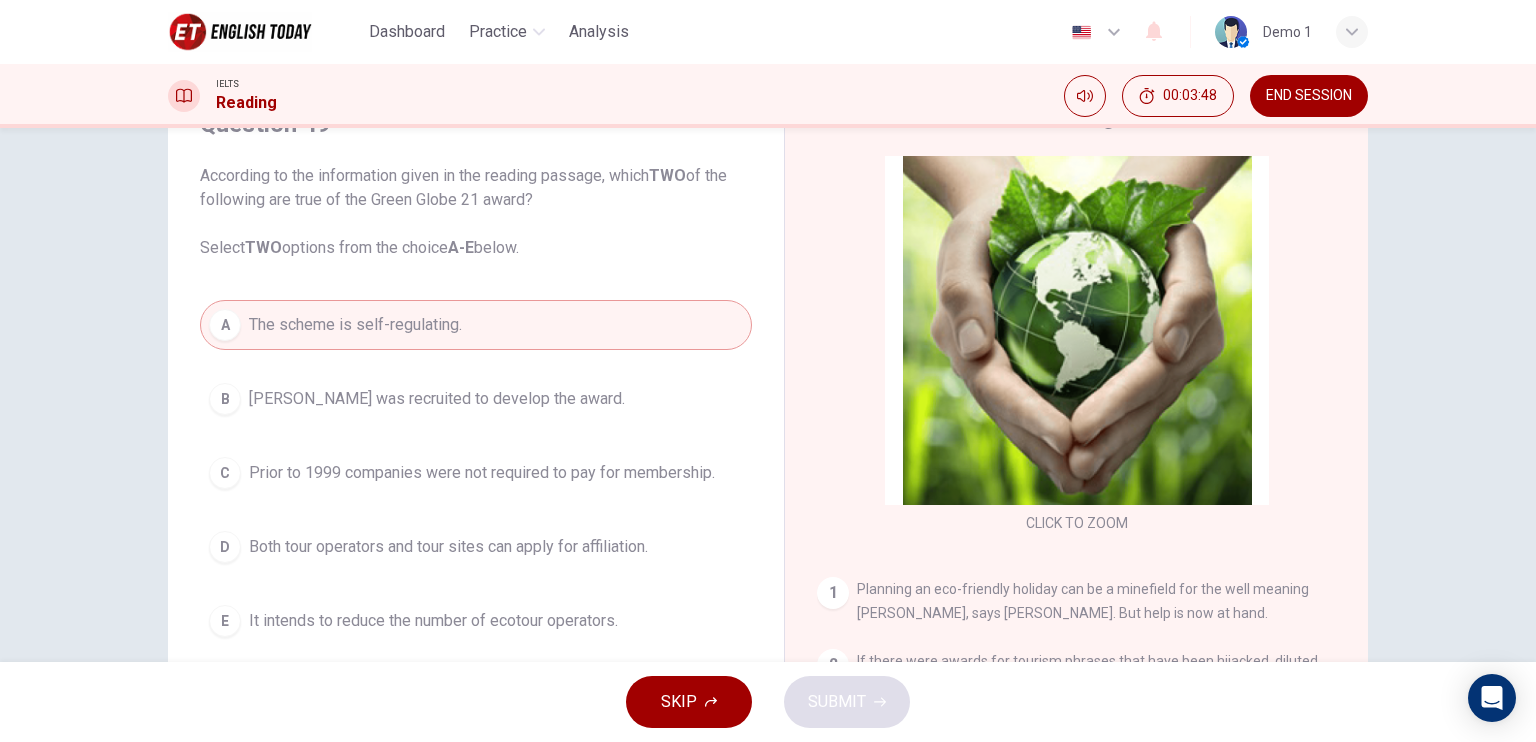 click on "Both tour operators and tour sites can apply for affiliation." at bounding box center (448, 547) 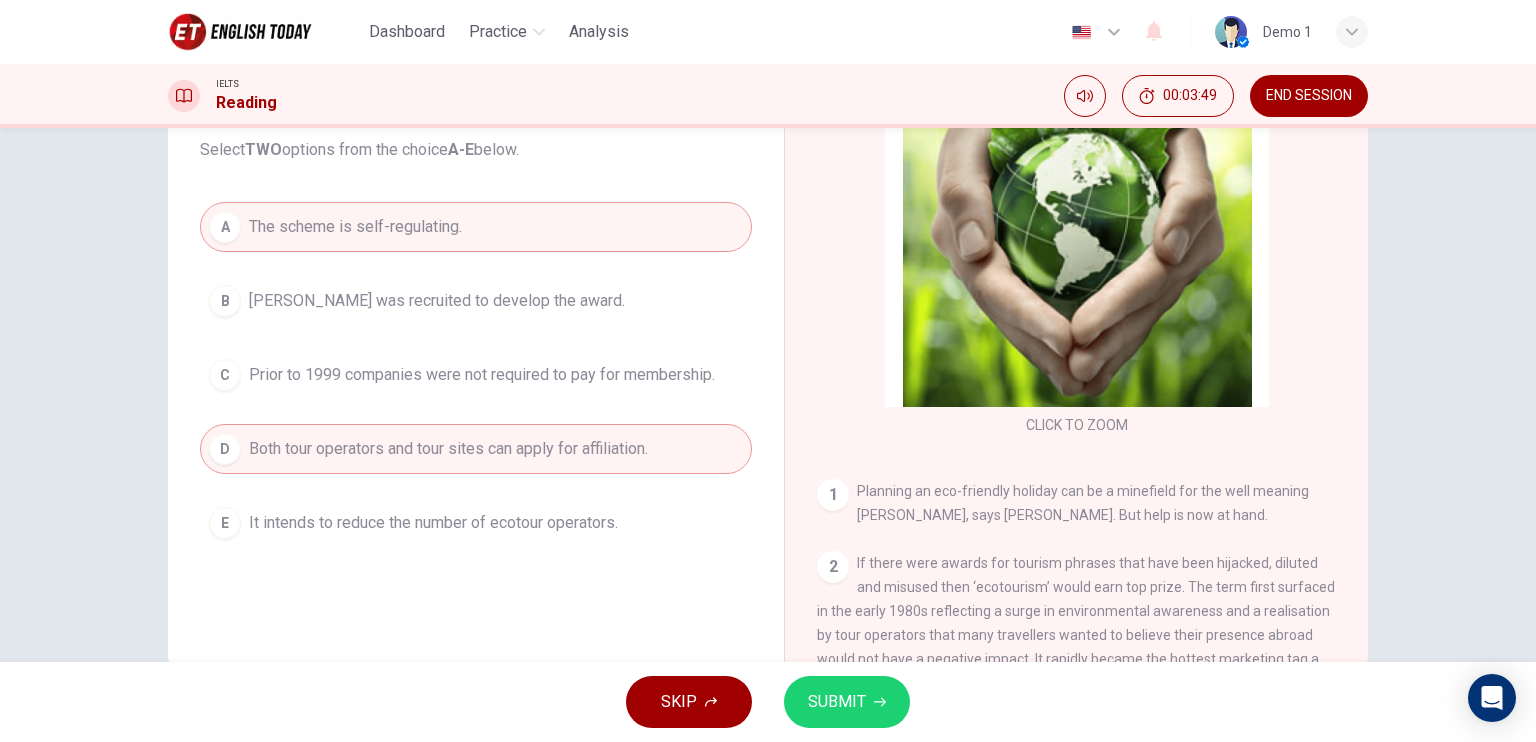 scroll, scrollTop: 200, scrollLeft: 0, axis: vertical 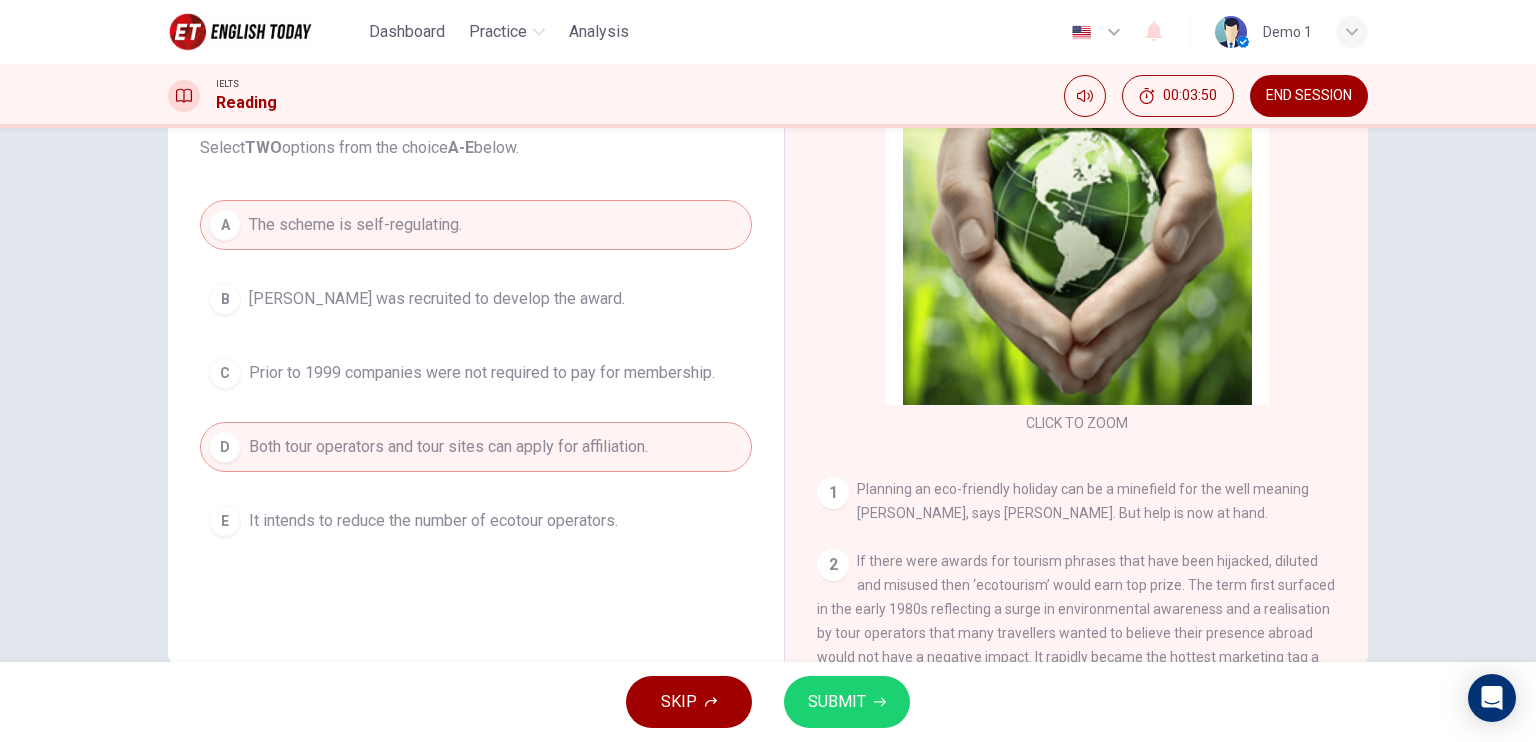 click on "SUBMIT" at bounding box center [837, 702] 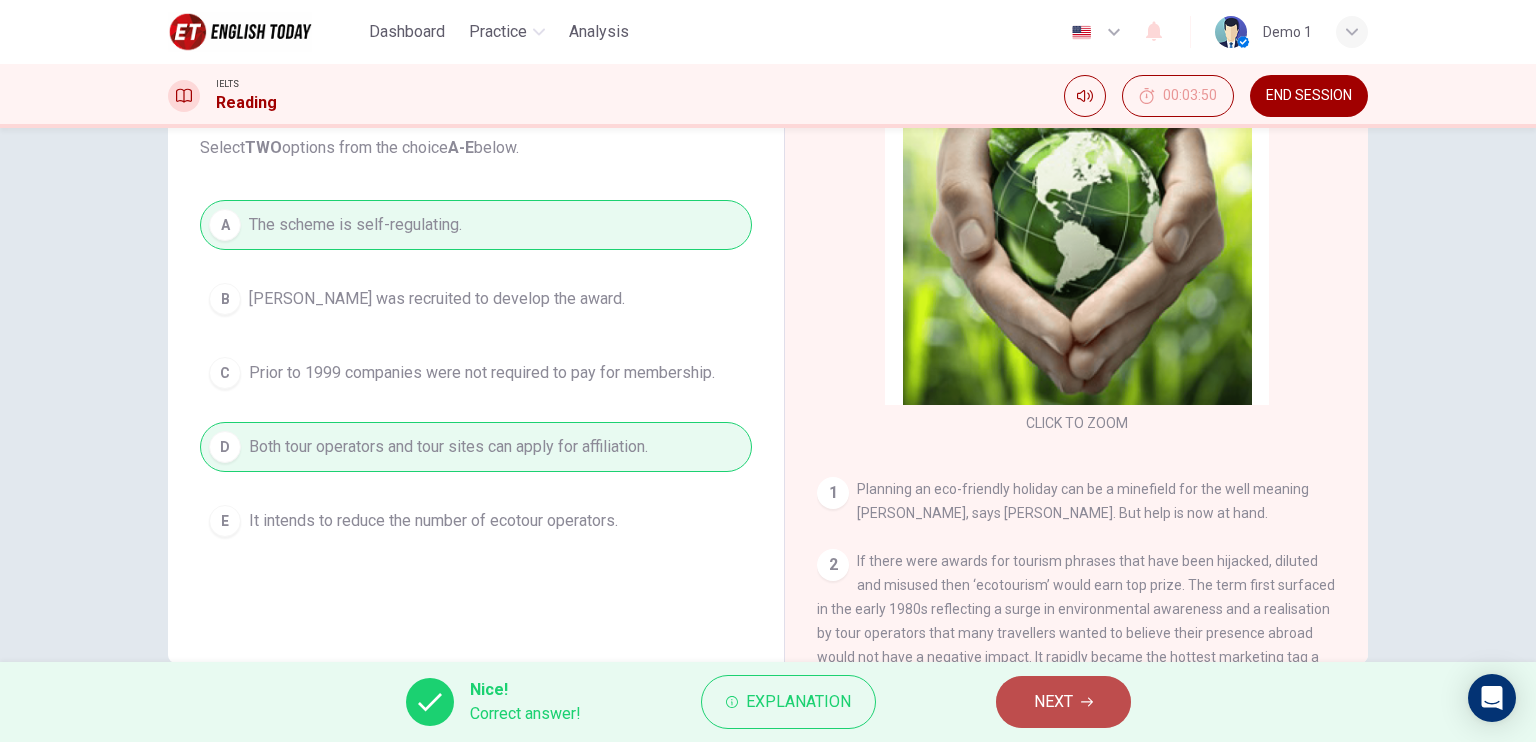 click on "NEXT" at bounding box center [1063, 702] 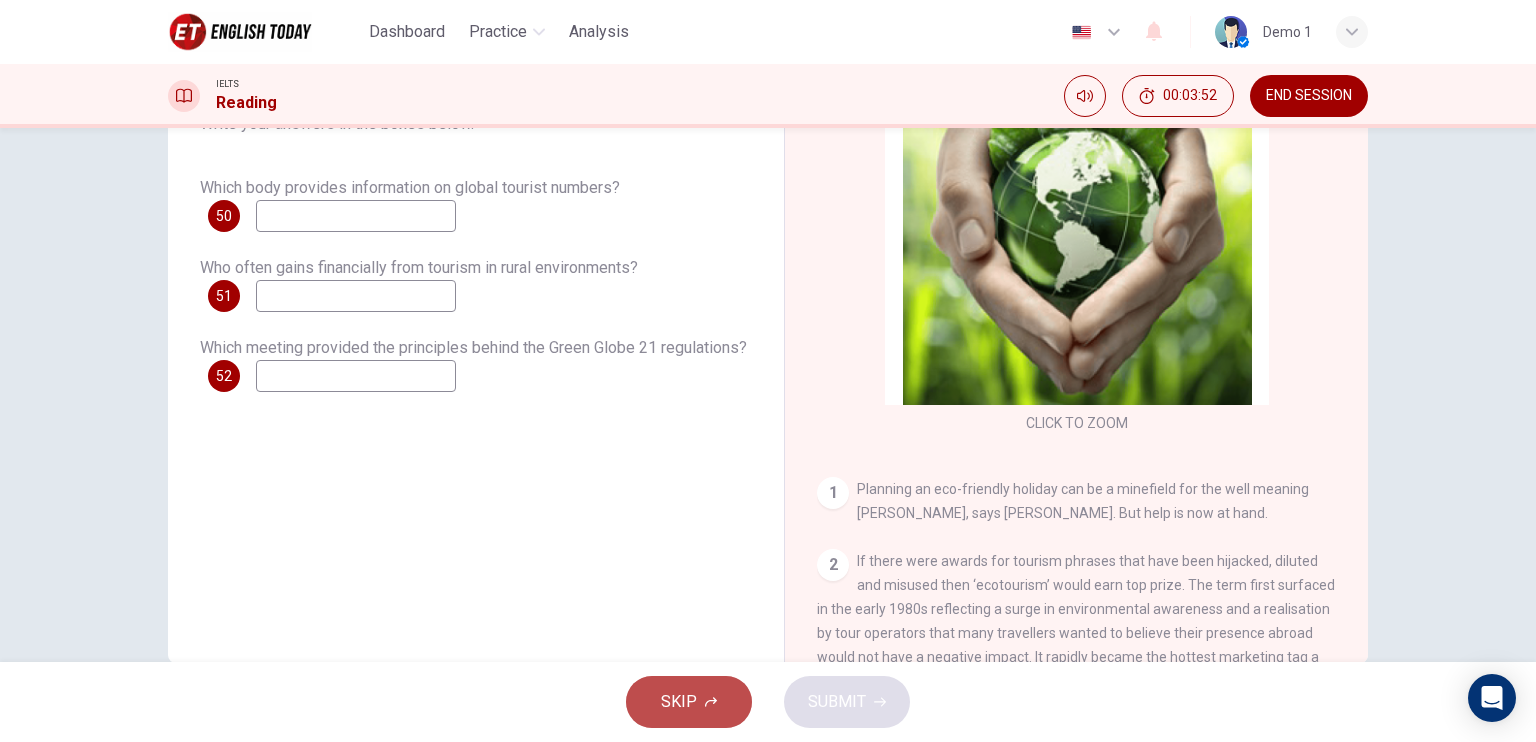 click on "SKIP" at bounding box center [689, 702] 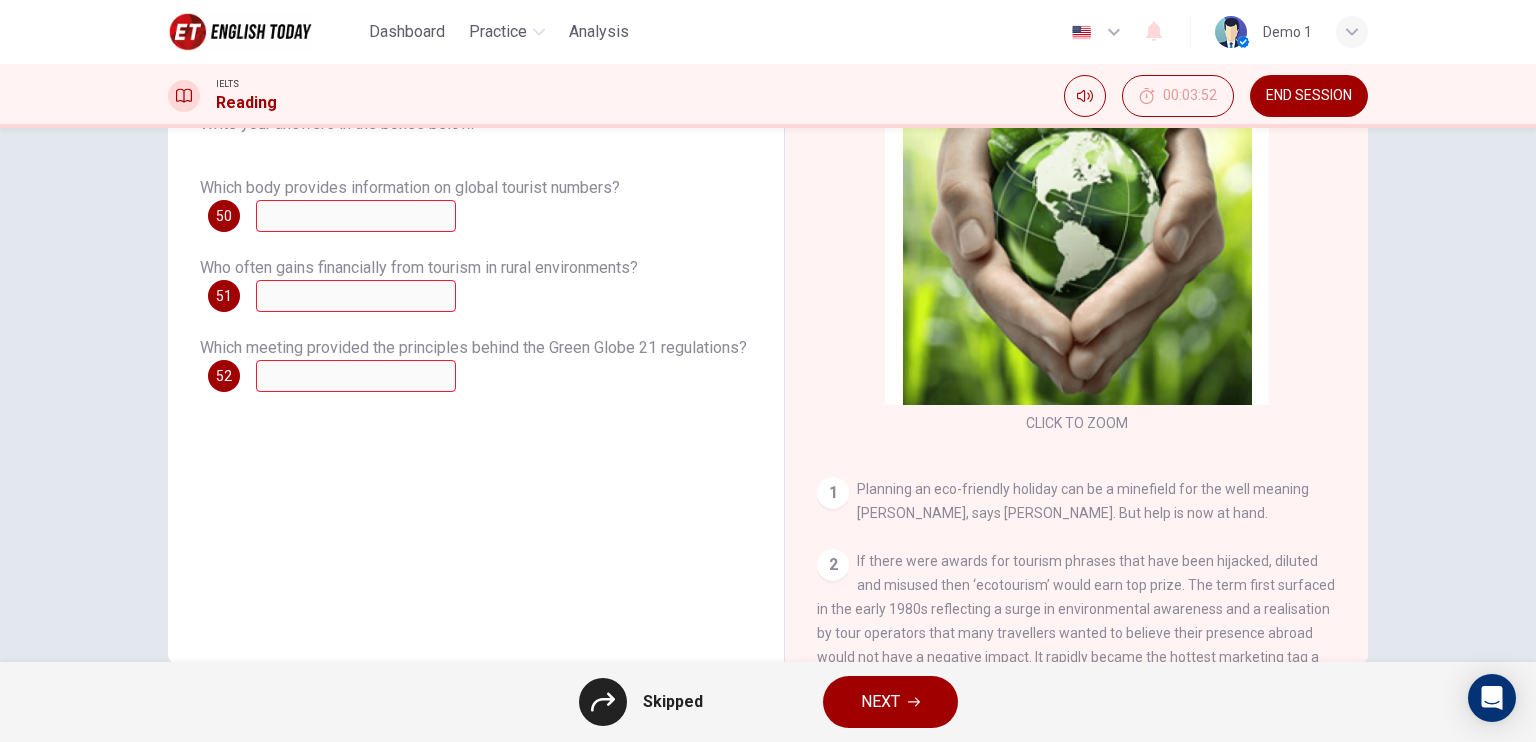 click on "NEXT" at bounding box center [880, 702] 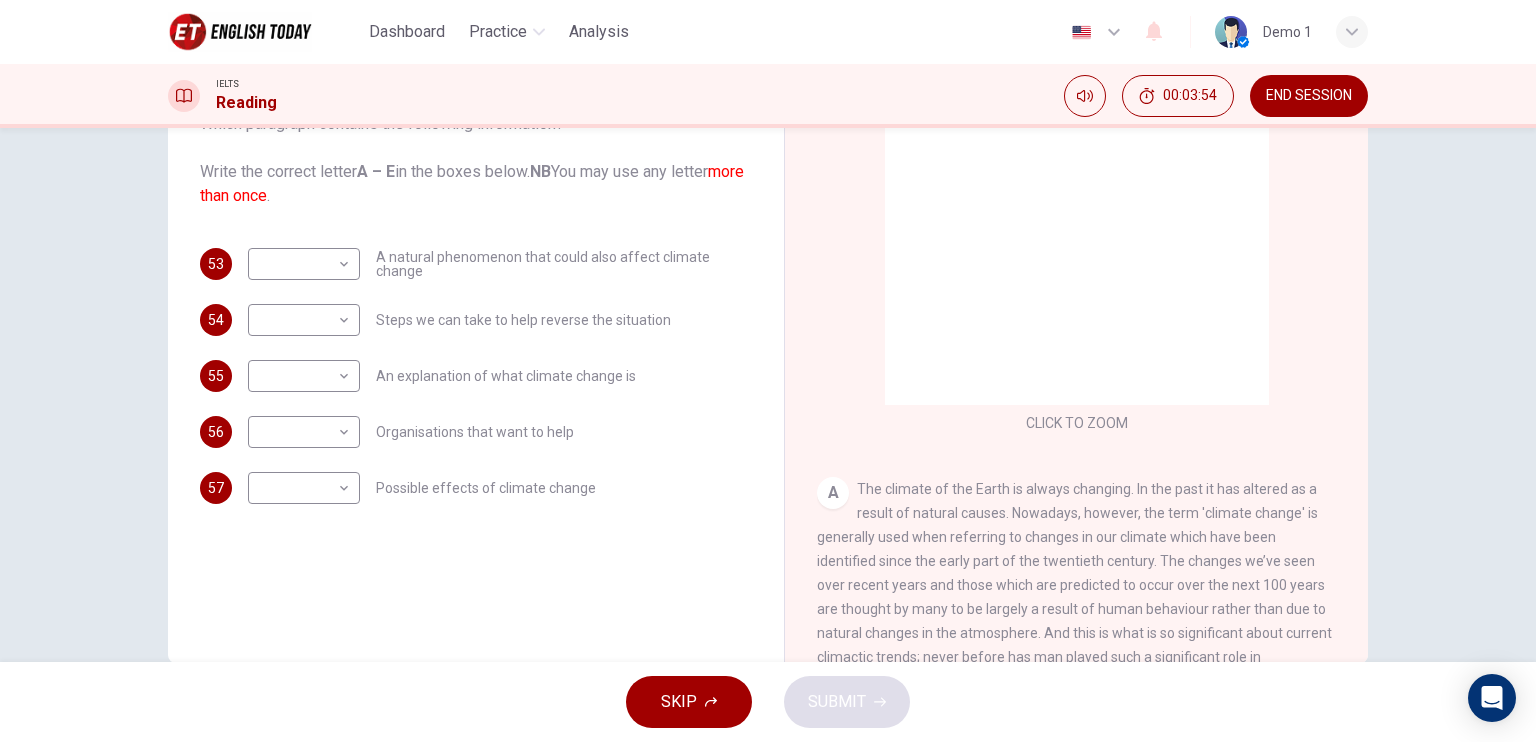 scroll, scrollTop: 240, scrollLeft: 0, axis: vertical 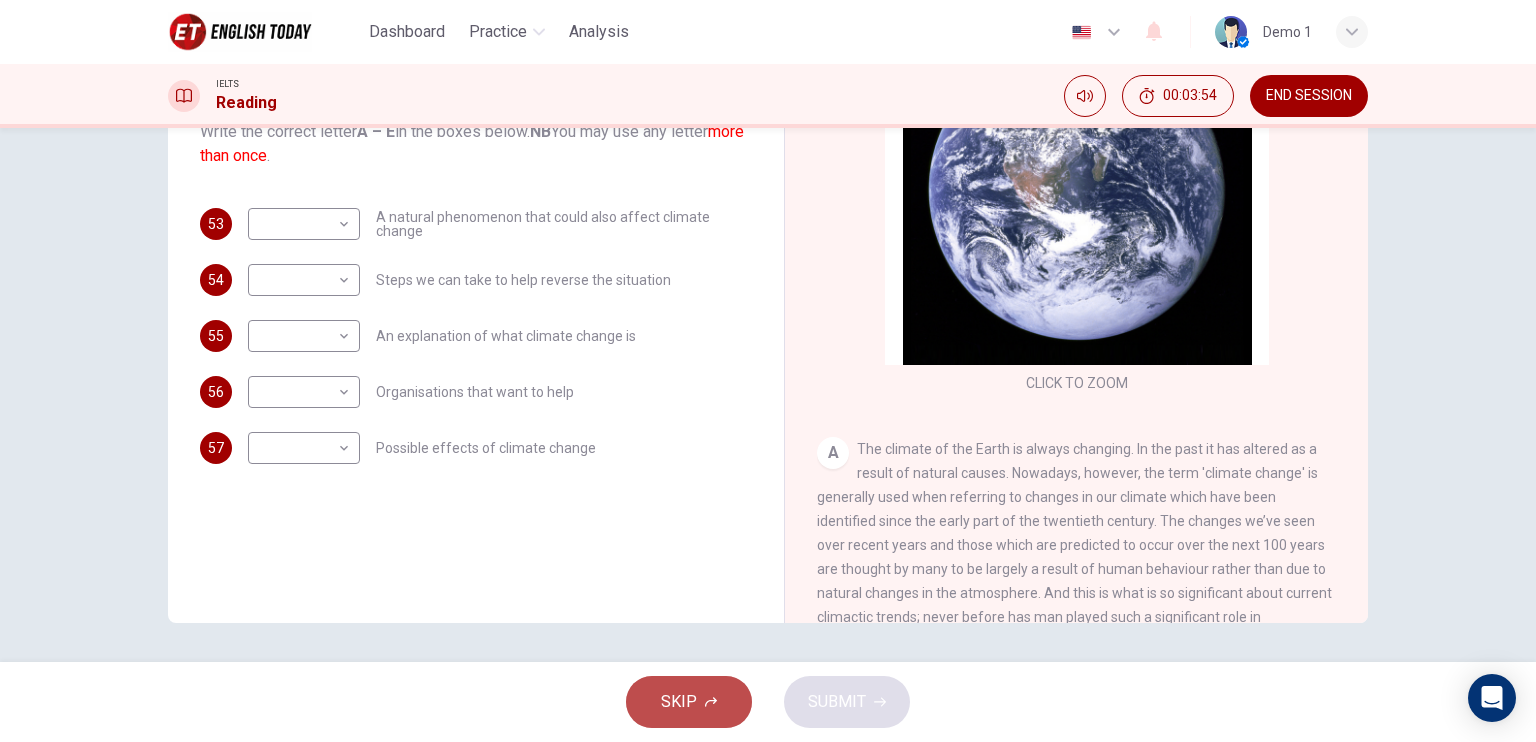 click on "SKIP" at bounding box center (689, 702) 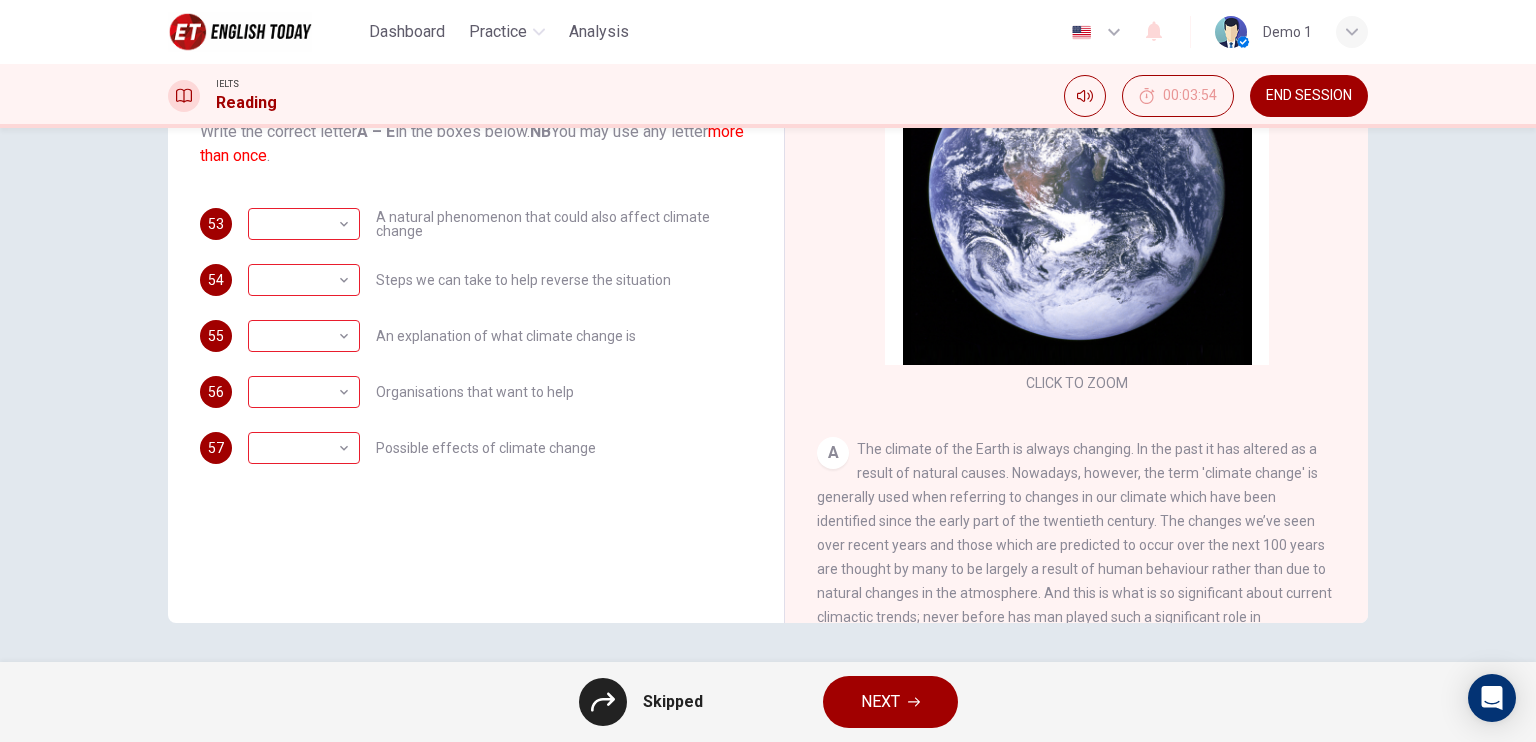 click on "NEXT" at bounding box center [890, 702] 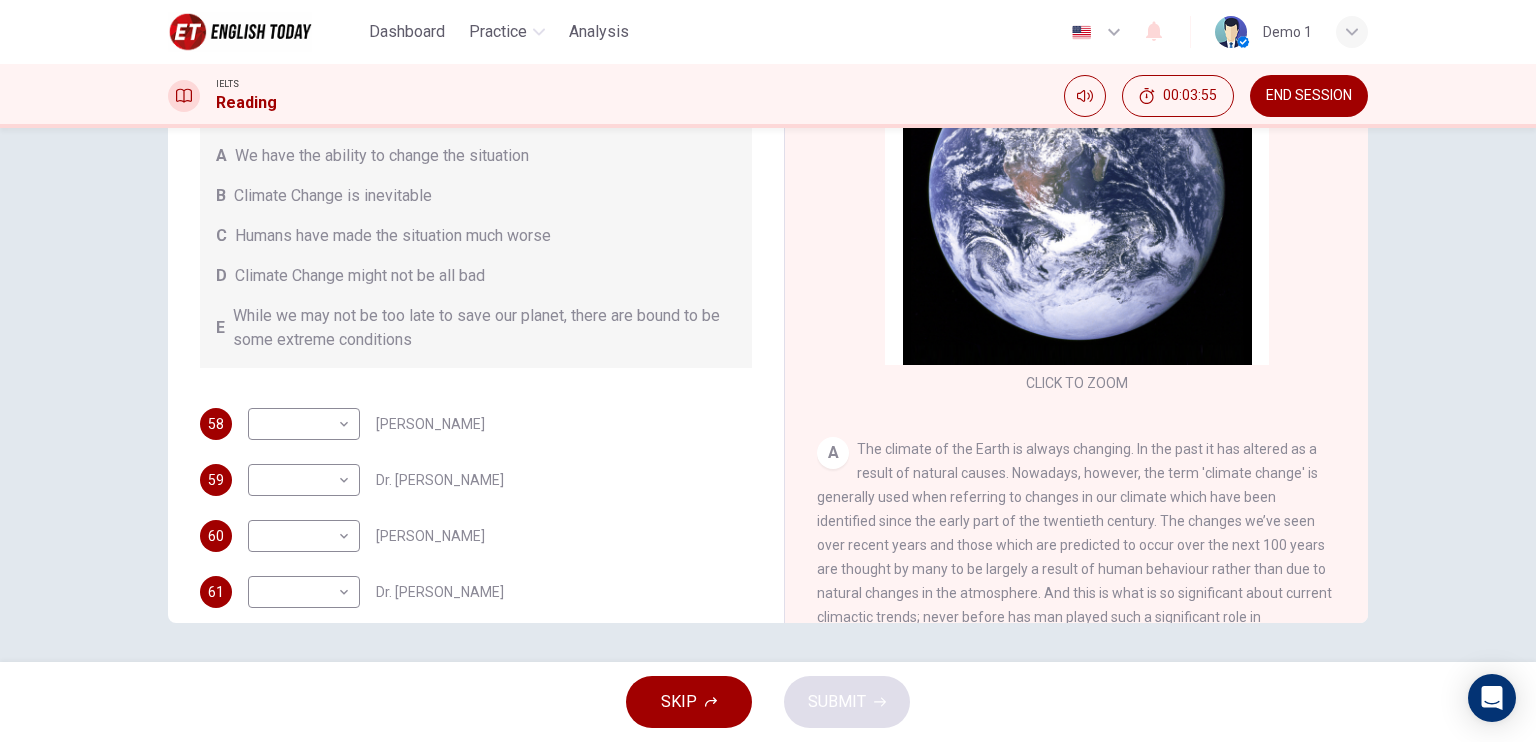 click on "SKIP" at bounding box center [679, 702] 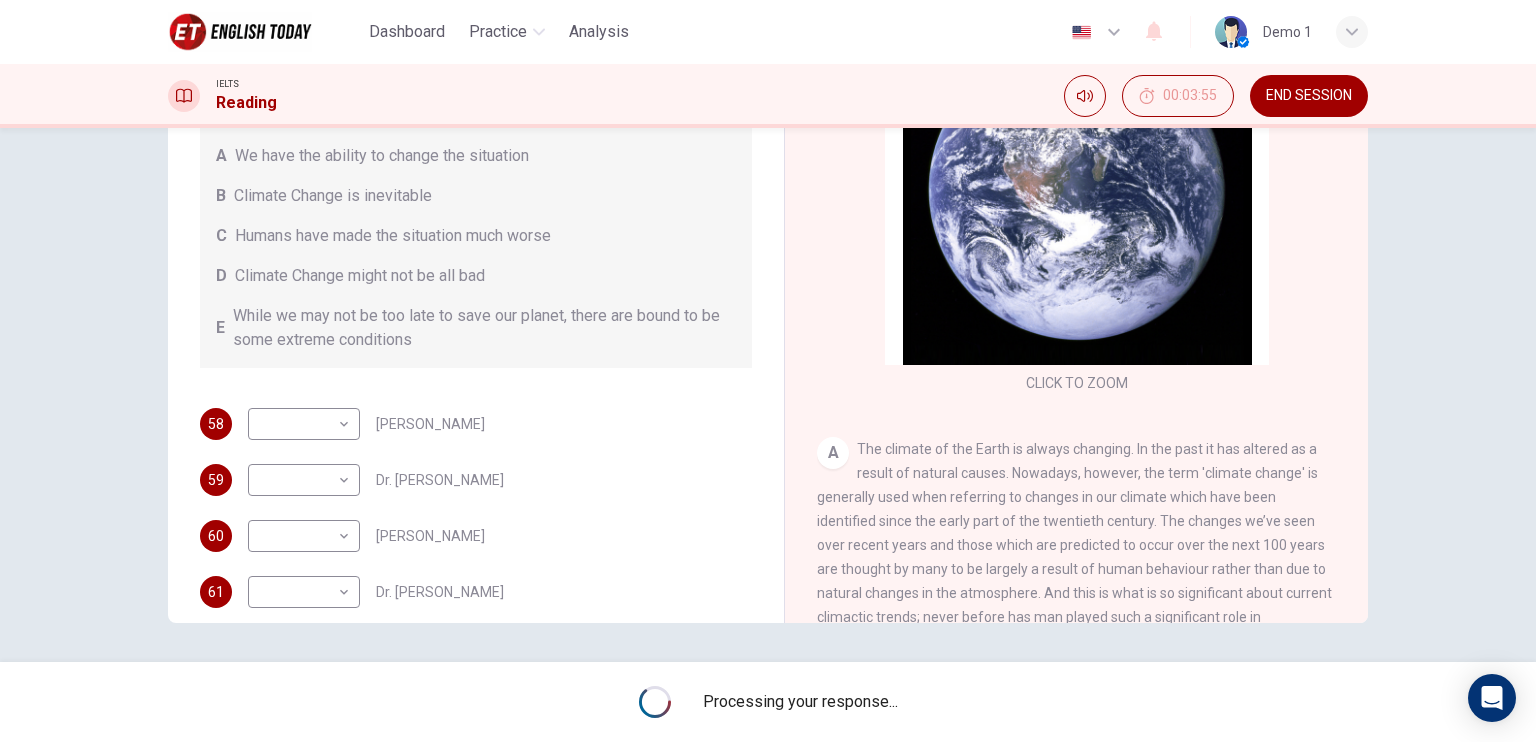 click on "Processing your response..." at bounding box center [800, 702] 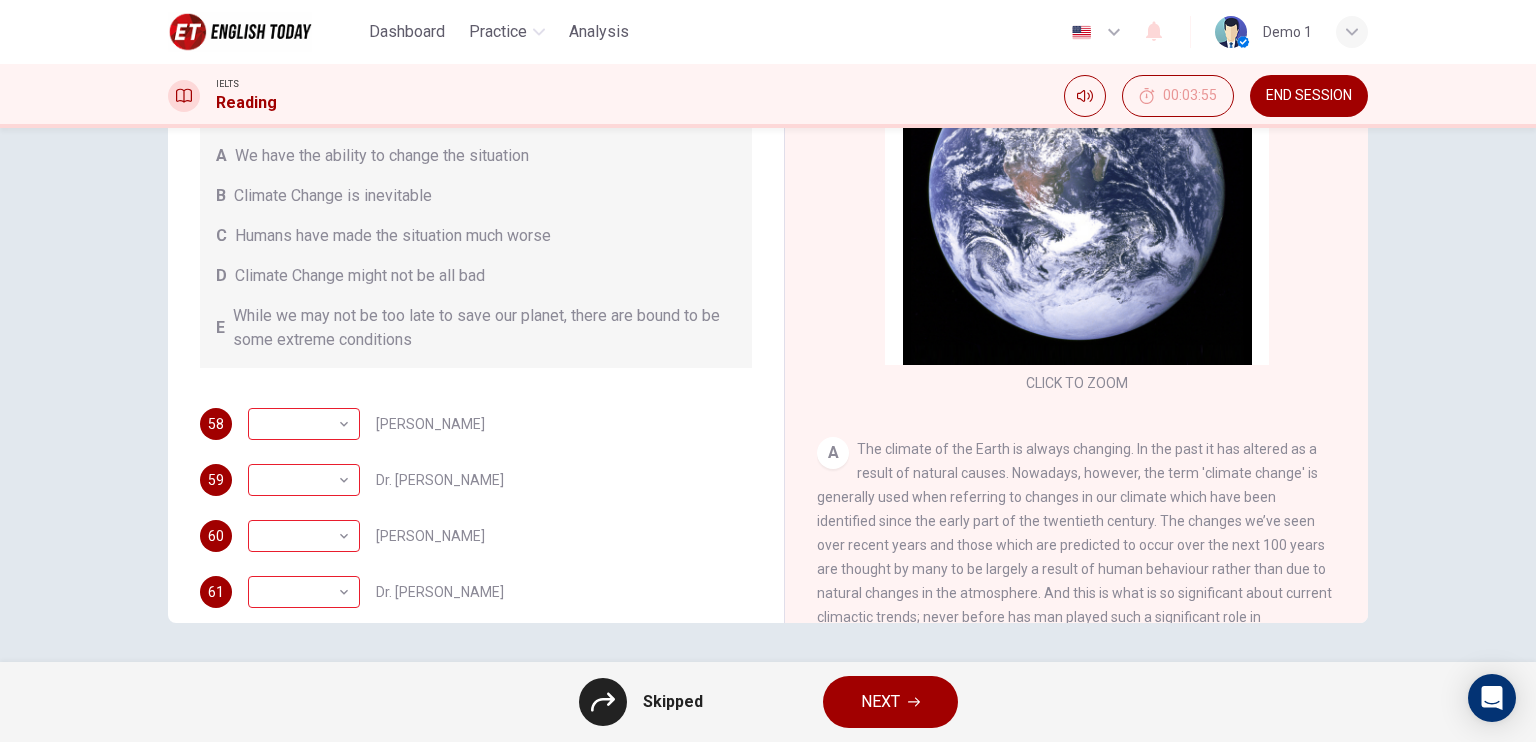 click on "NEXT" at bounding box center (890, 702) 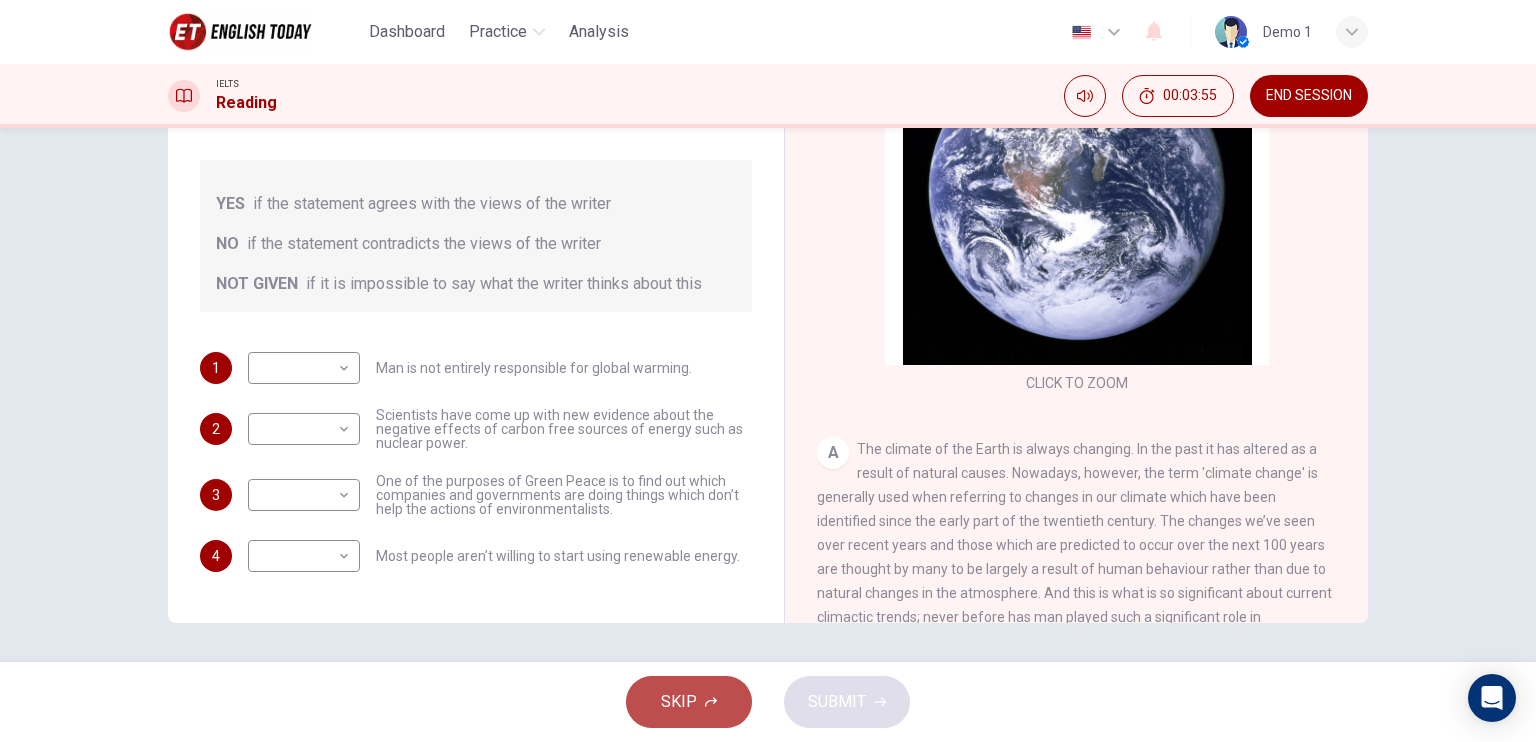 click on "SKIP" at bounding box center [689, 702] 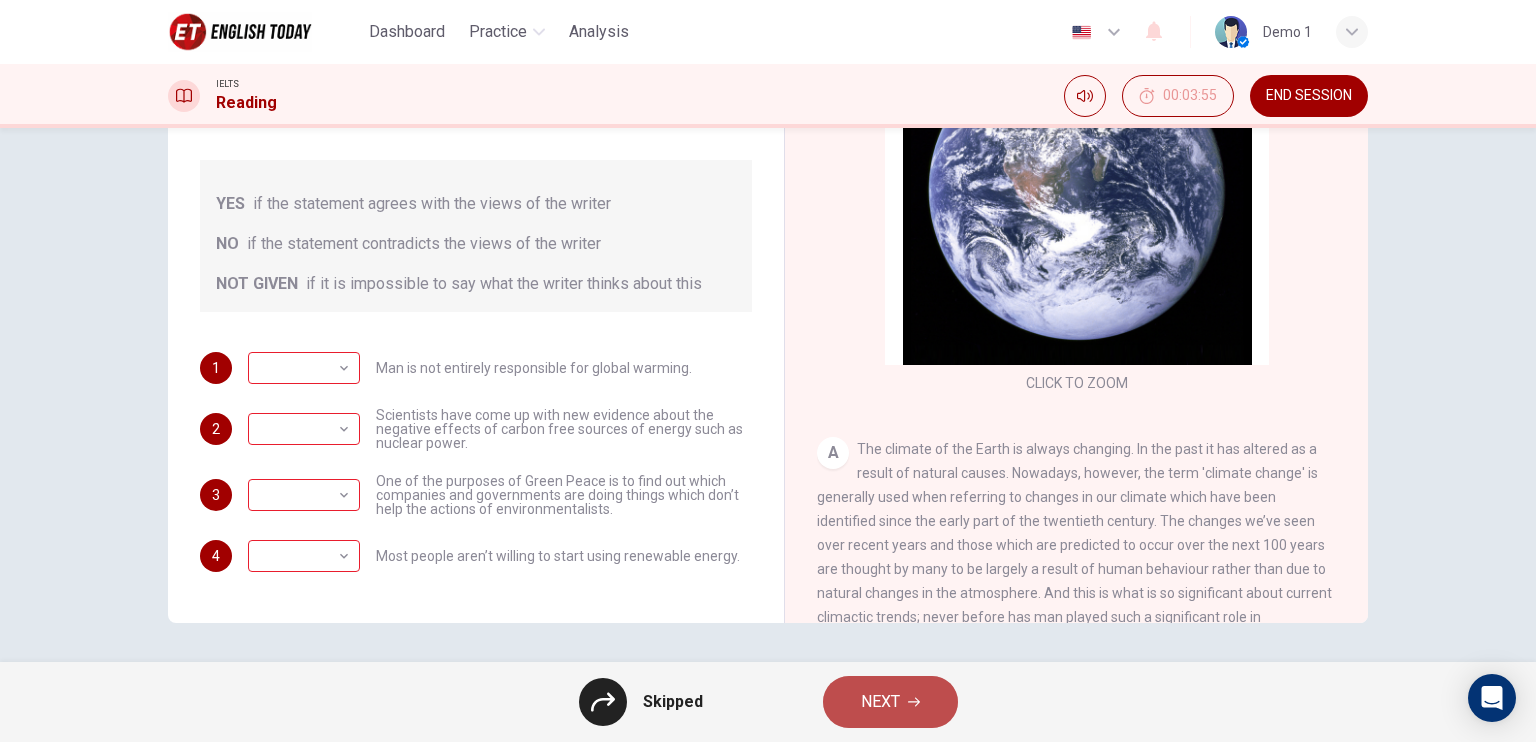 click on "NEXT" at bounding box center (880, 702) 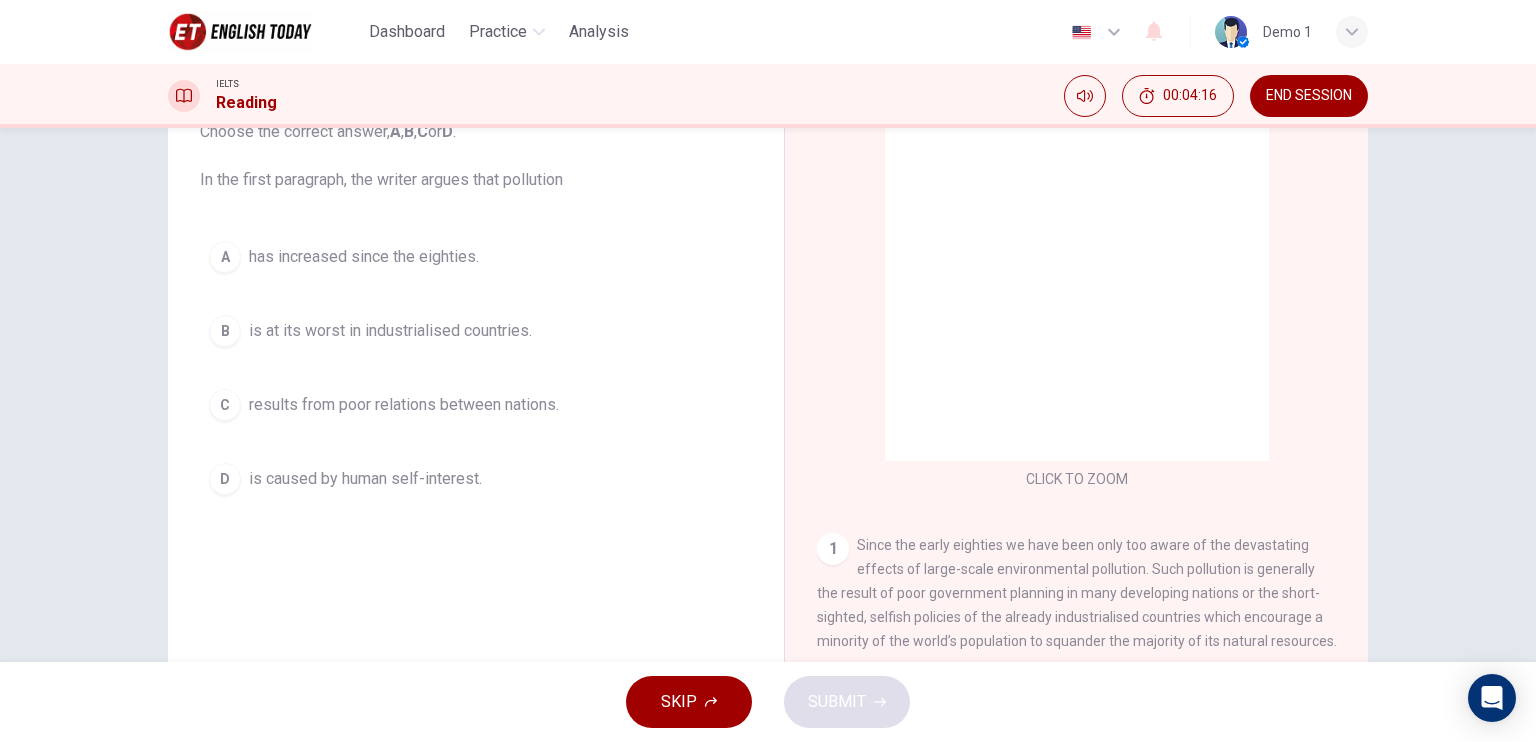 scroll, scrollTop: 140, scrollLeft: 0, axis: vertical 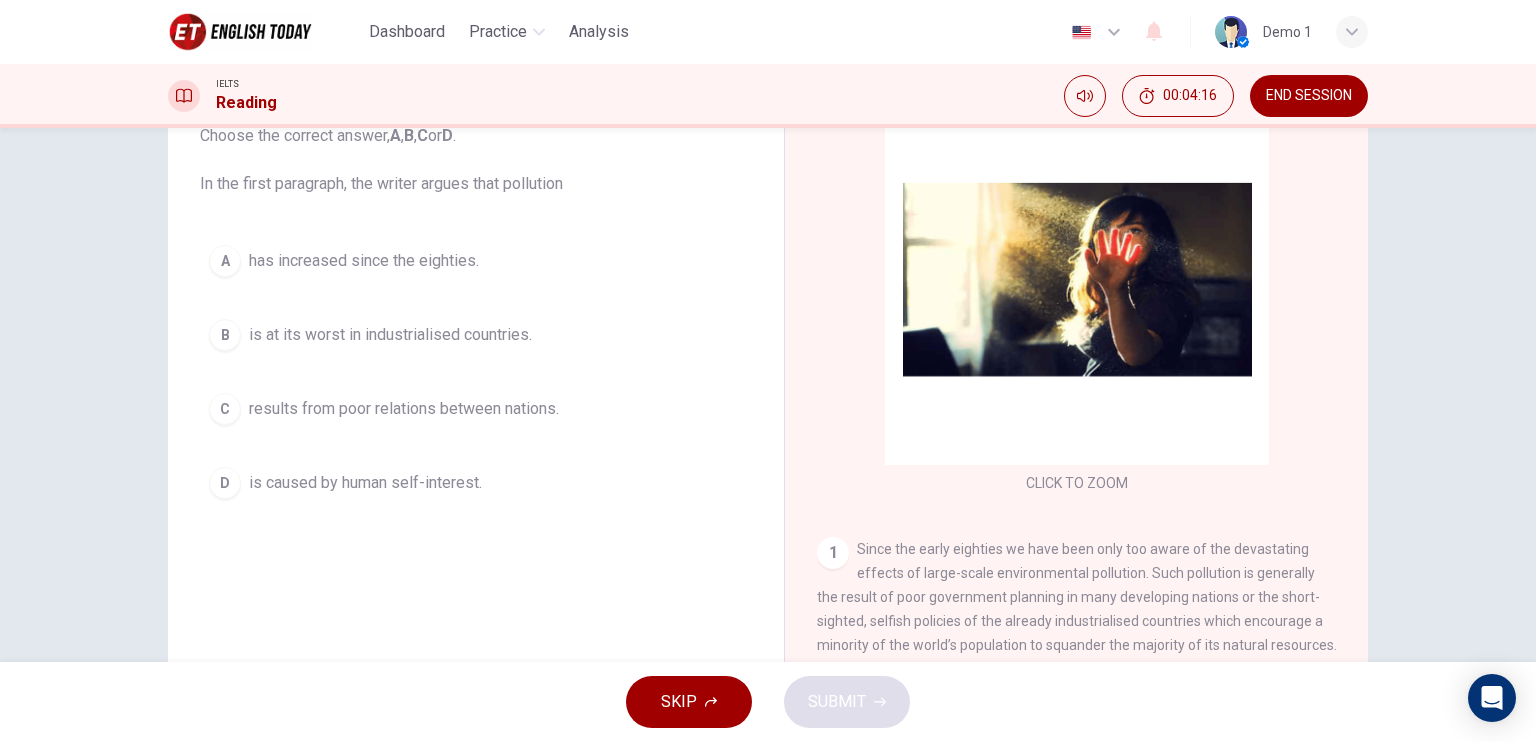 click on "A has increased since the eighties. B is at its worst in industrialised countries. C results from poor relations between nations. D is caused by human self-interest." at bounding box center [476, 372] 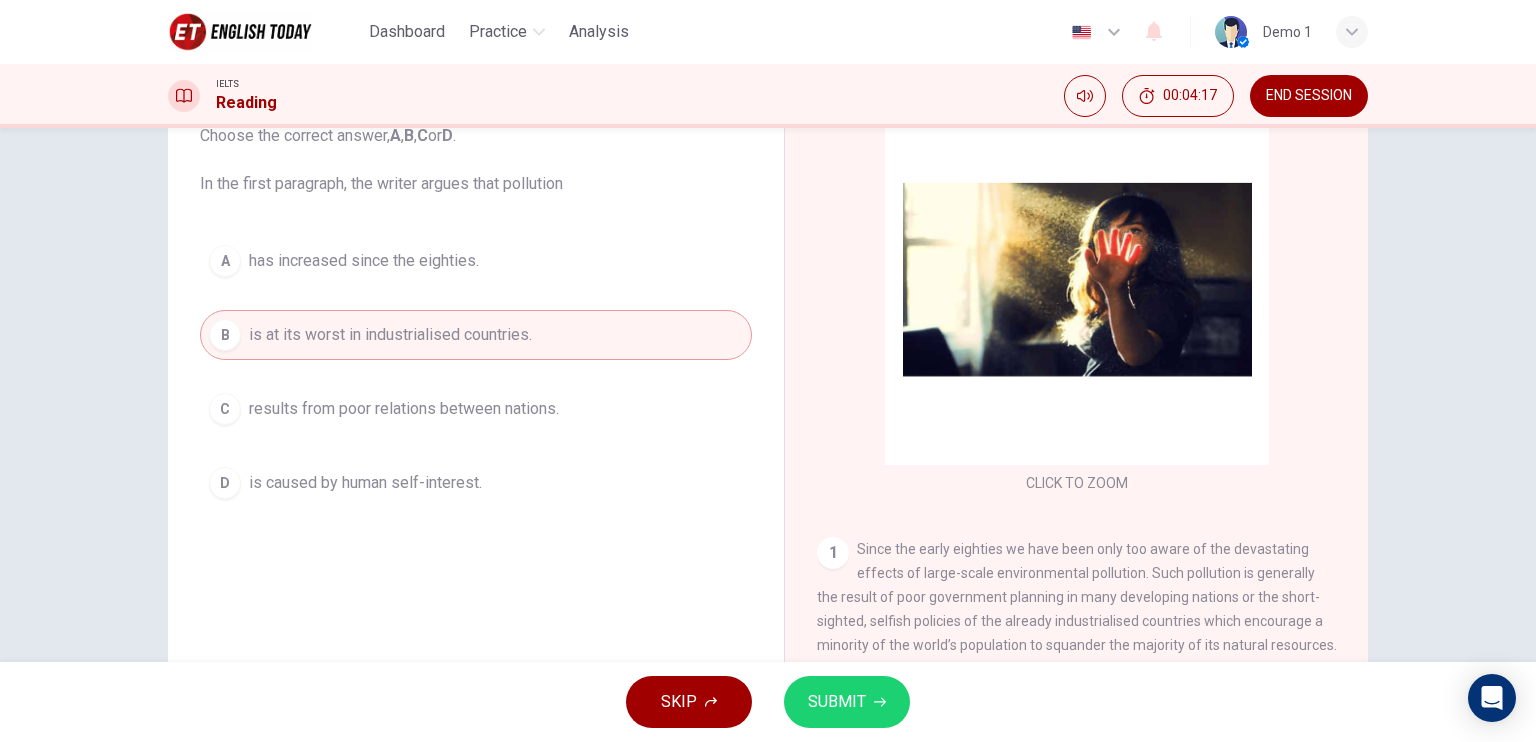 click on "has increased since the eighties." at bounding box center [364, 261] 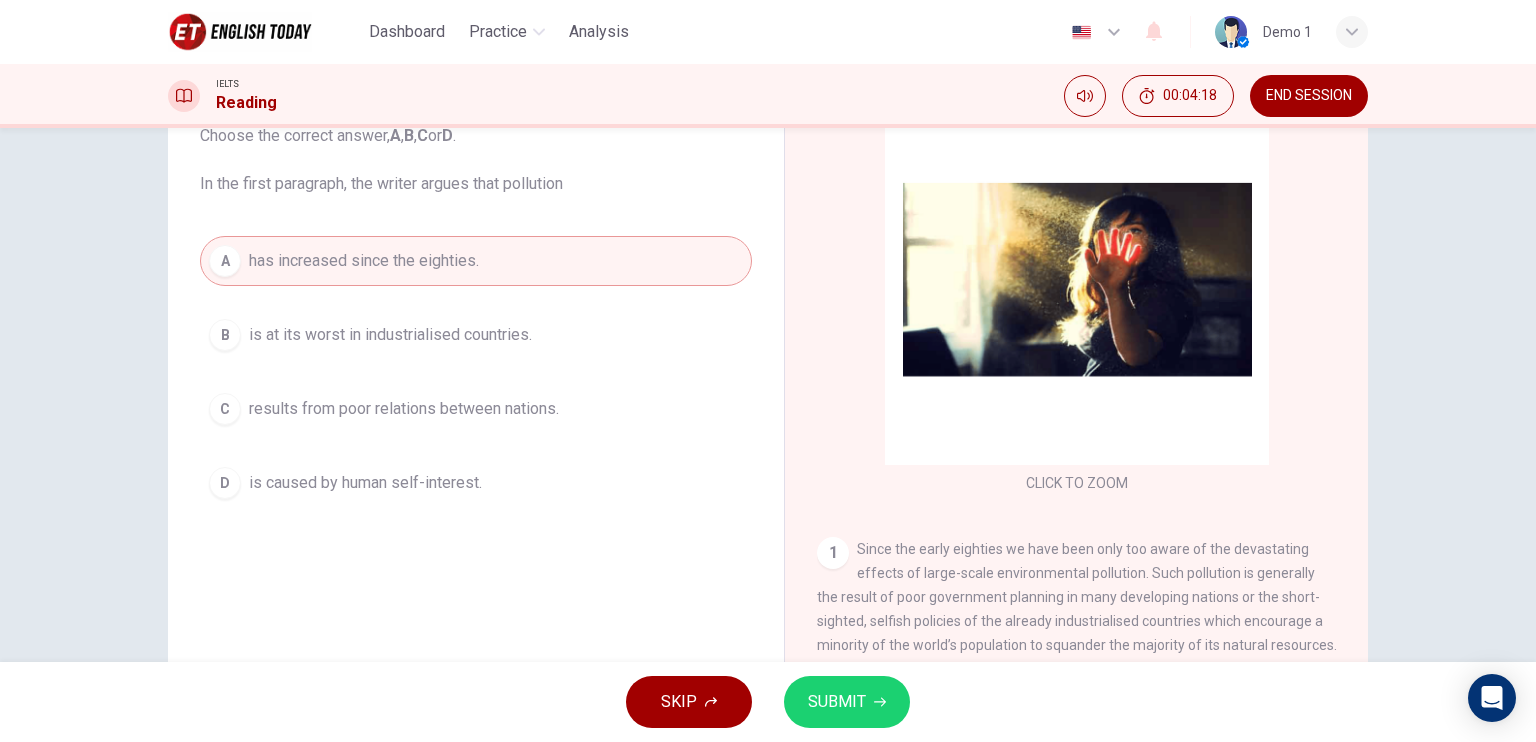 click on "SUBMIT" at bounding box center [837, 702] 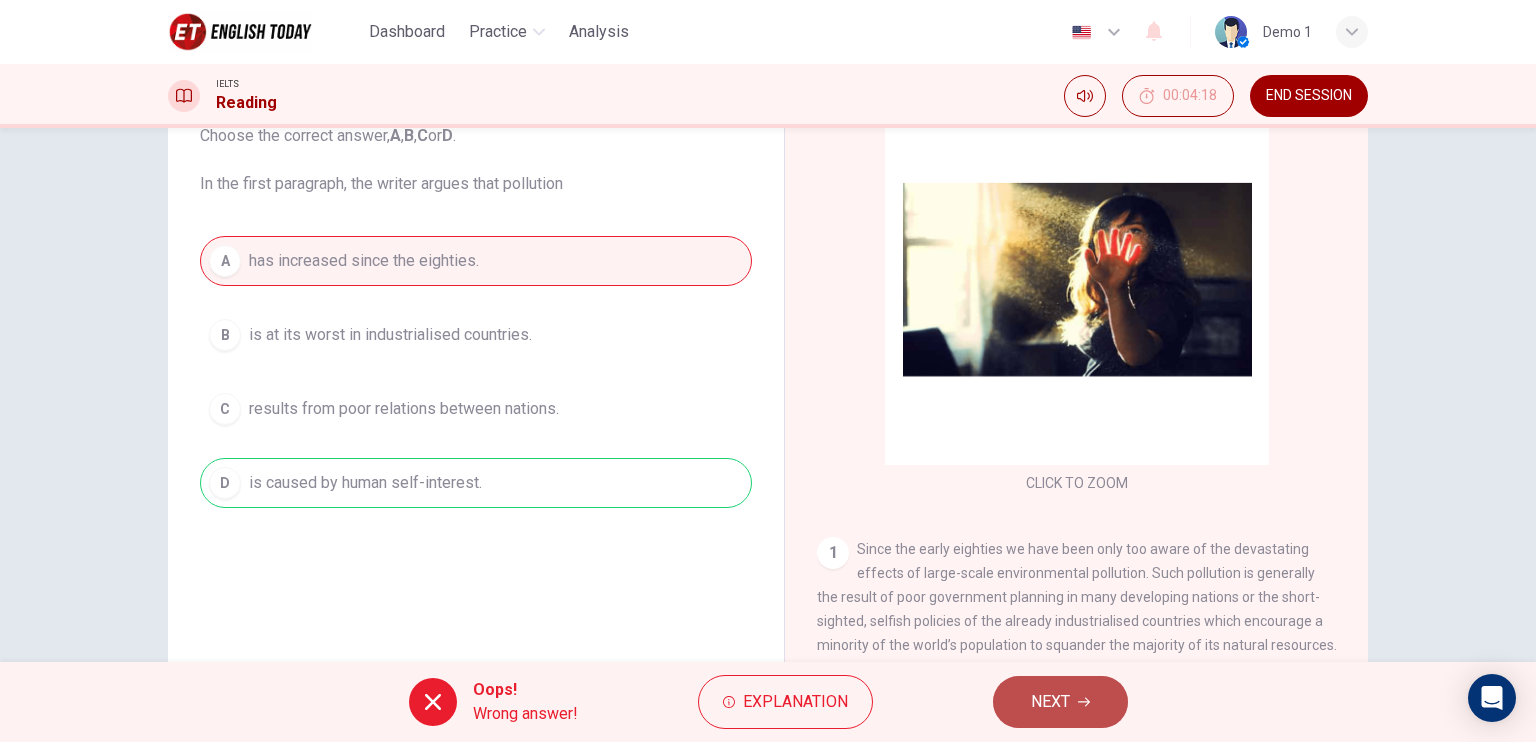 click on "NEXT" at bounding box center [1060, 702] 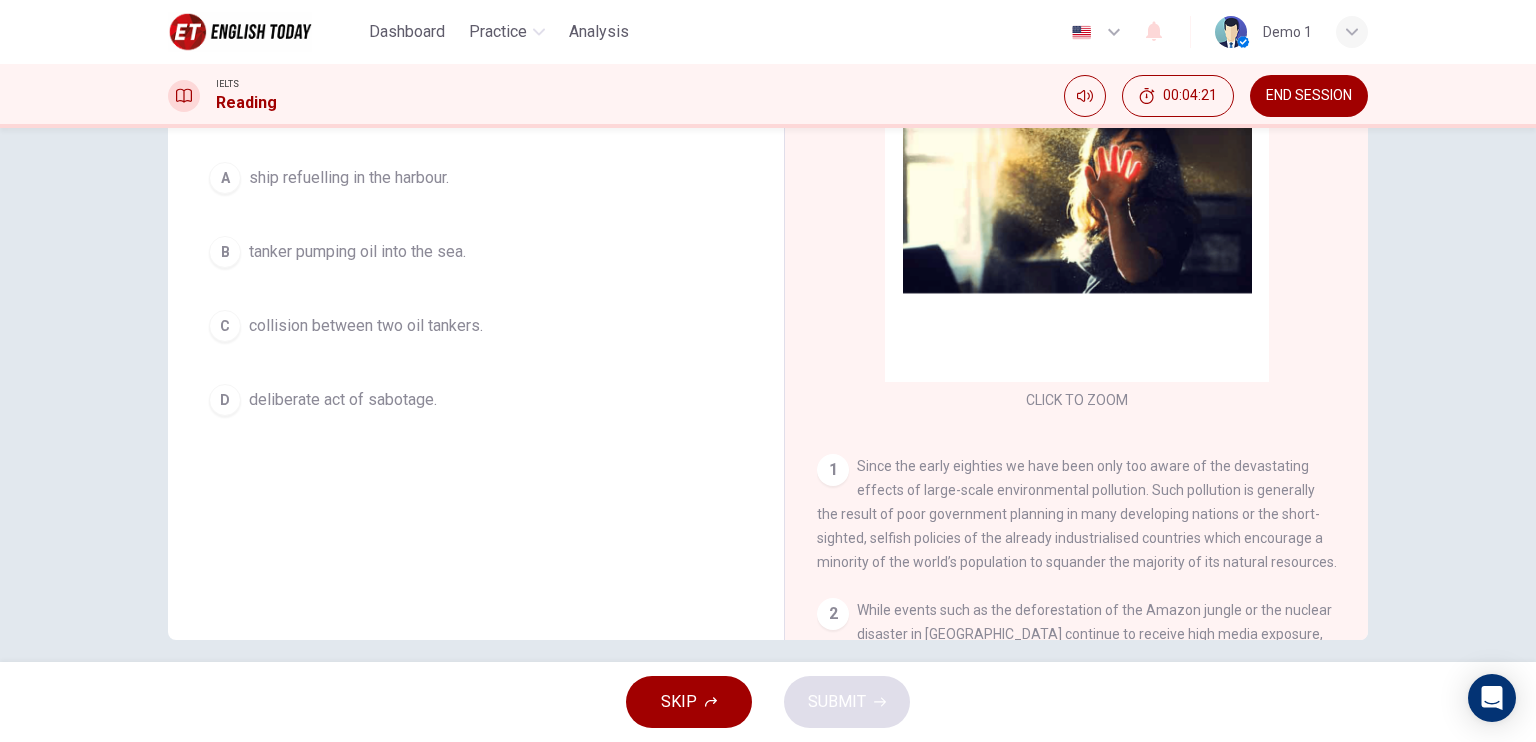 scroll, scrollTop: 240, scrollLeft: 0, axis: vertical 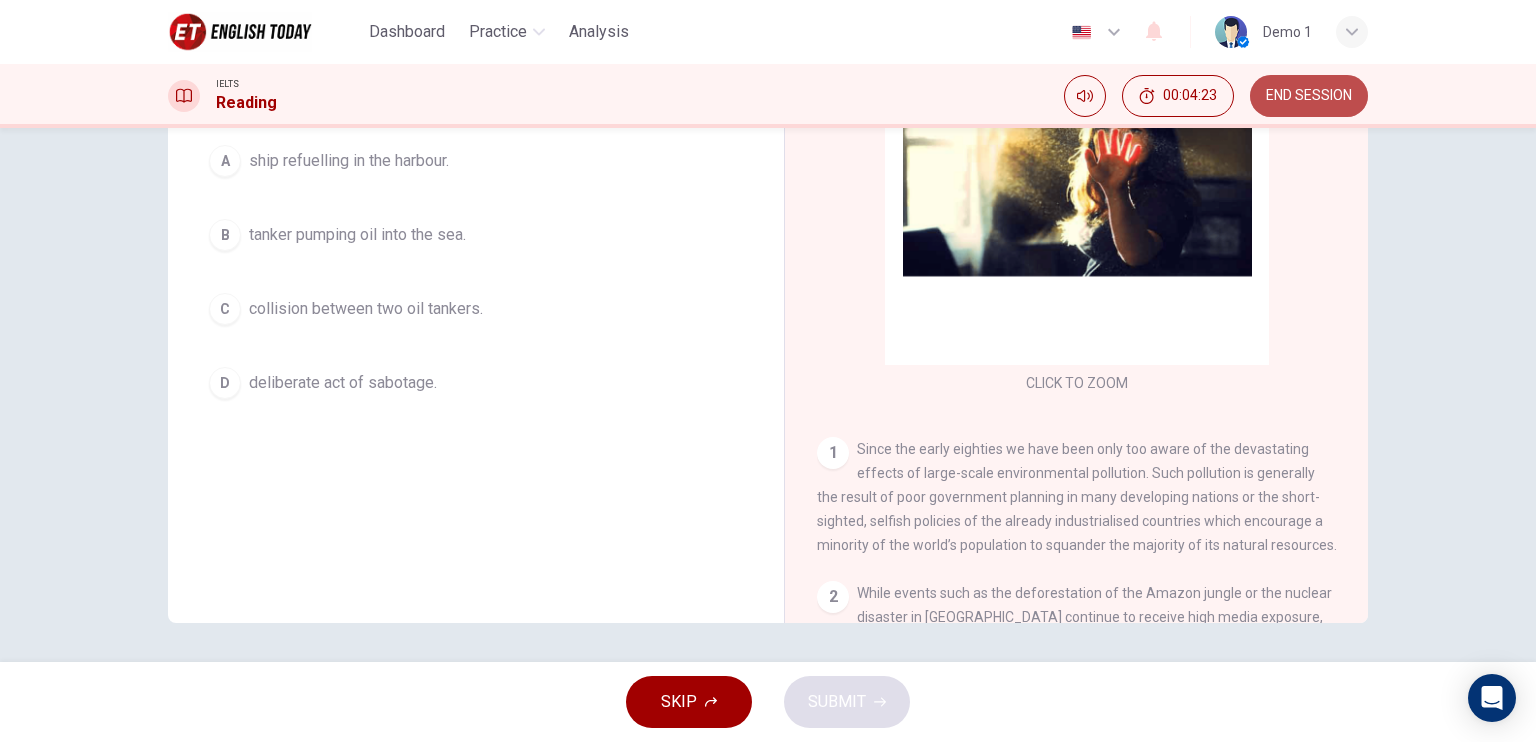 click on "END SESSION" at bounding box center (1309, 96) 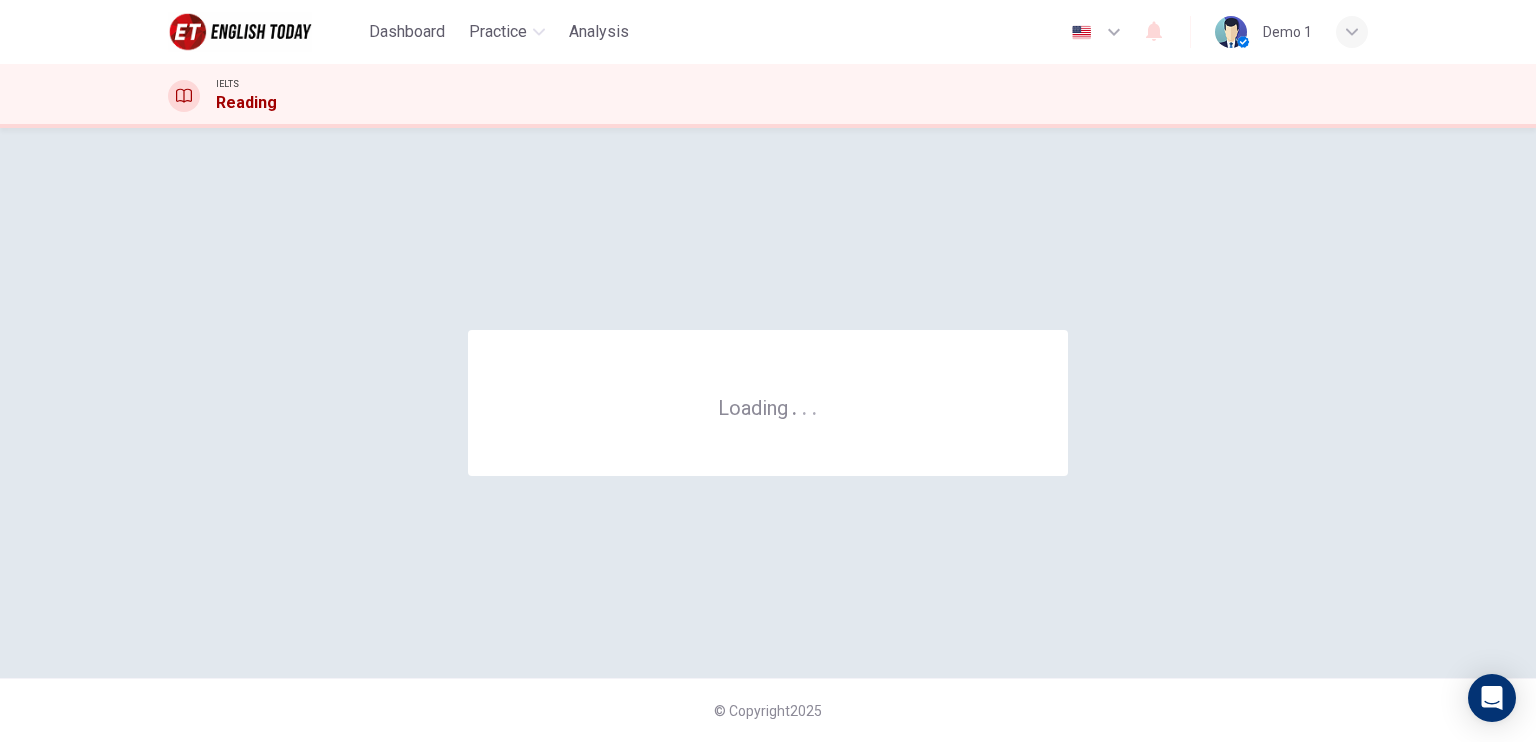 scroll, scrollTop: 0, scrollLeft: 0, axis: both 